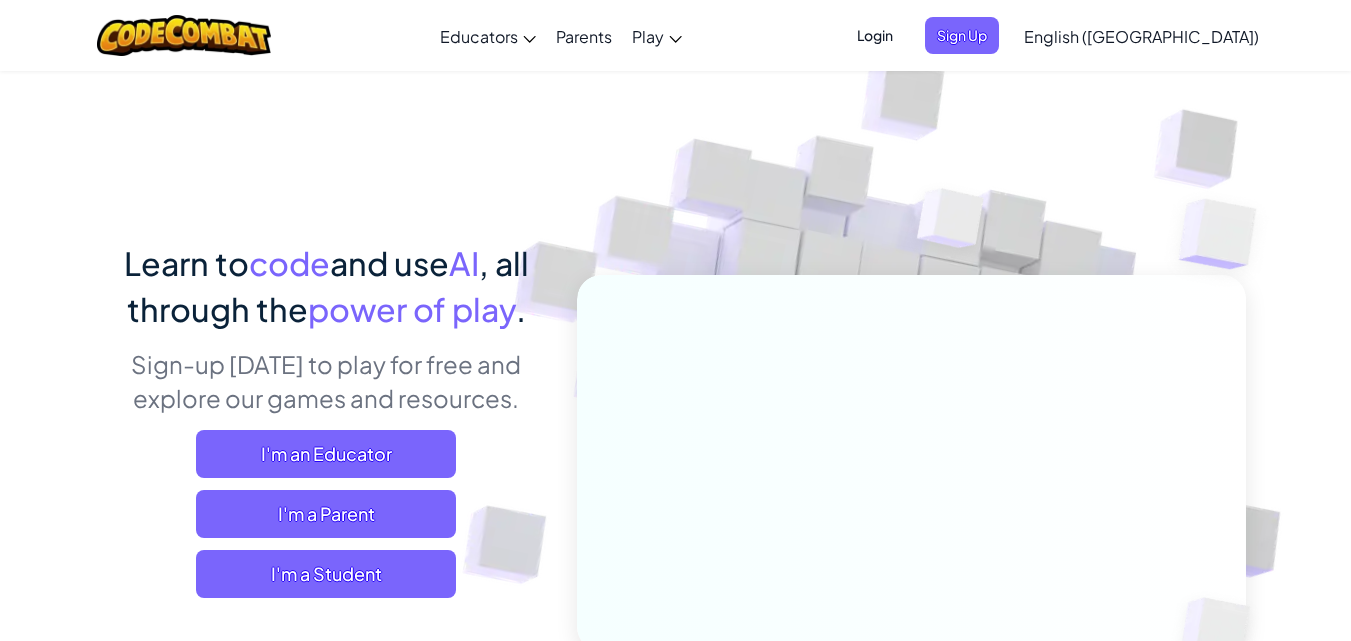 click on "I'm a Student" at bounding box center (326, 574) 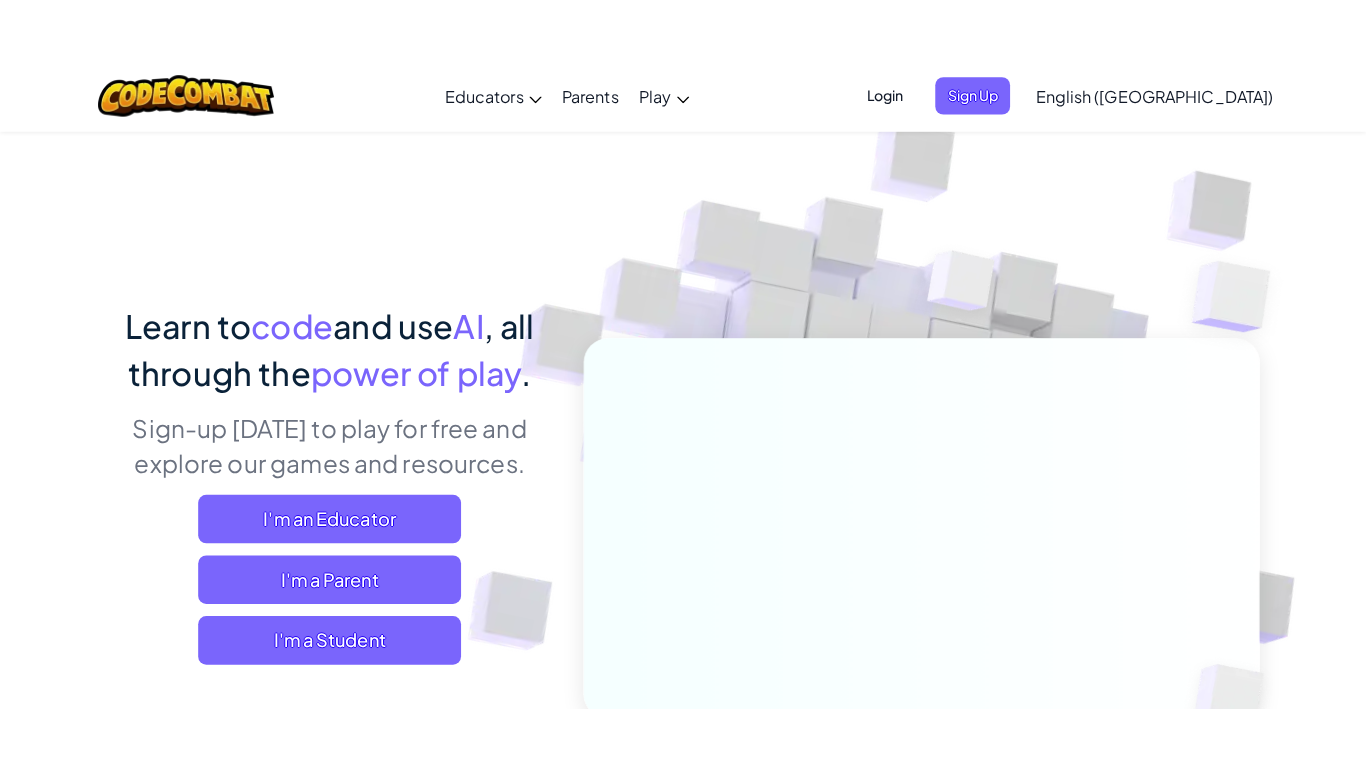 scroll, scrollTop: 0, scrollLeft: 0, axis: both 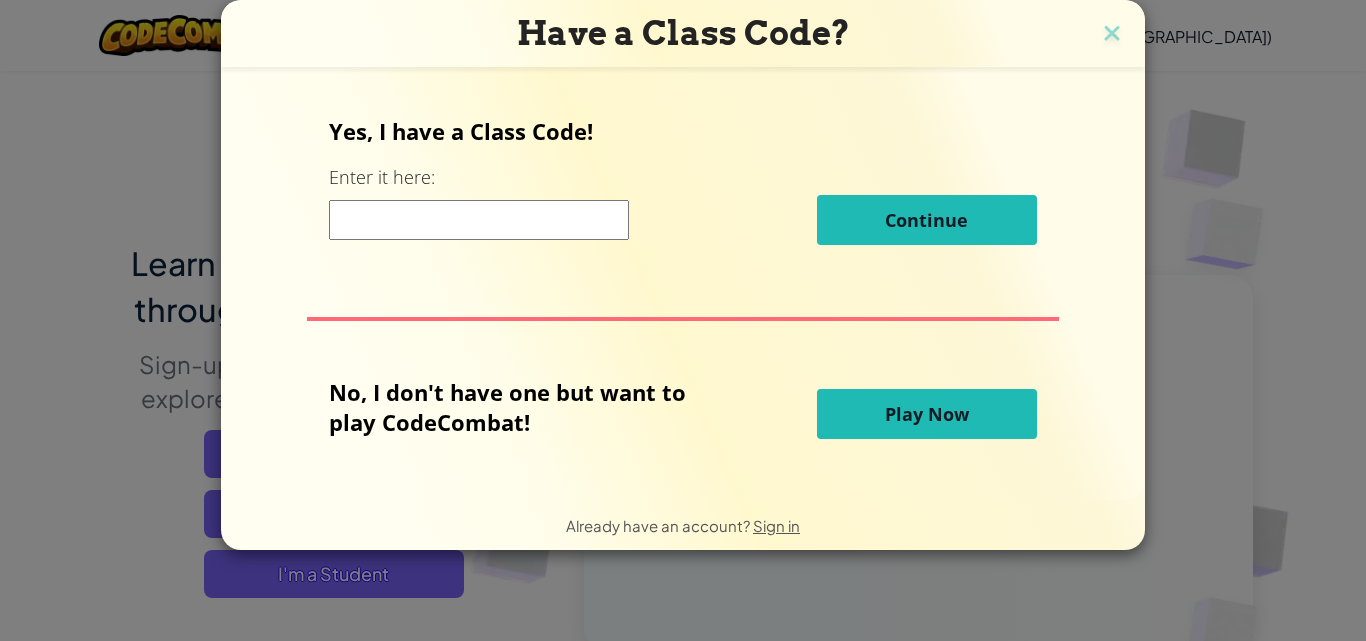 click on "Play Now" at bounding box center [927, 414] 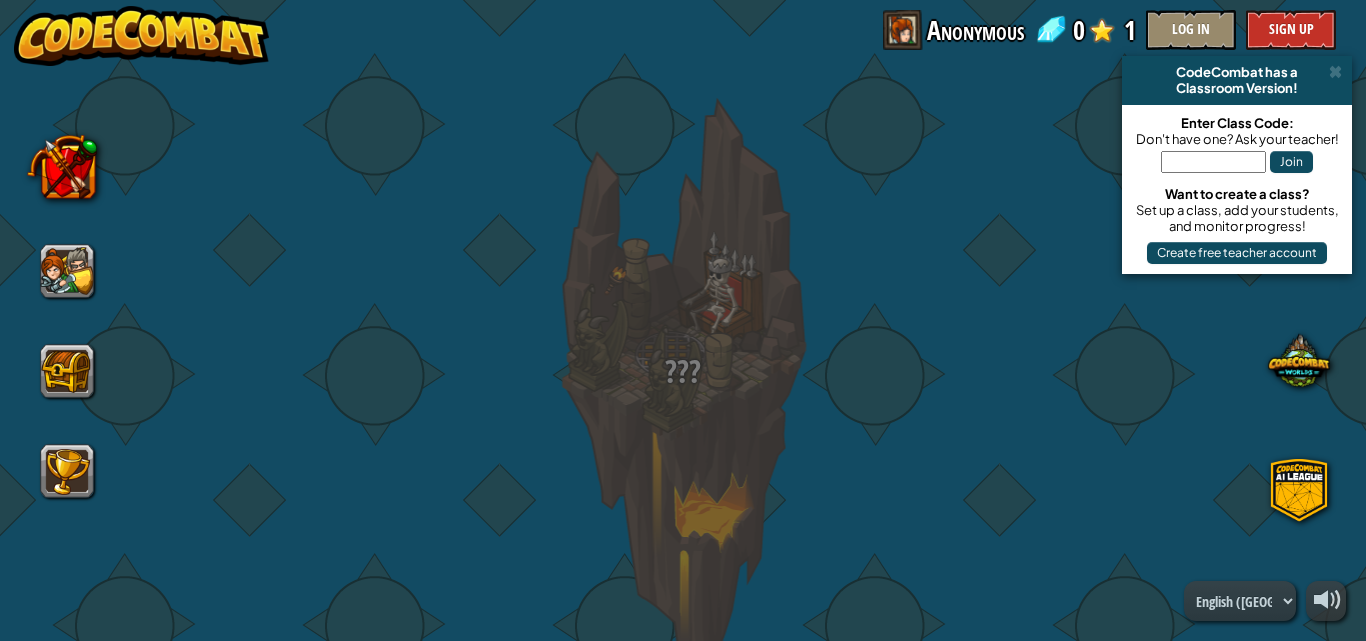 click on "??? ??? ??? ??? ???" at bounding box center [683, 1535] 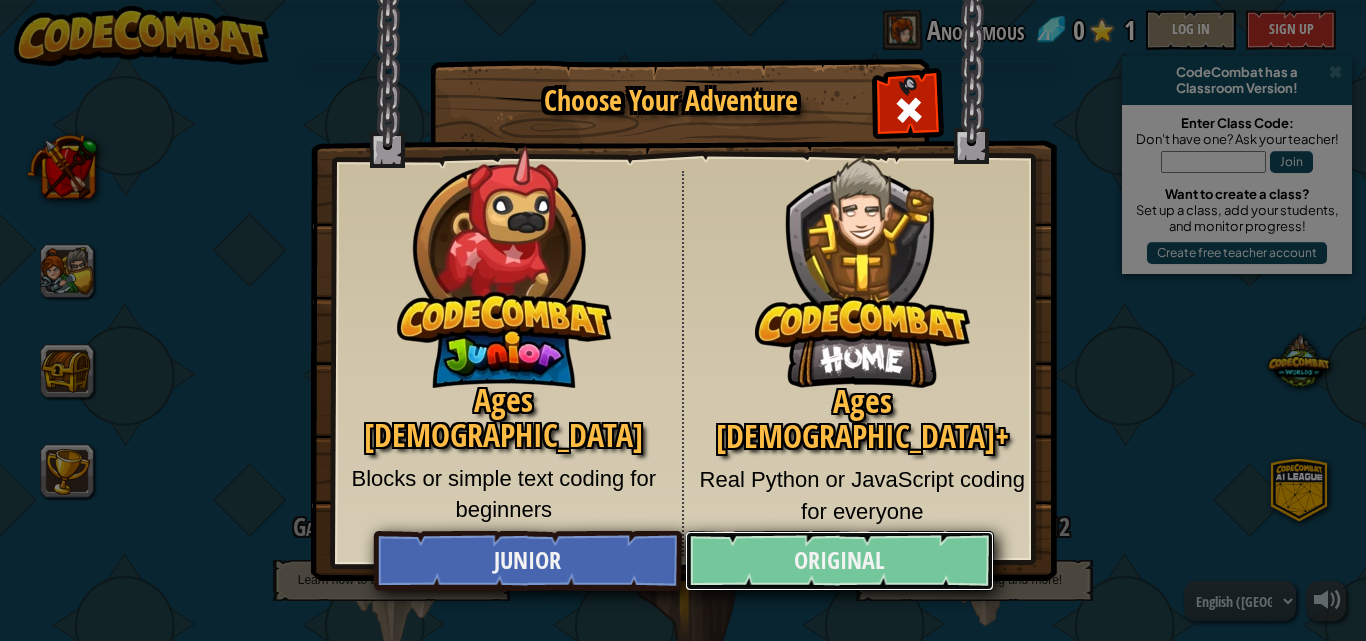 click on "Original" at bounding box center [839, 561] 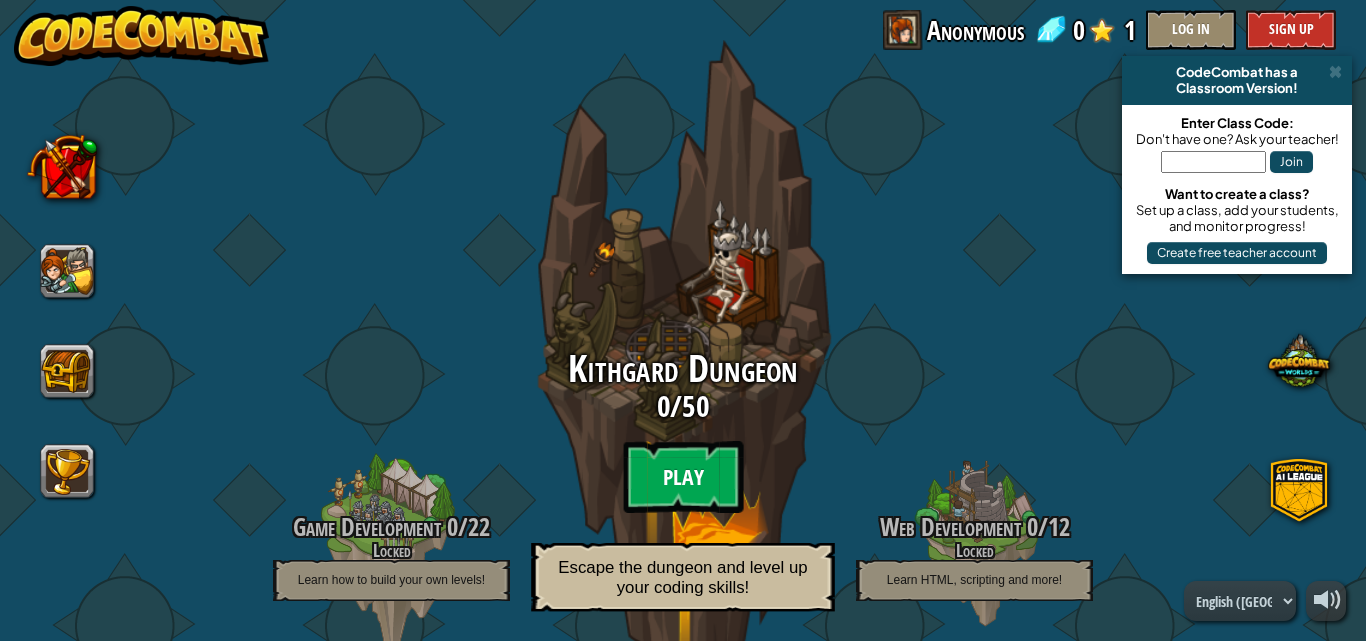click on "Play" at bounding box center (683, 477) 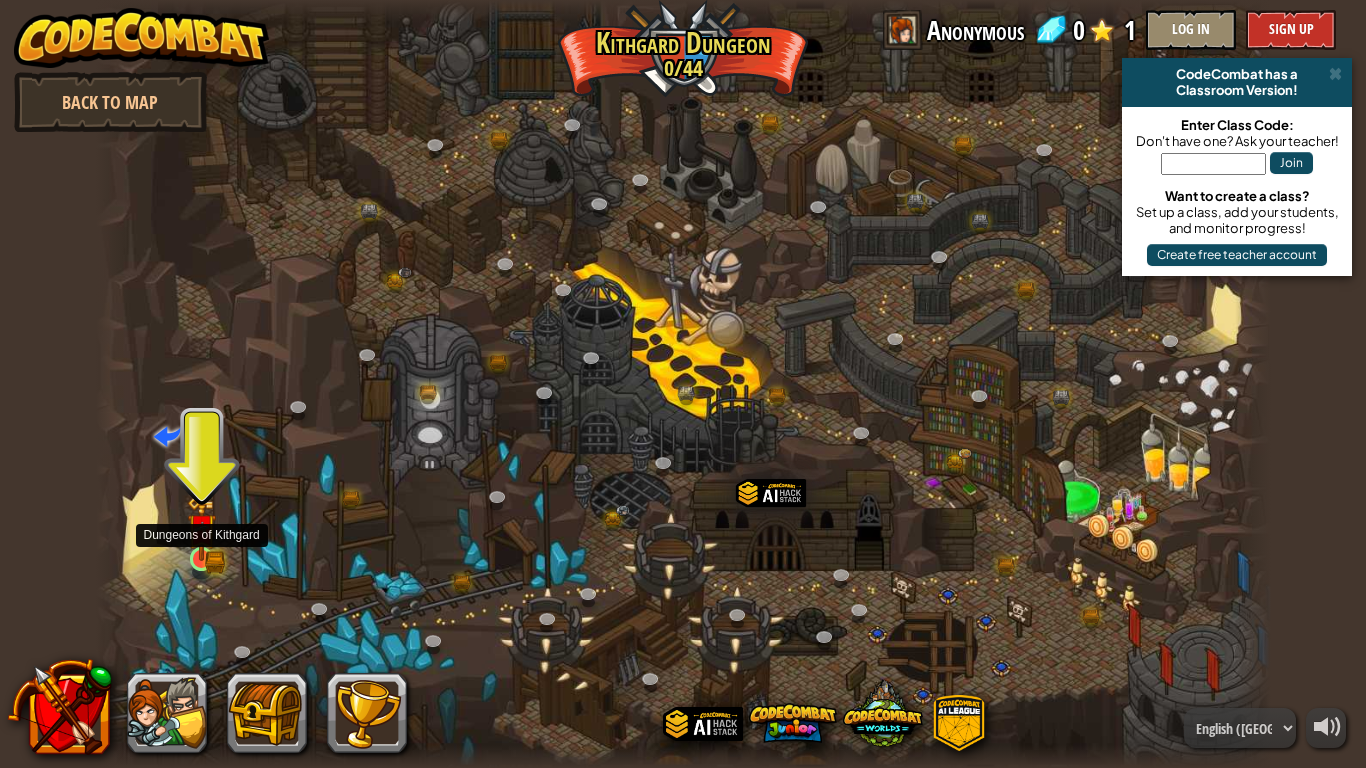 click at bounding box center (202, 528) 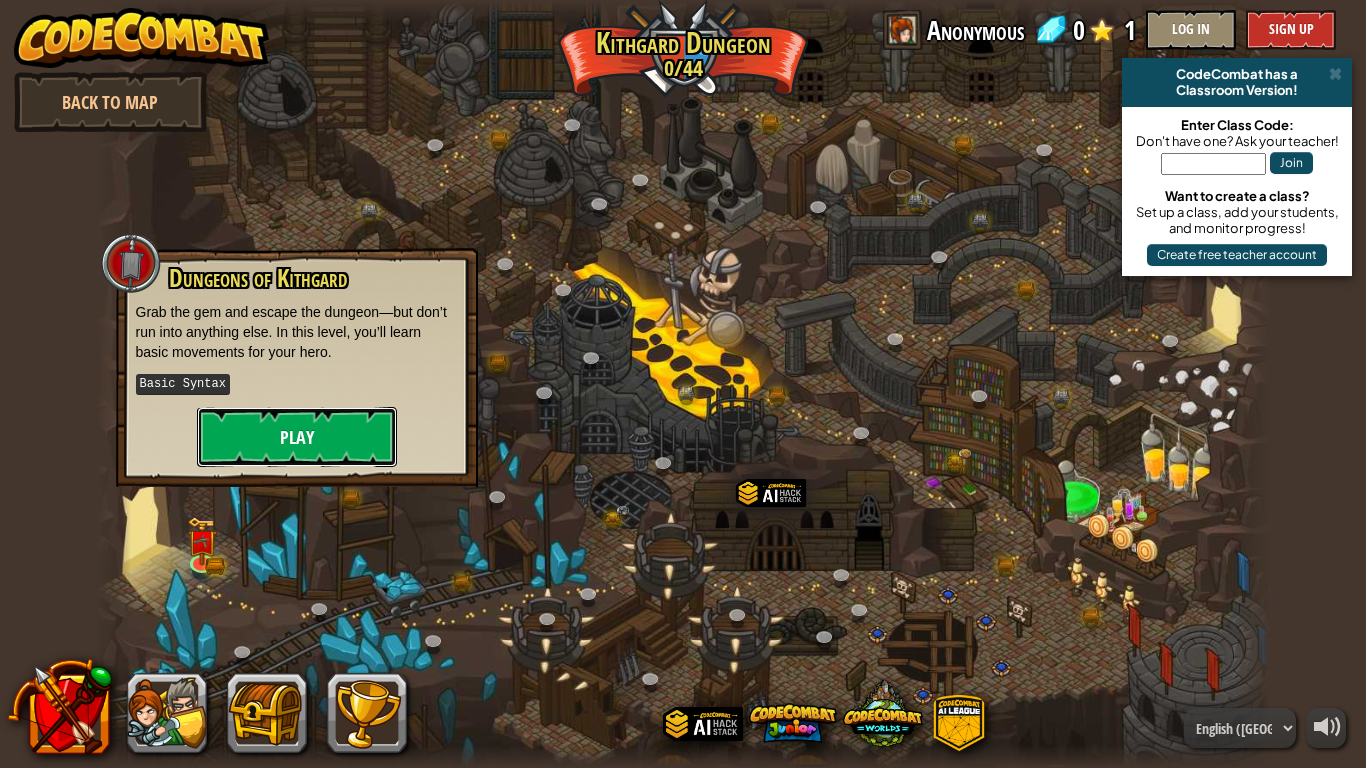 click on "Play" at bounding box center [297, 437] 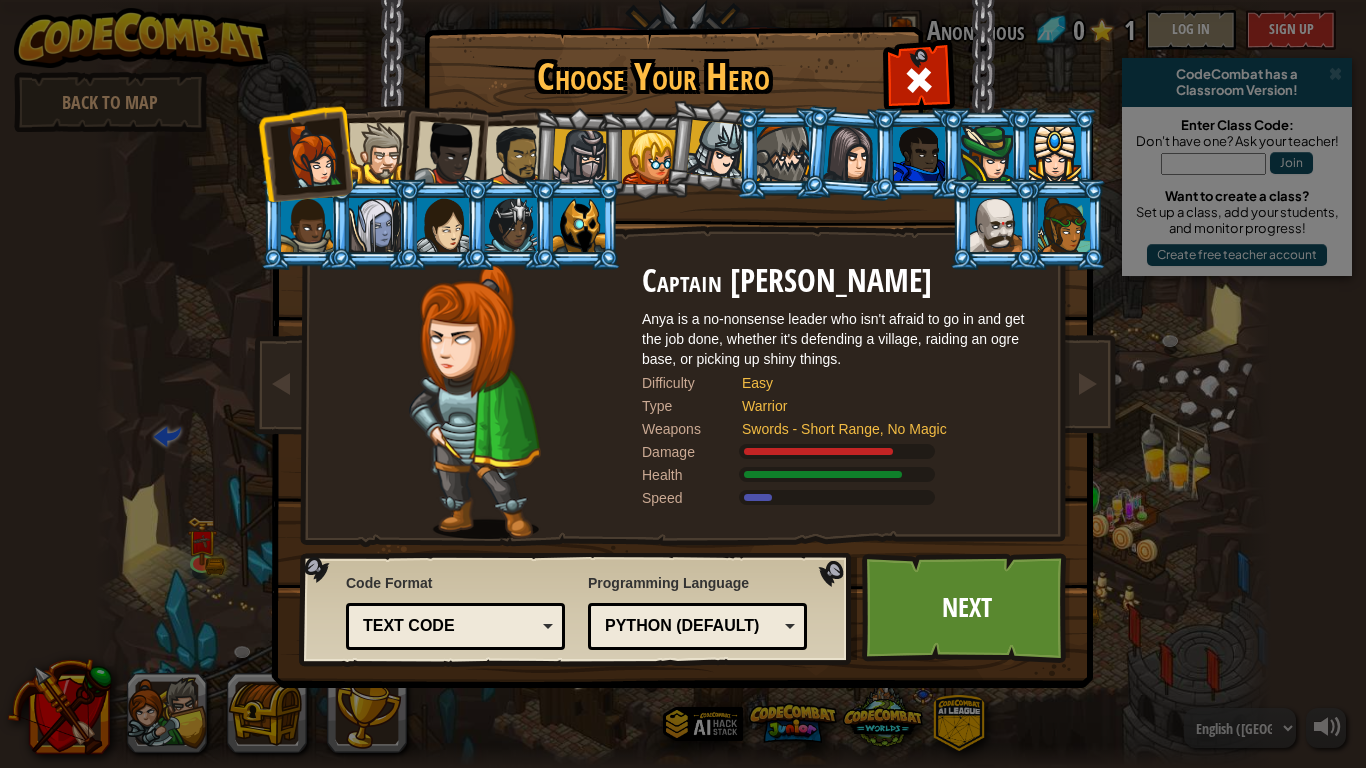 click on "Text code Blocks and code Blocks Blocks (Icons) Text code" at bounding box center [455, 626] 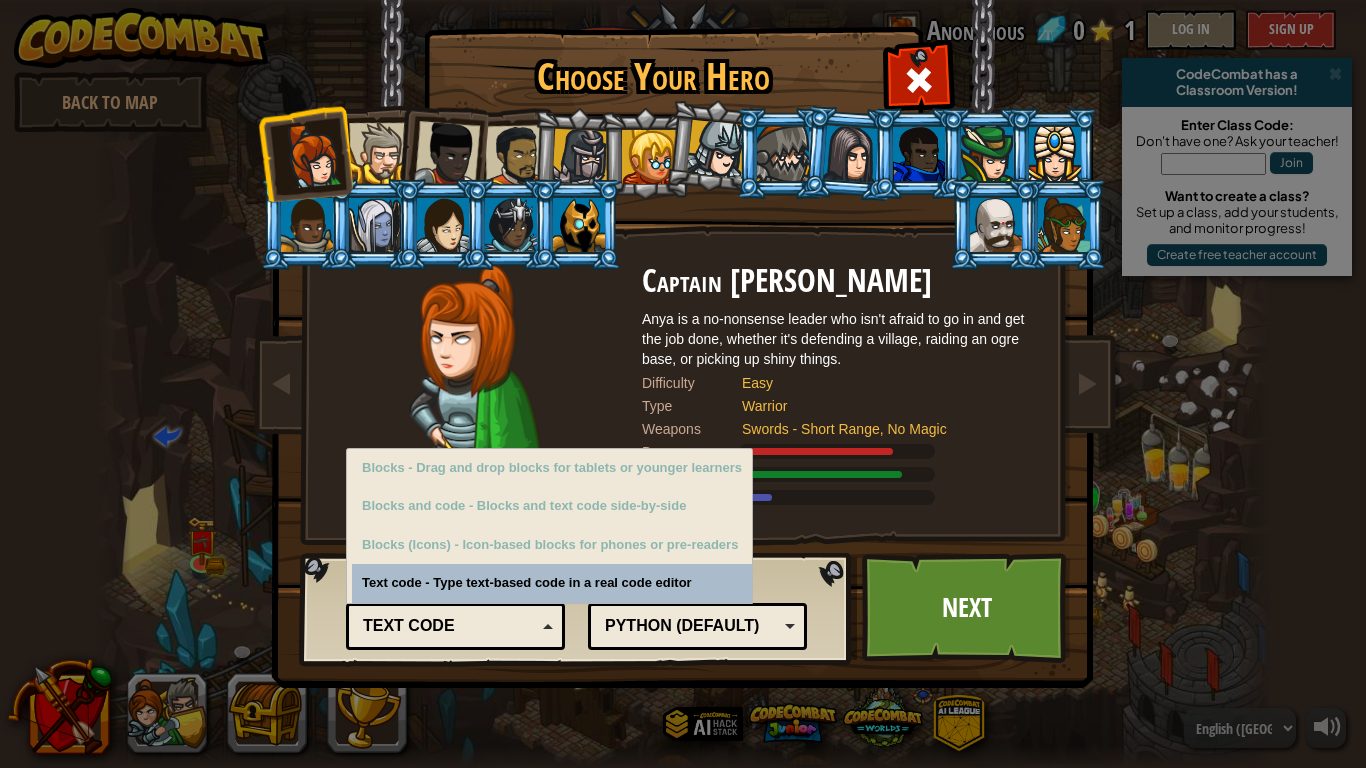 click on "Text code" at bounding box center [449, 626] 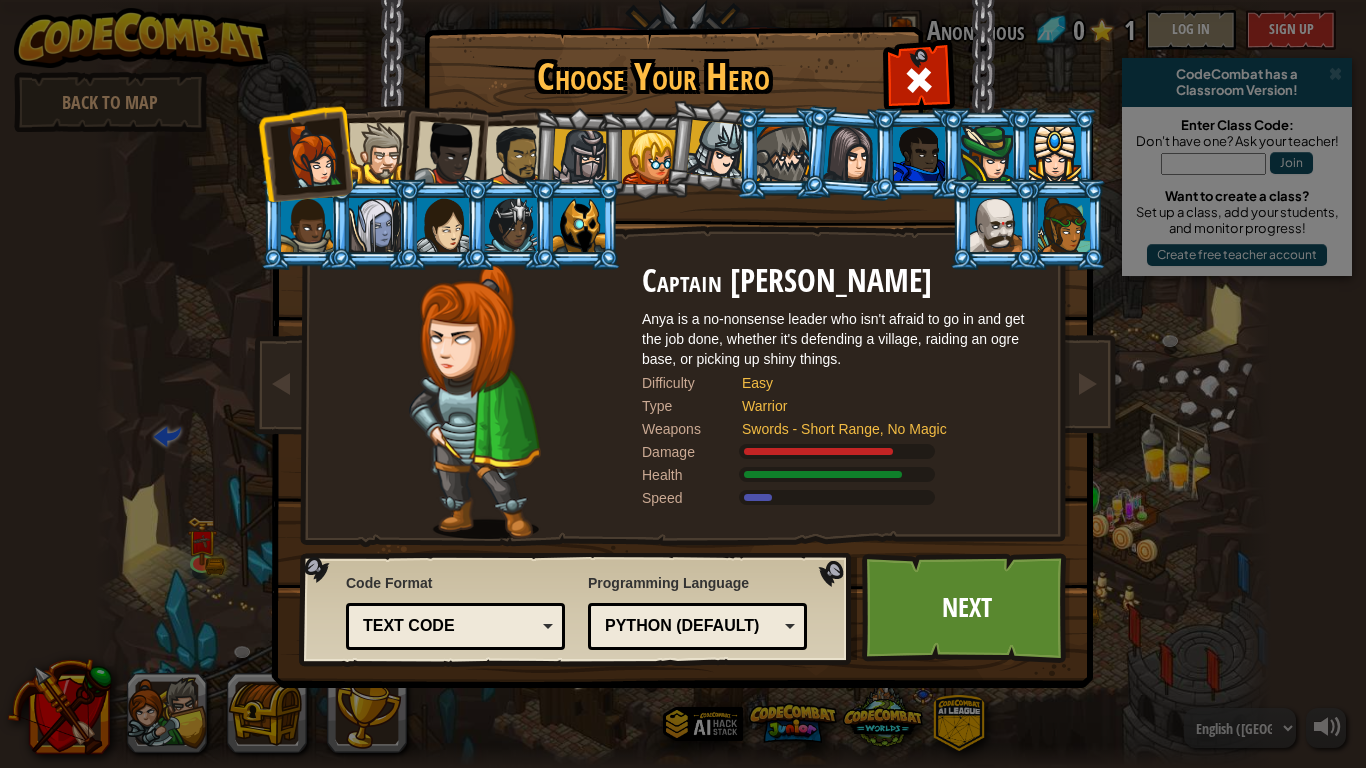 click on "Python (Default)" at bounding box center (691, 626) 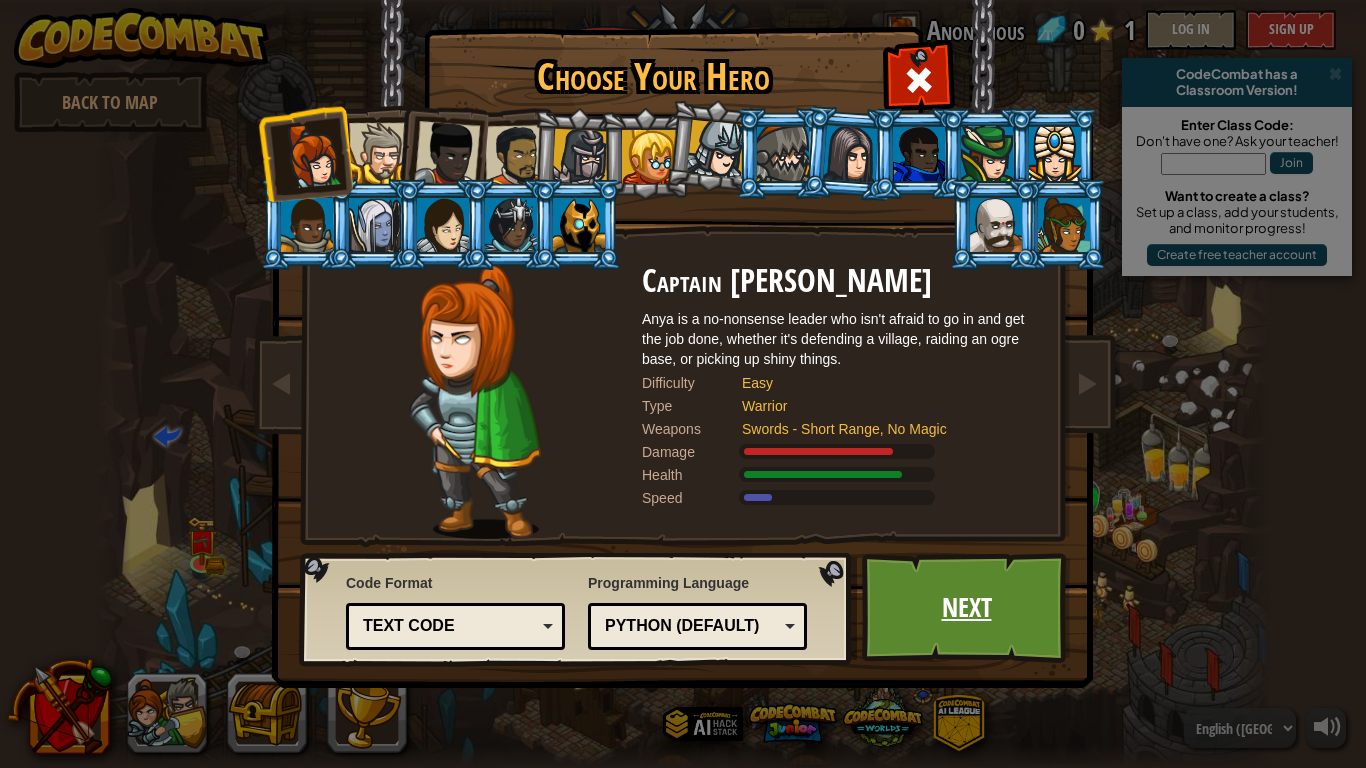 click on "Next" at bounding box center (966, 608) 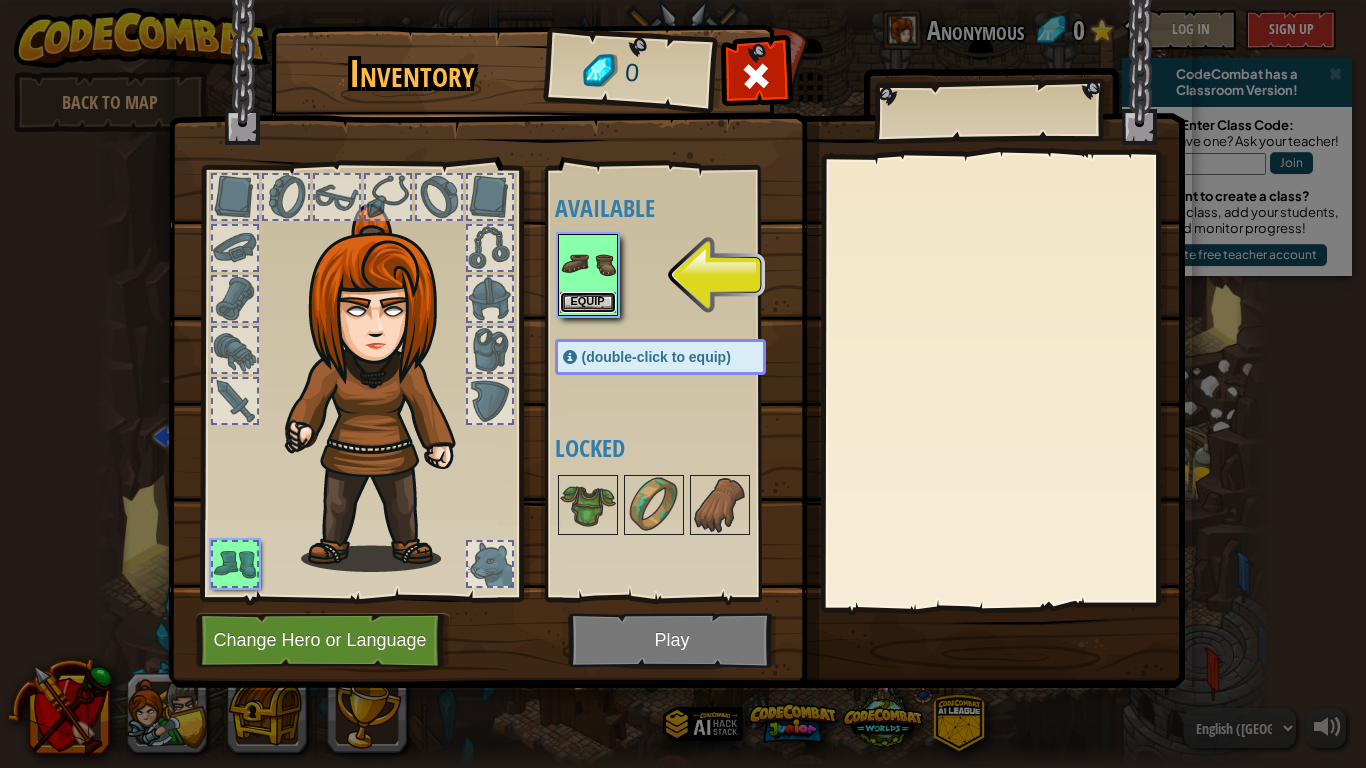 click on "Equip" at bounding box center (588, 302) 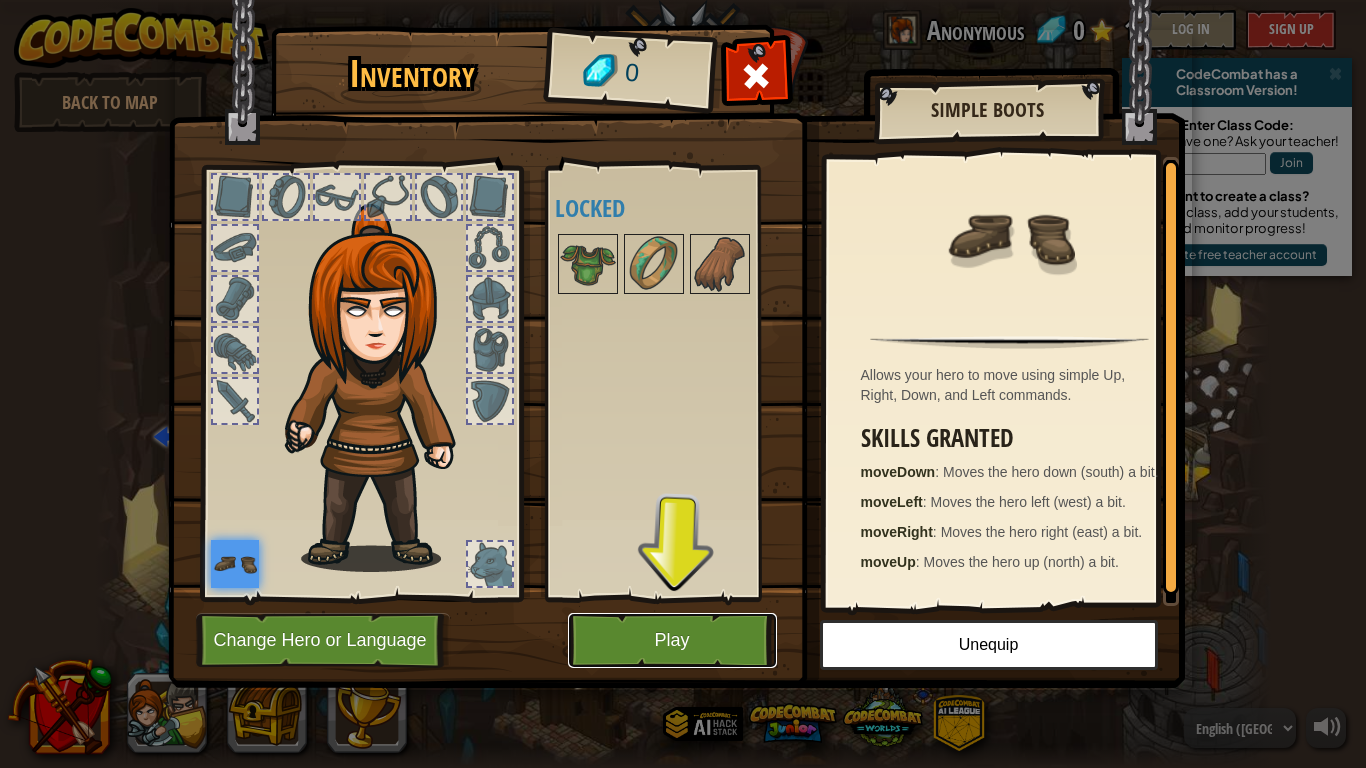 click on "Play" at bounding box center [672, 640] 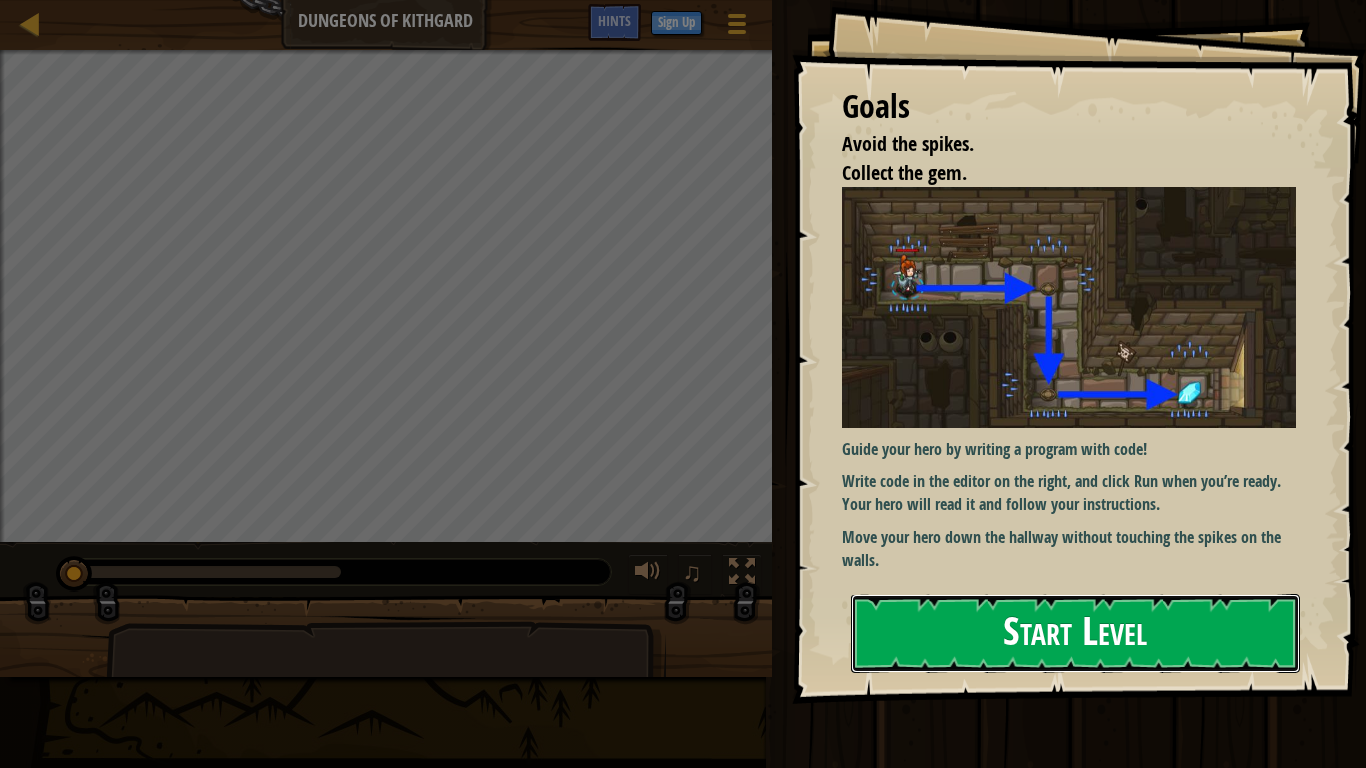 click on "Start Level" at bounding box center [1075, 633] 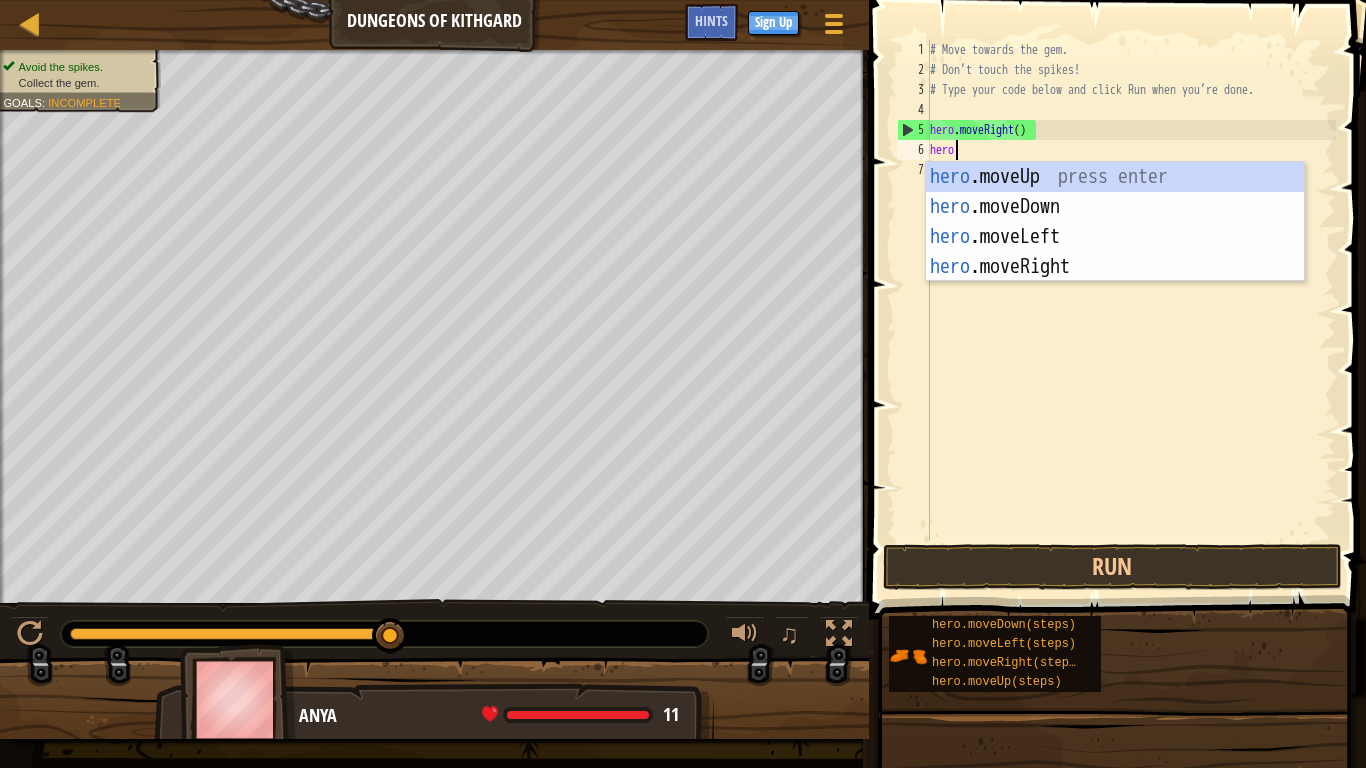 scroll, scrollTop: 5, scrollLeft: 18, axis: both 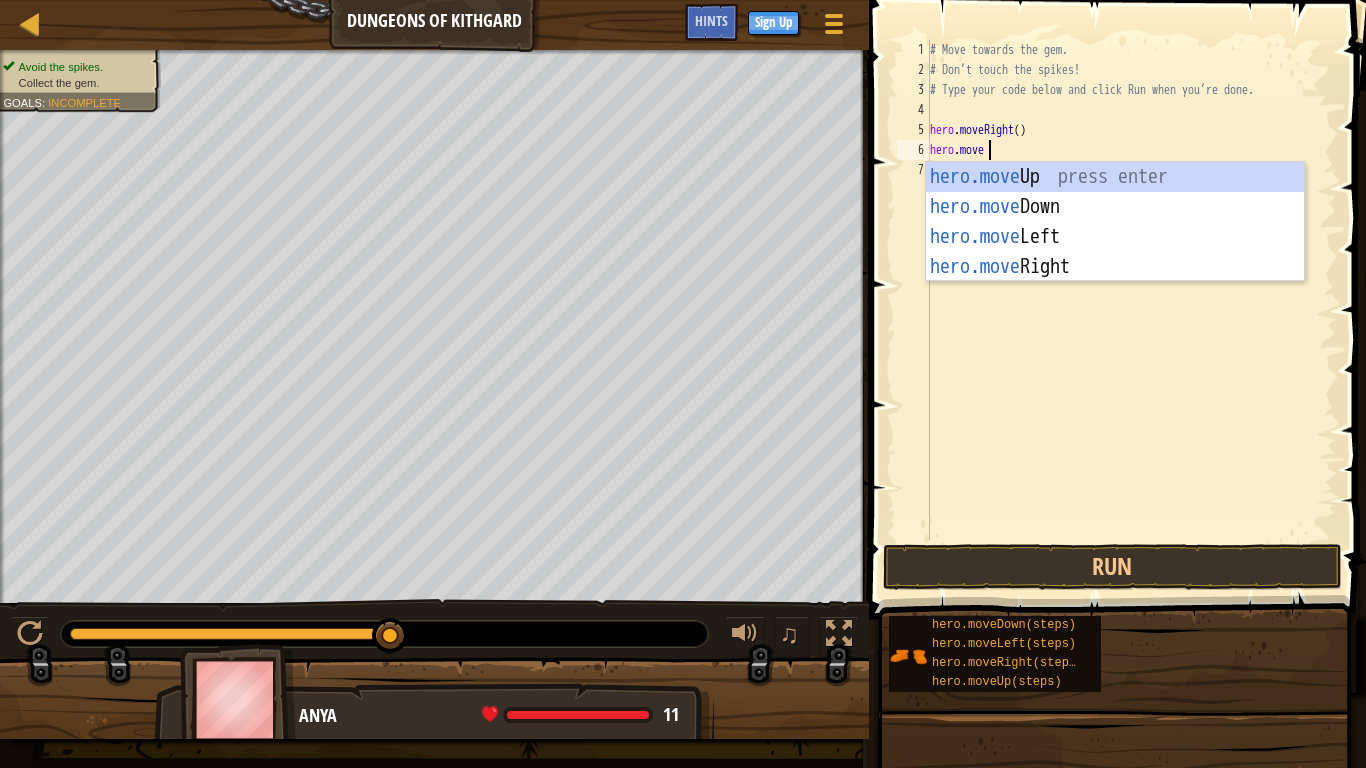 type on "hero.moveD" 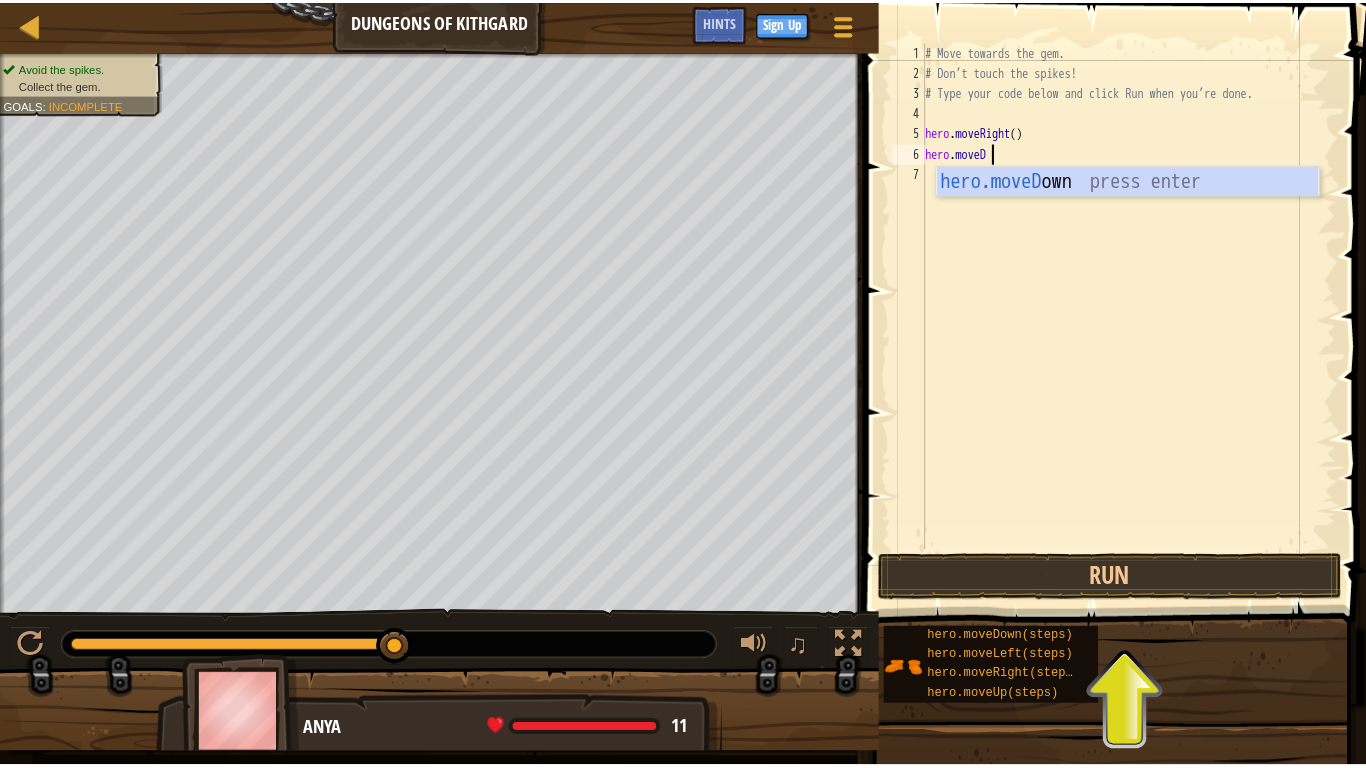 scroll, scrollTop: 5, scrollLeft: 0, axis: vertical 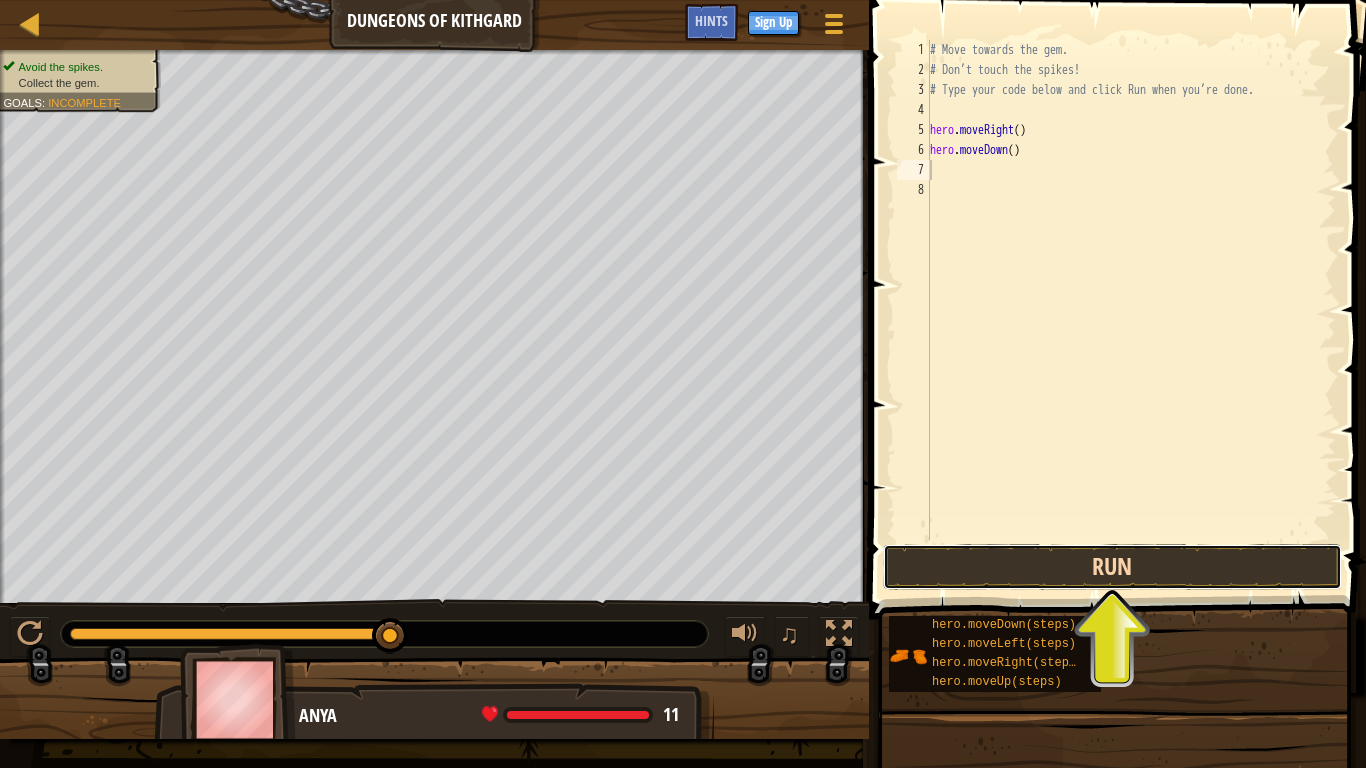 click on "Run" at bounding box center (1112, 567) 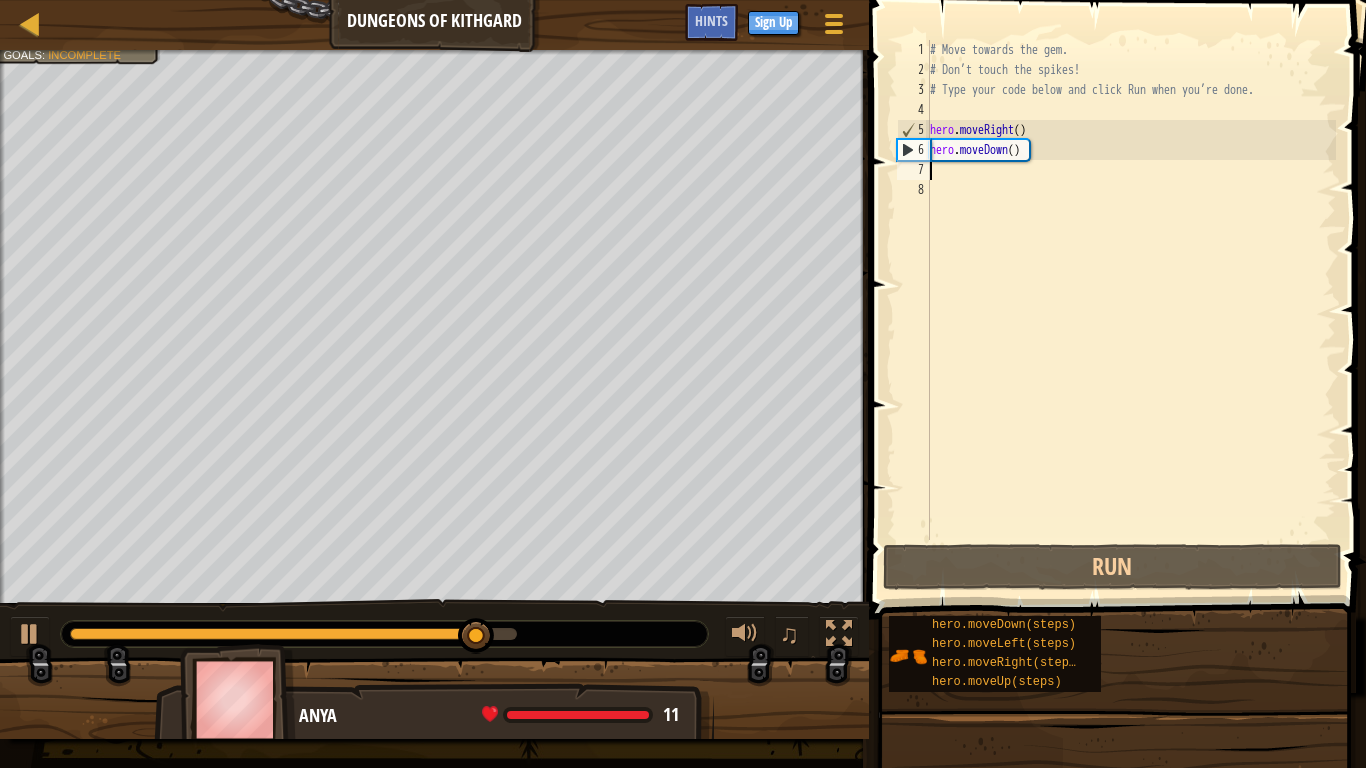 click on "# Move towards the gem. # Don’t touch the spikes! # Type your code below and click Run when you’re done. hero . moveRight ( ) hero . moveDown ( )" at bounding box center (1131, 310) 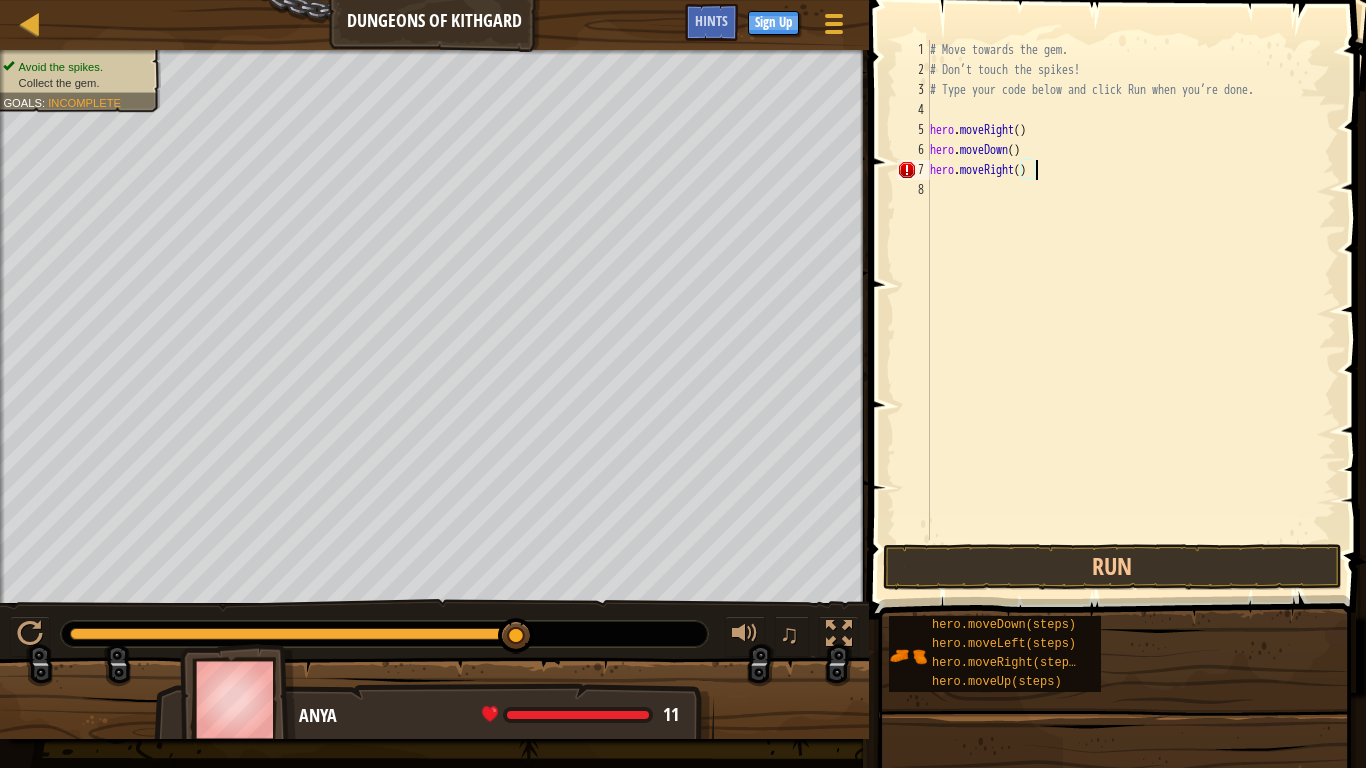scroll, scrollTop: 5, scrollLeft: 78, axis: both 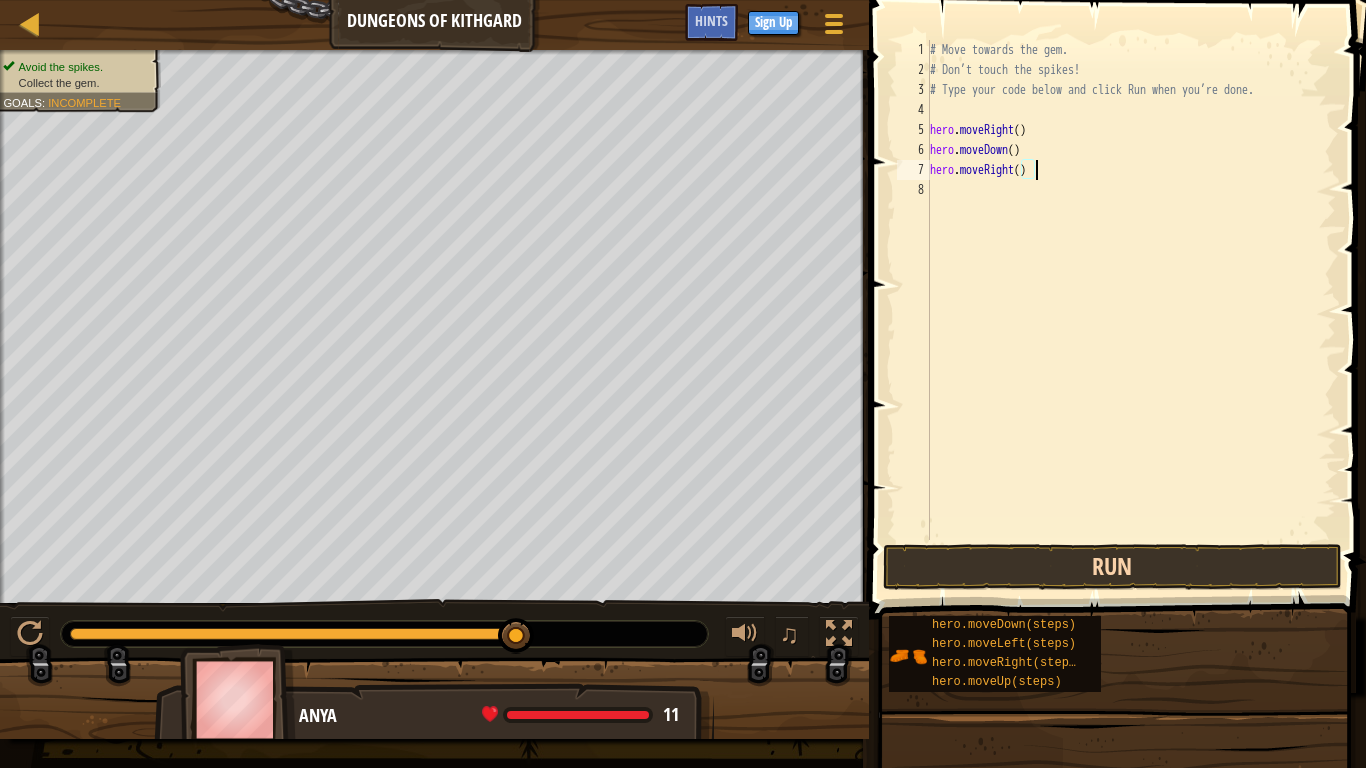 type on "hero.moveRight()" 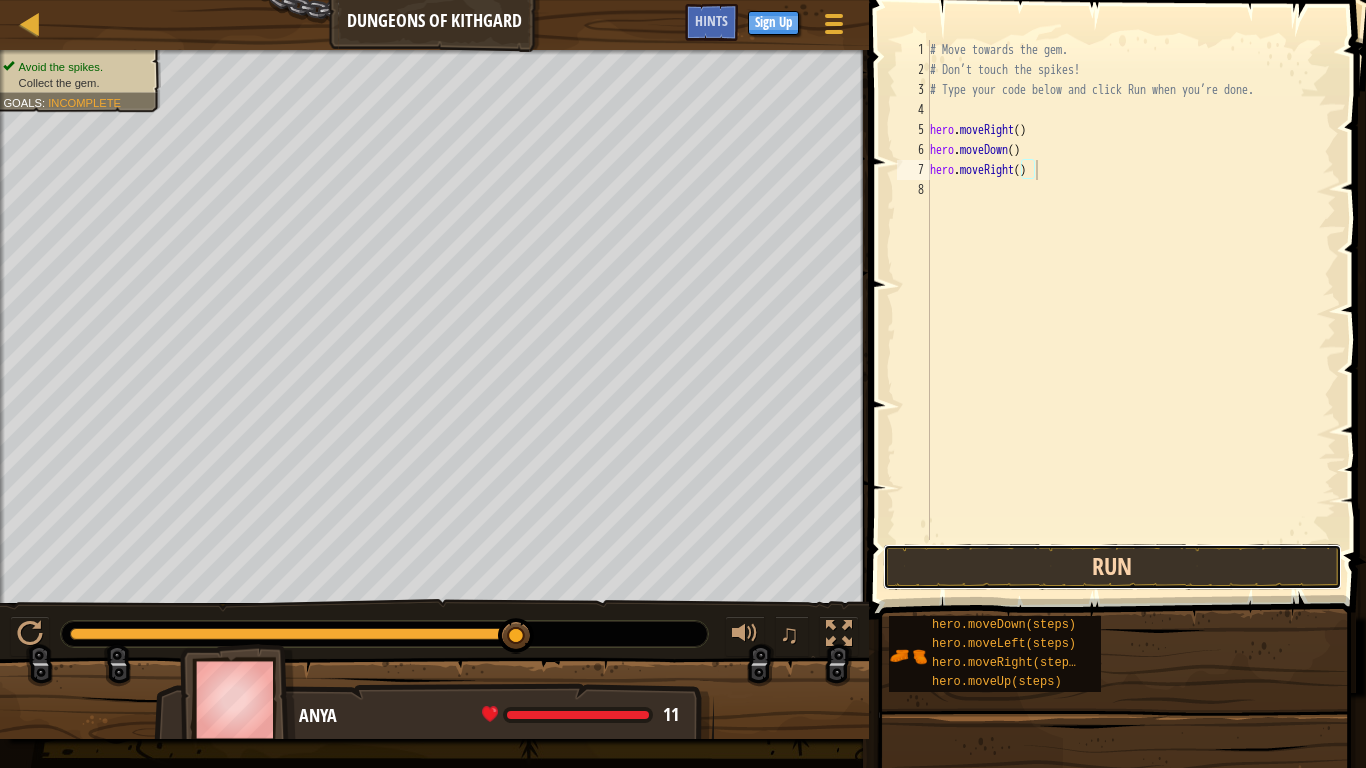 click on "Run" at bounding box center [1112, 567] 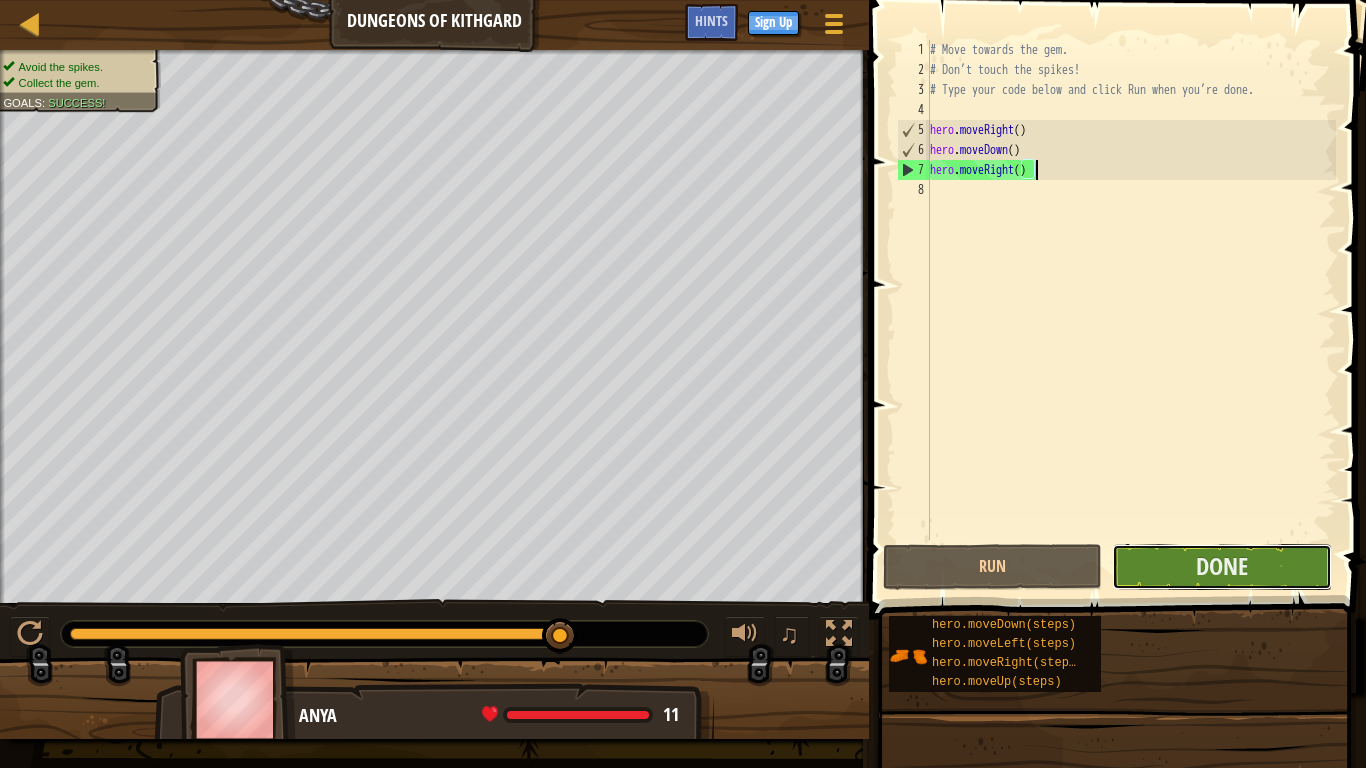 click on "Done" at bounding box center [1221, 567] 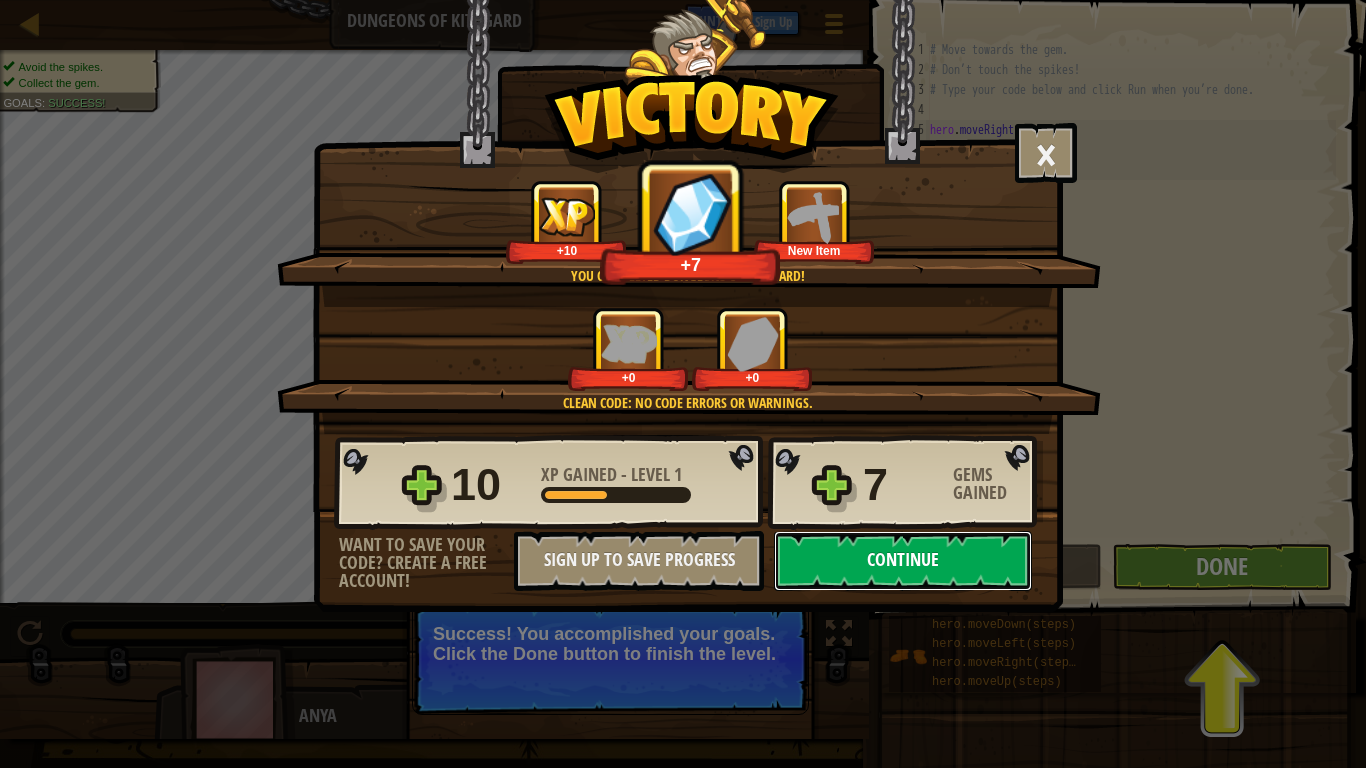 click on "Continue" at bounding box center [903, 561] 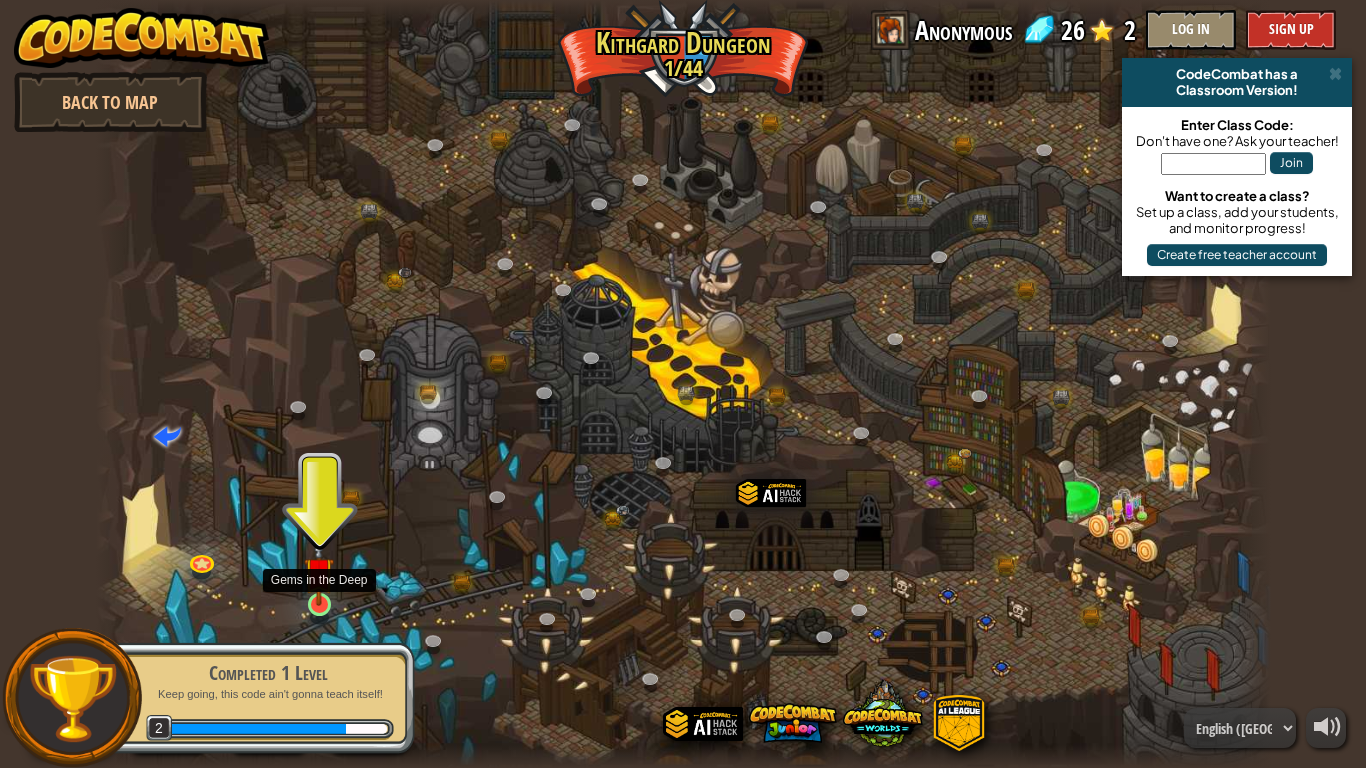 click at bounding box center [319, 572] 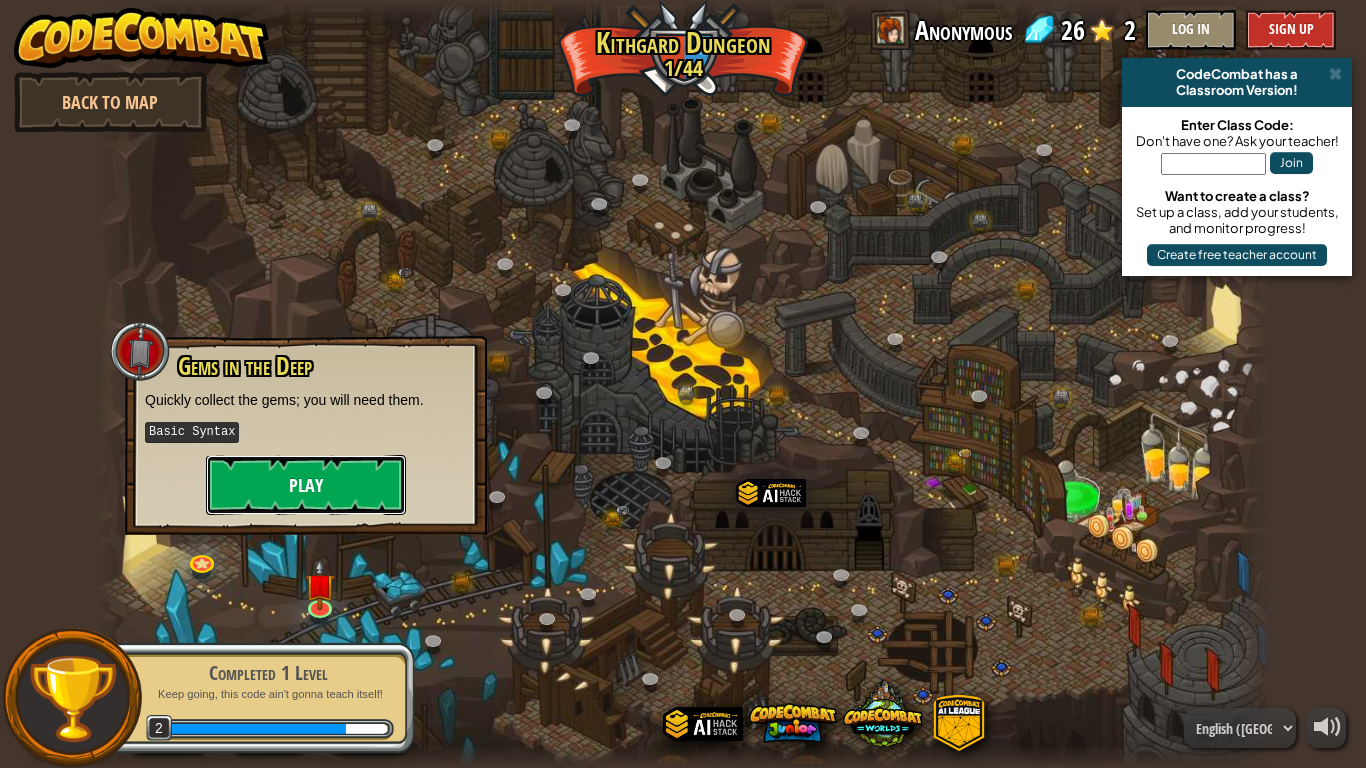 click on "Play" at bounding box center [306, 485] 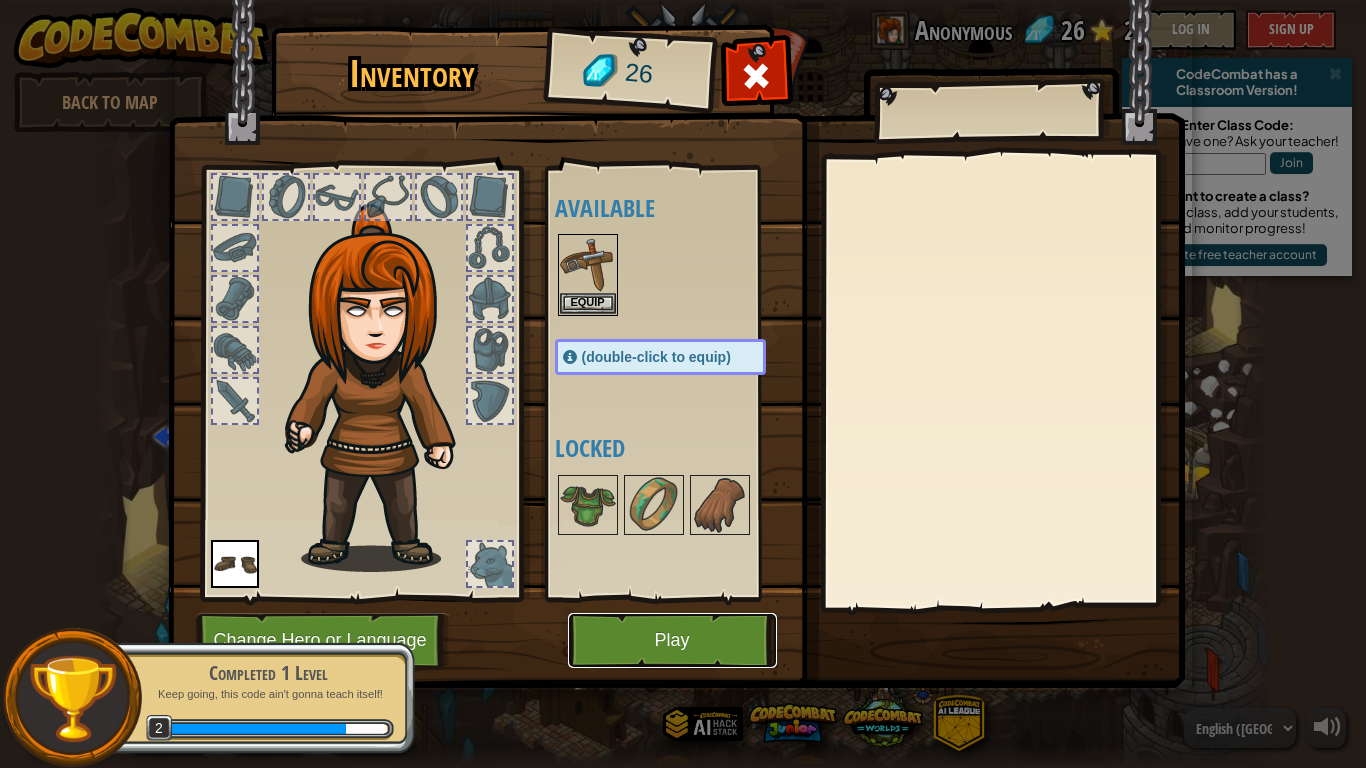 click on "Play" at bounding box center (672, 640) 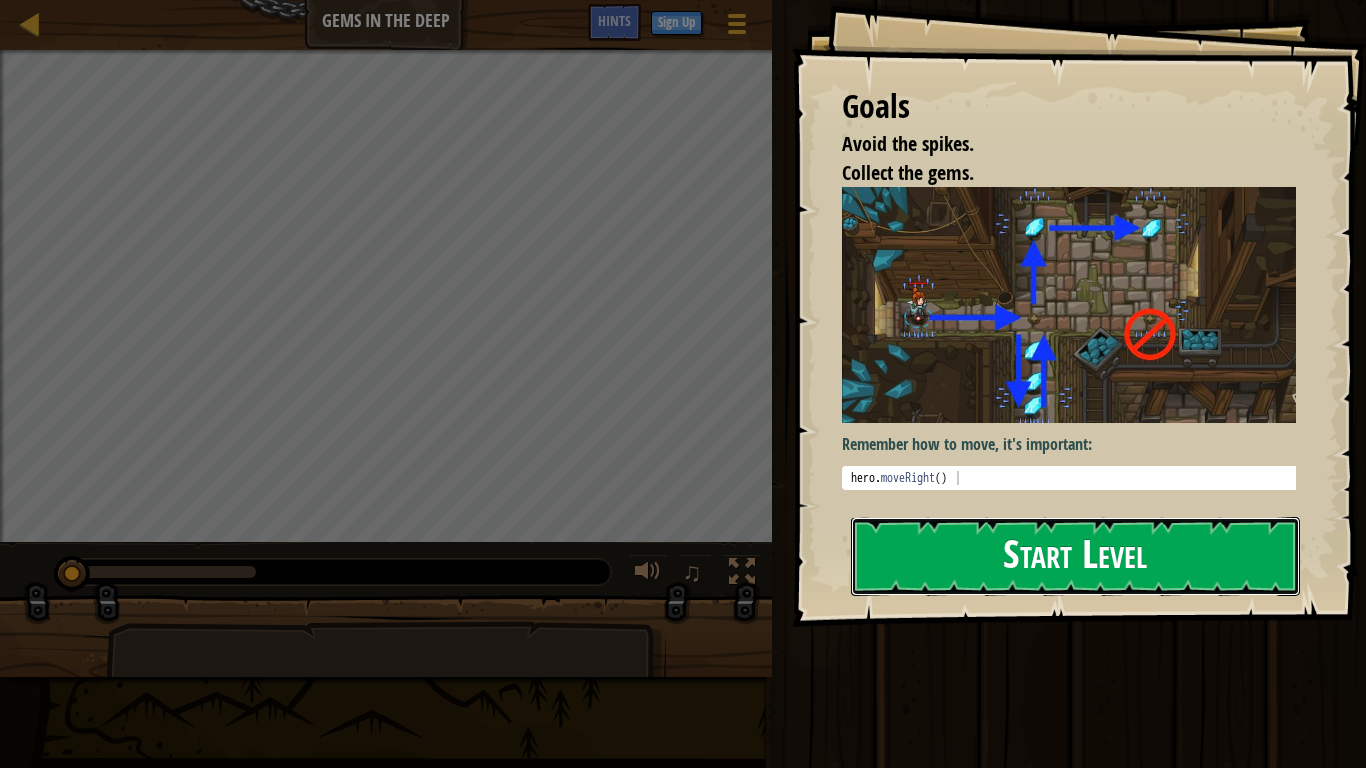 click on "Start Level" at bounding box center (1075, 556) 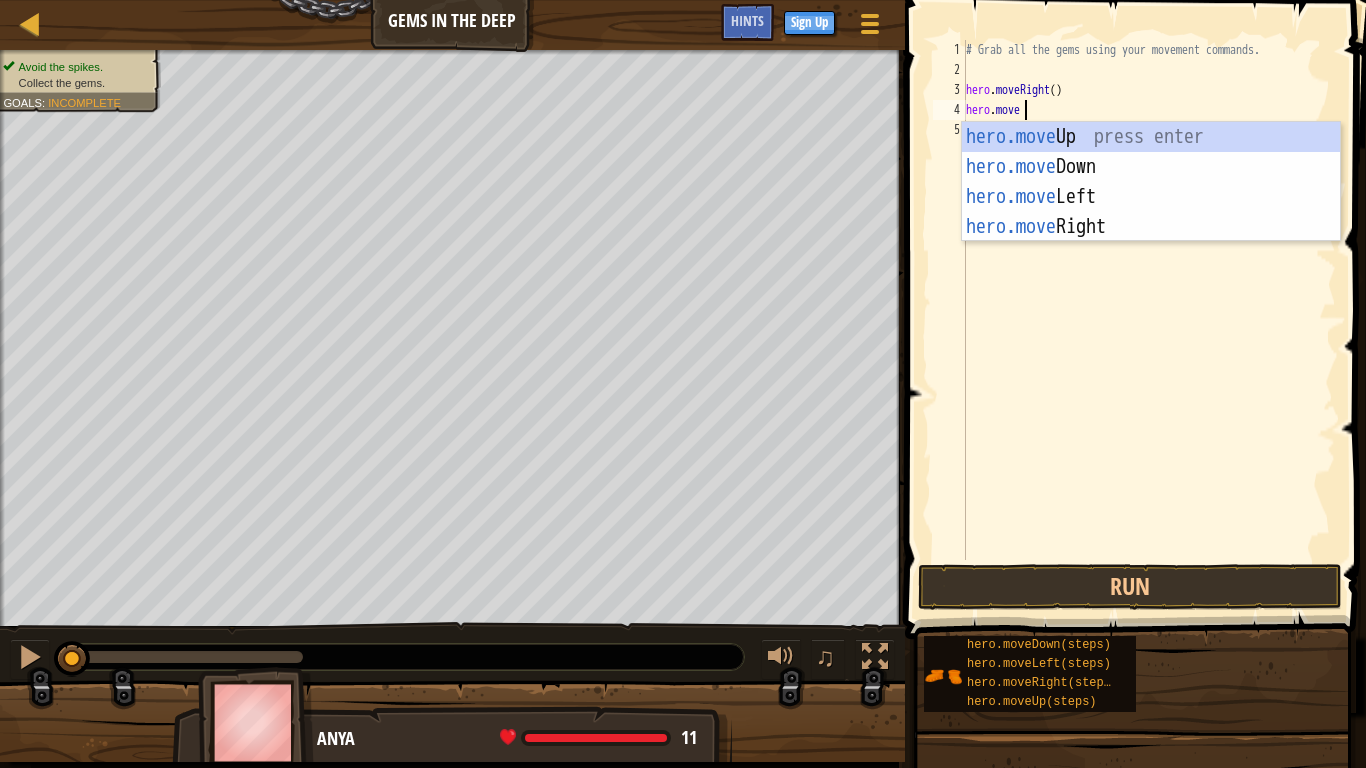 scroll, scrollTop: 5, scrollLeft: 43, axis: both 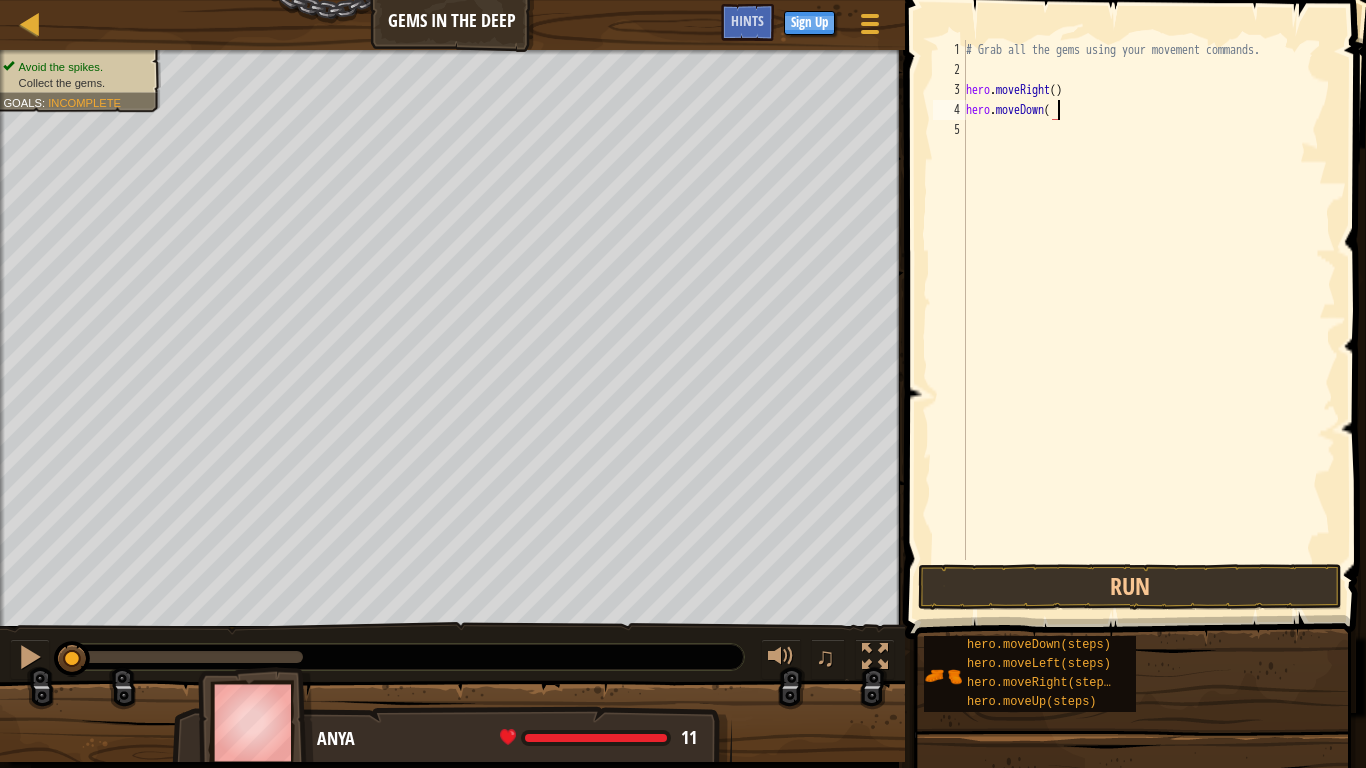 type on "hero.moveDown()" 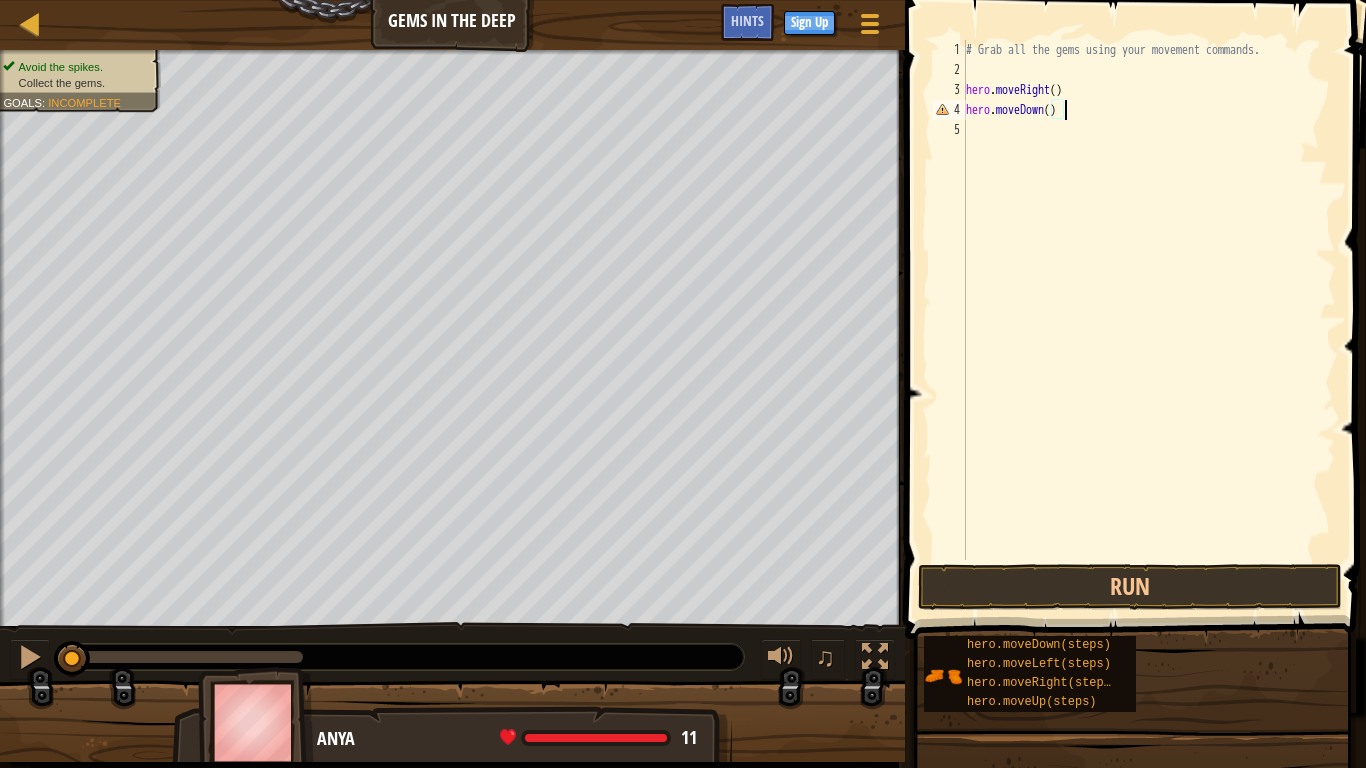 scroll, scrollTop: 5, scrollLeft: 0, axis: vertical 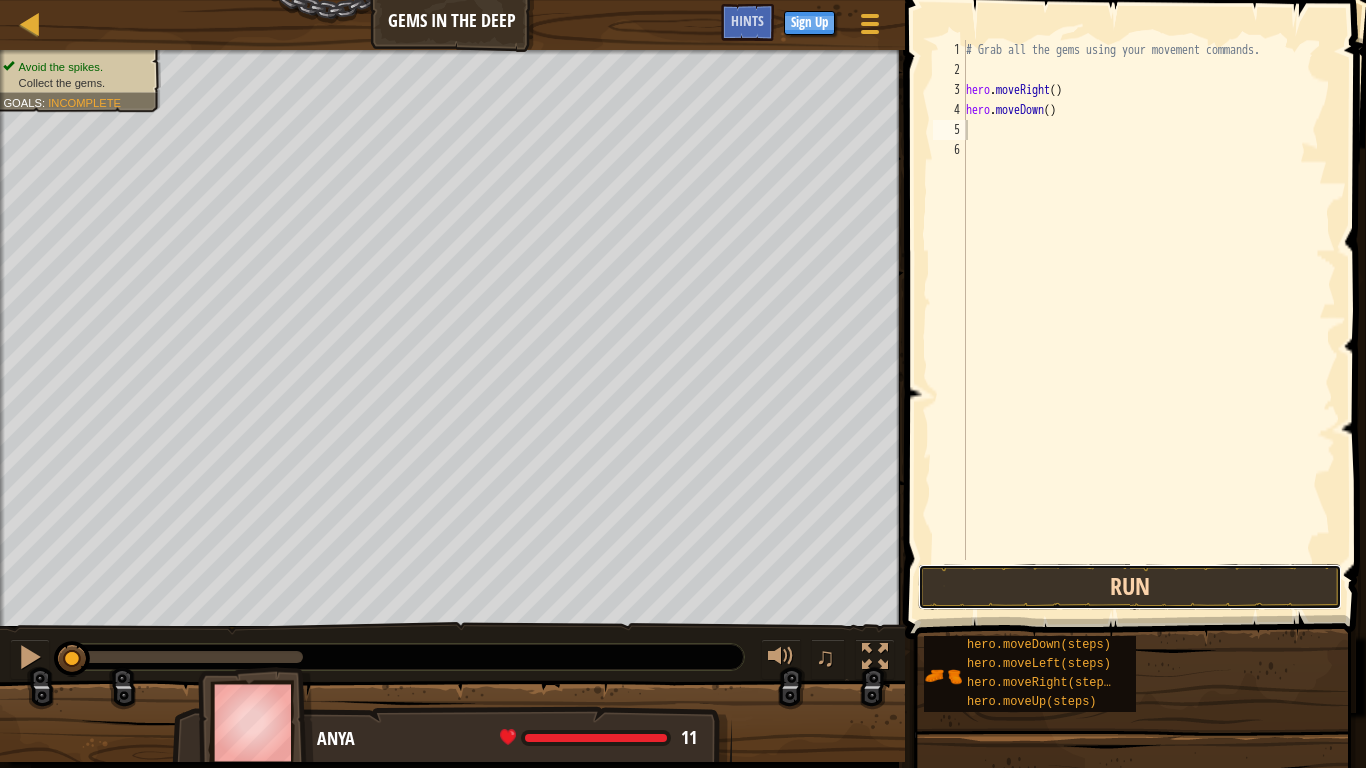 click on "Run" at bounding box center (1130, 587) 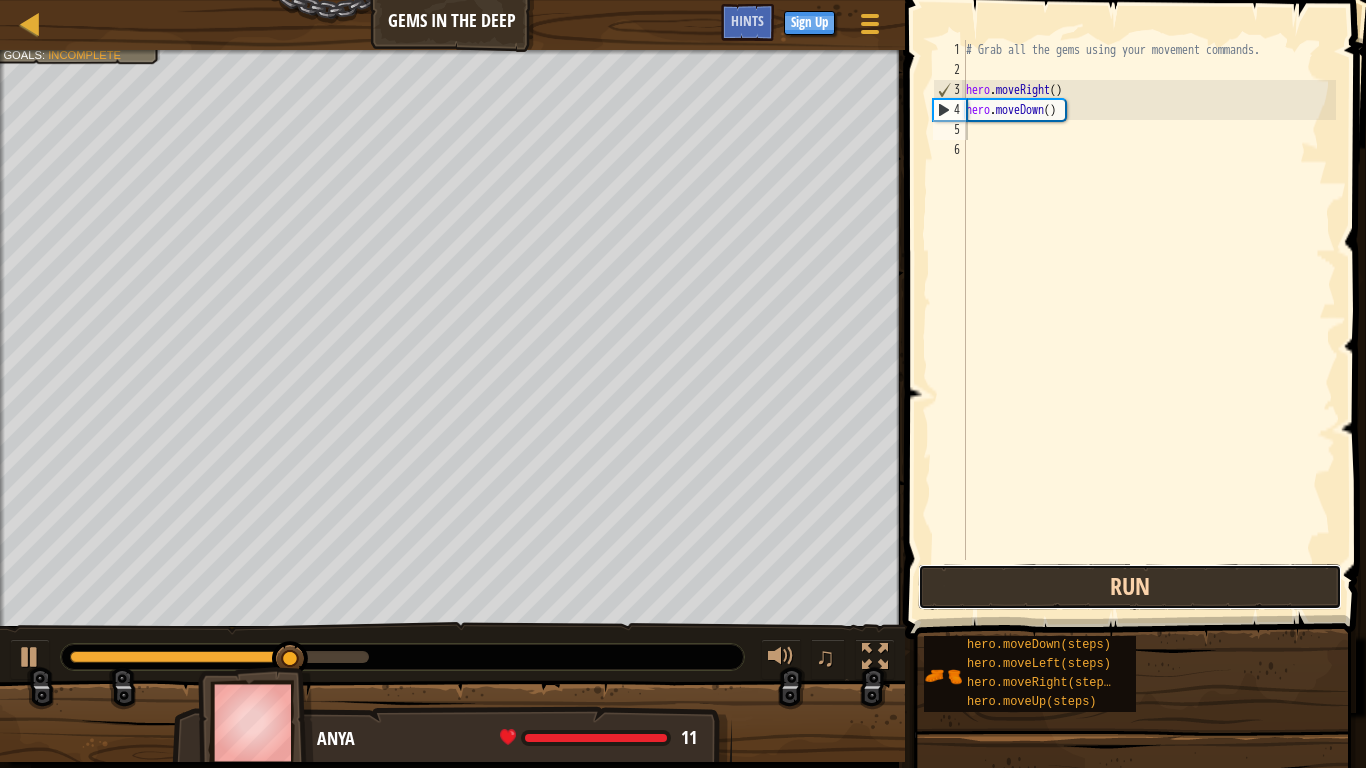 click on "Run" at bounding box center [1130, 587] 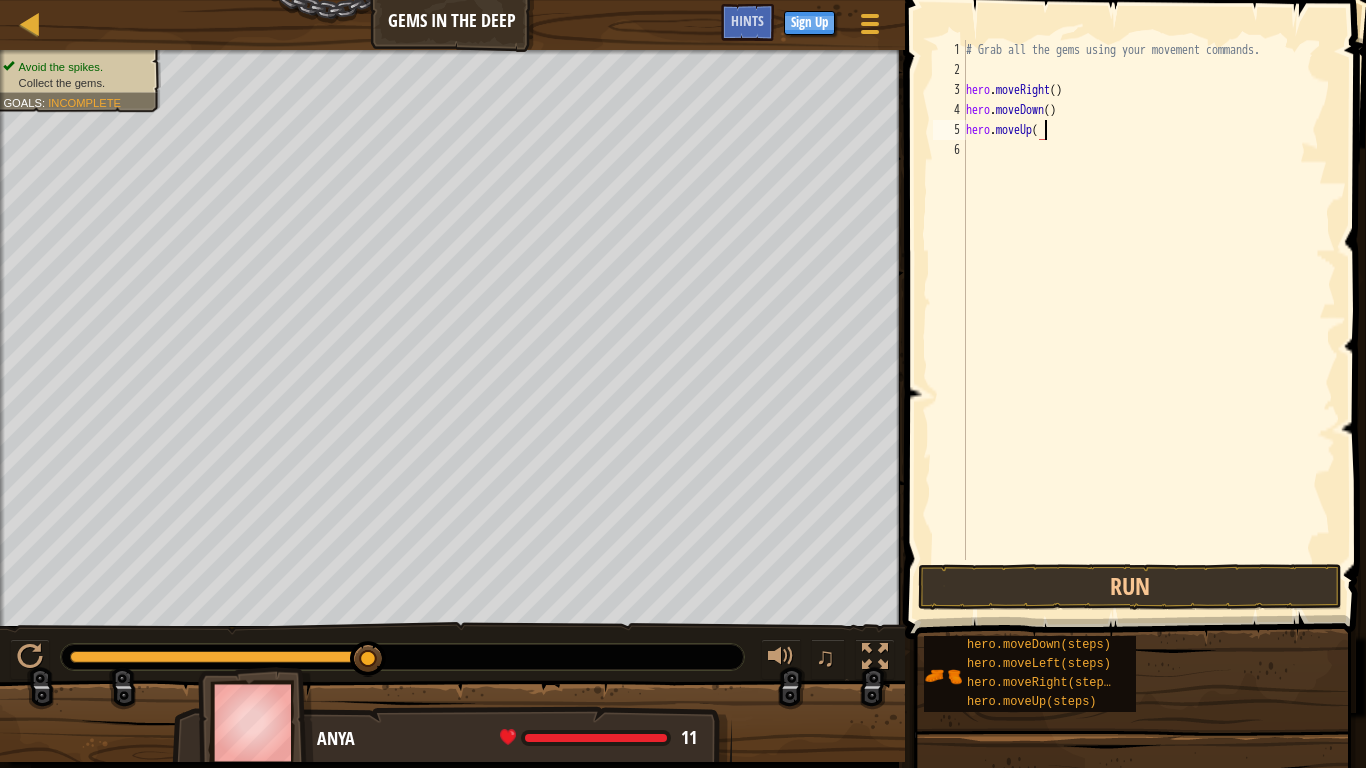 type on "hero.moveUp()" 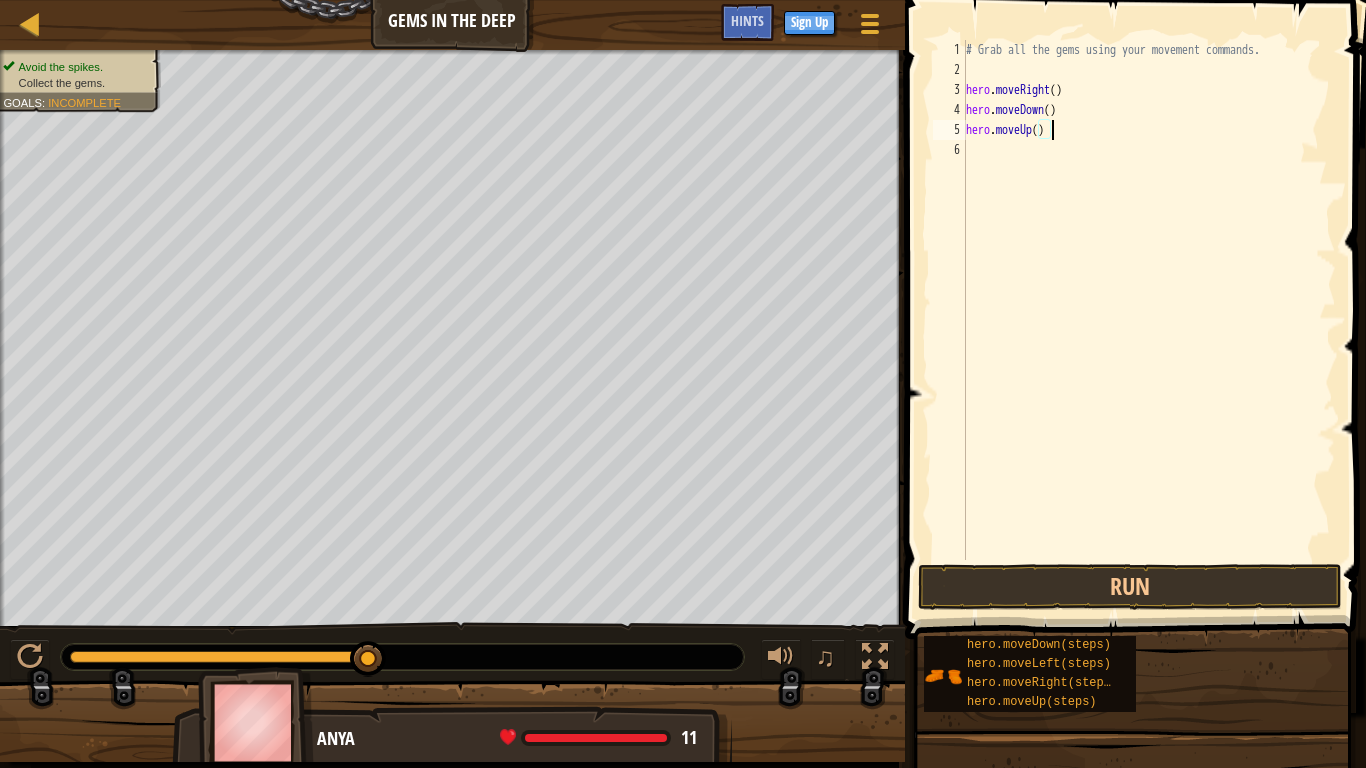 click on "# Grab all the gems using your movement commands. hero . moveRight ( ) hero . moveDown ( ) hero . moveUp ( )" at bounding box center [1149, 320] 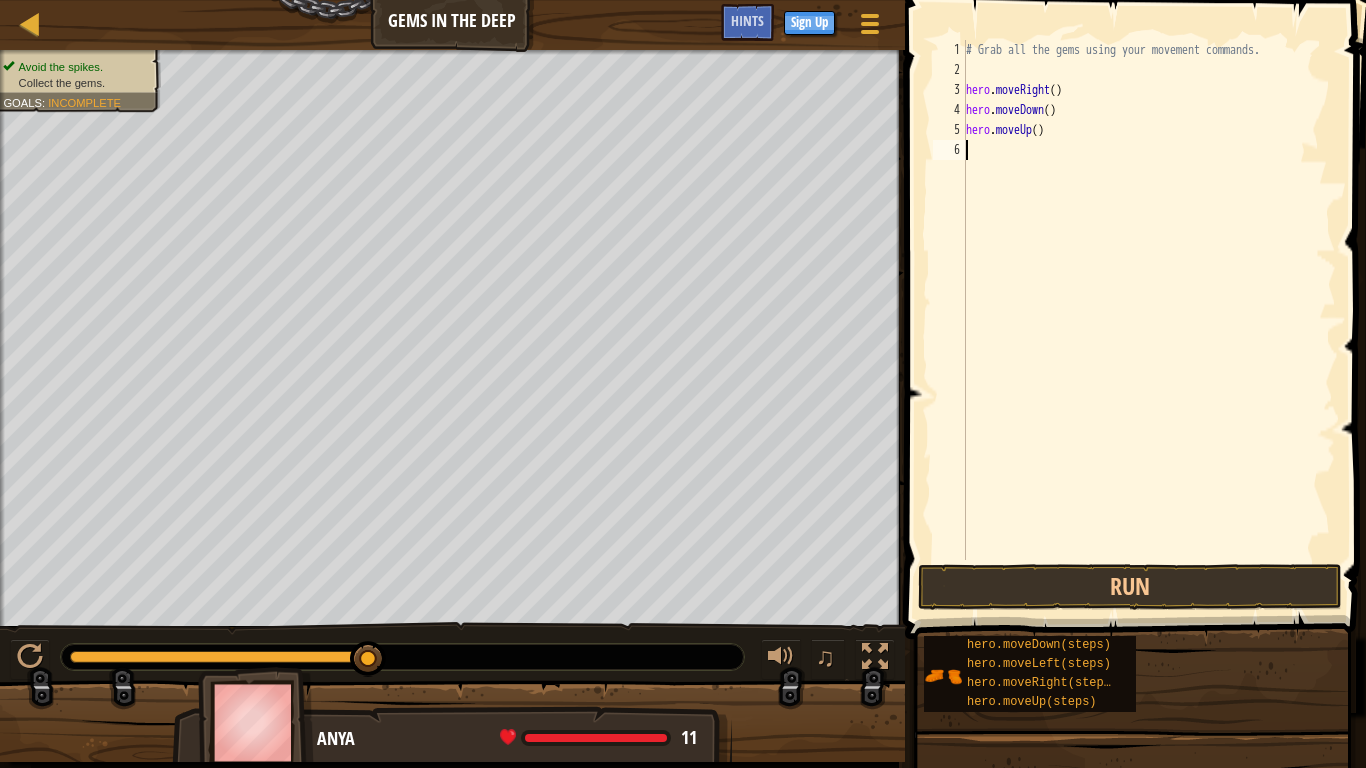 scroll, scrollTop: 5, scrollLeft: 0, axis: vertical 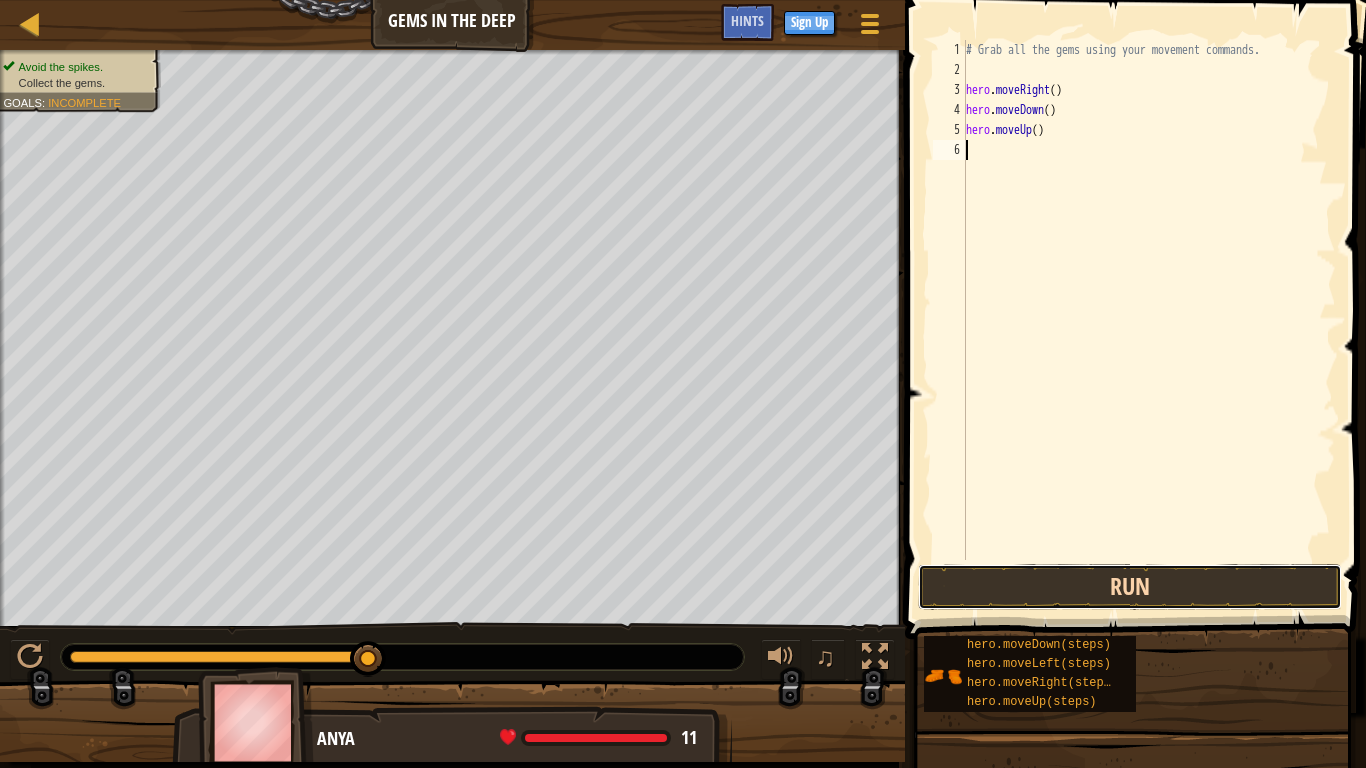 click on "Run" at bounding box center [1130, 587] 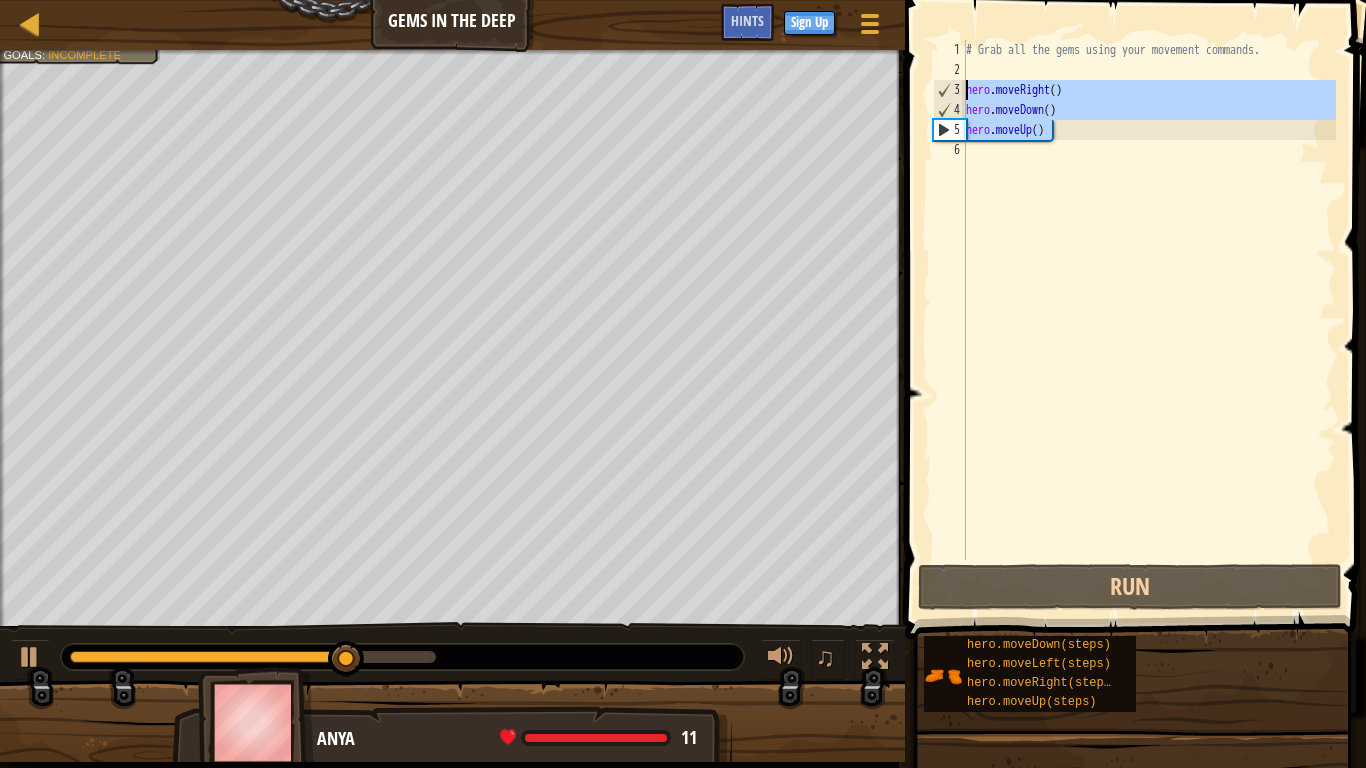 drag, startPoint x: 1082, startPoint y: 132, endPoint x: 951, endPoint y: 88, distance: 138.1919 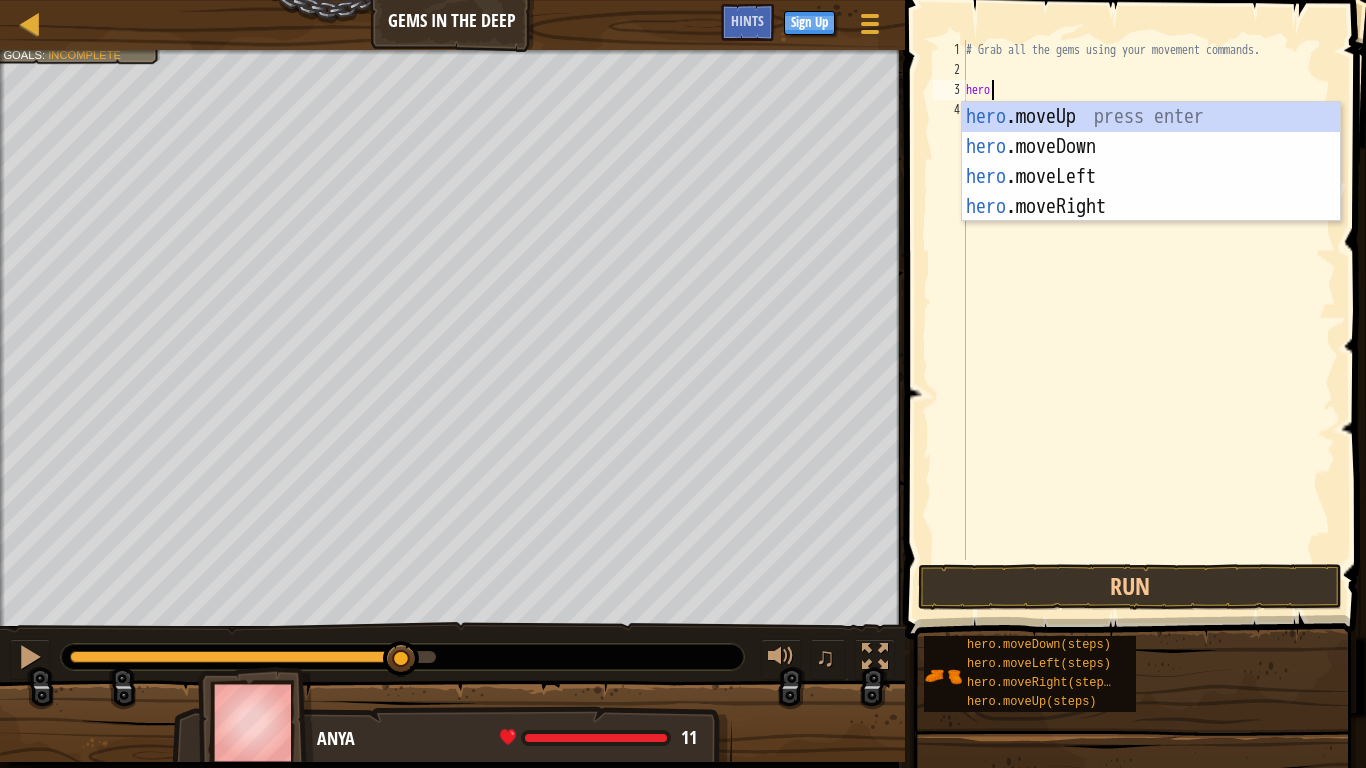 scroll, scrollTop: 5, scrollLeft: 18, axis: both 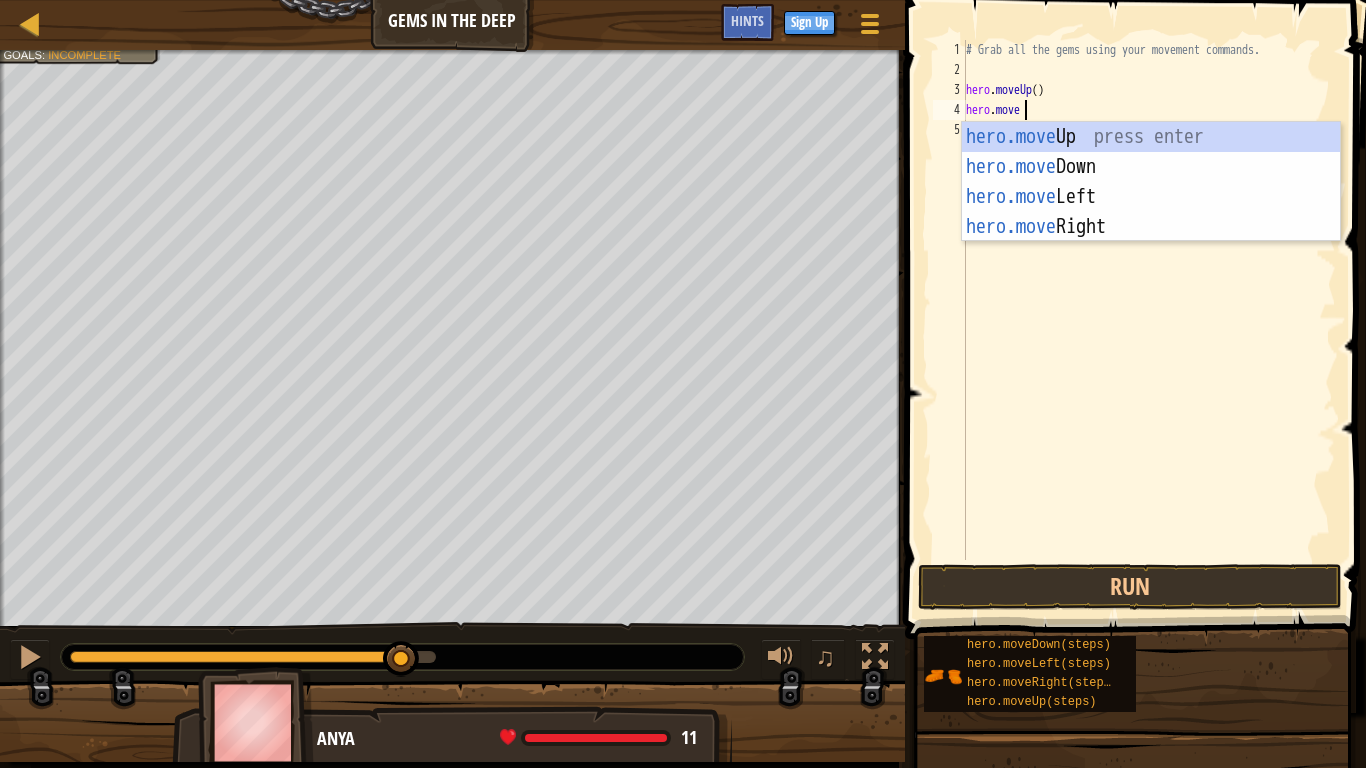 type on "hero.moveri" 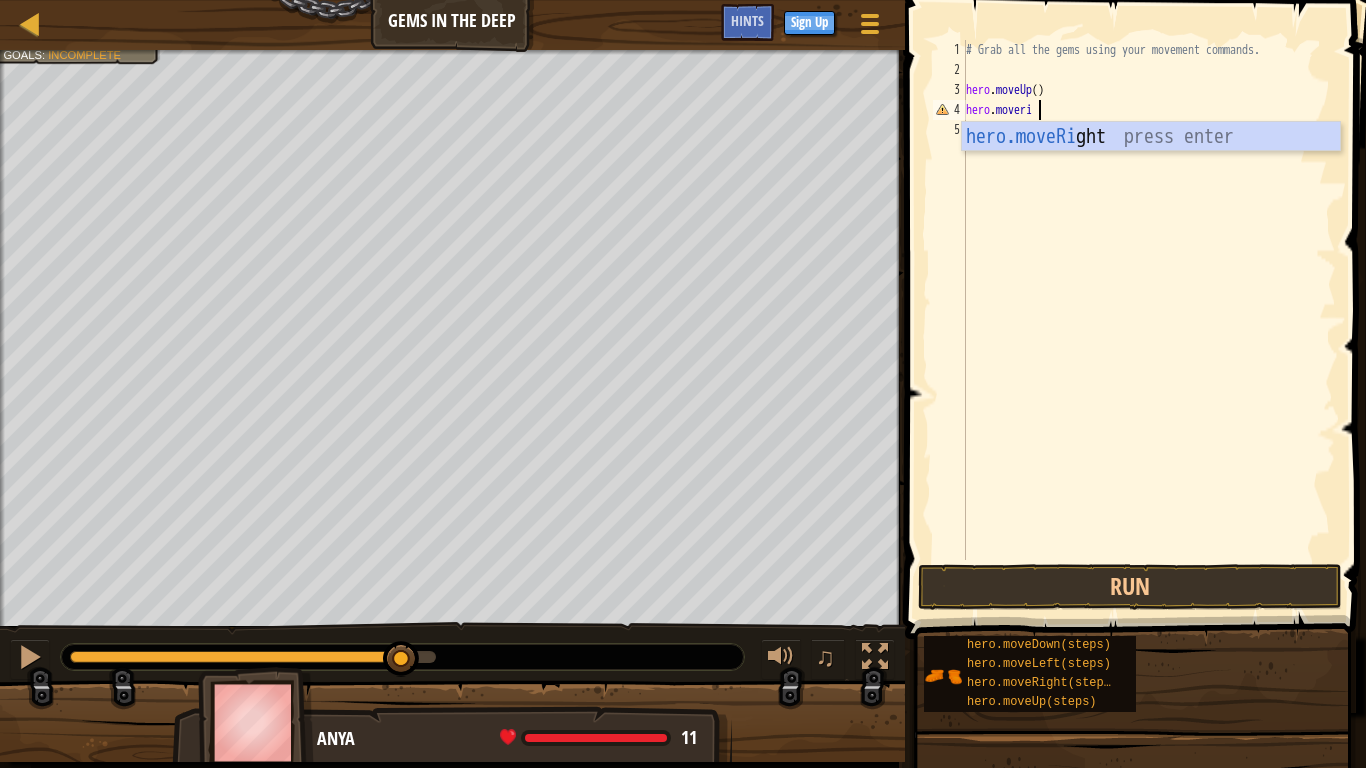 scroll, scrollTop: 5, scrollLeft: 0, axis: vertical 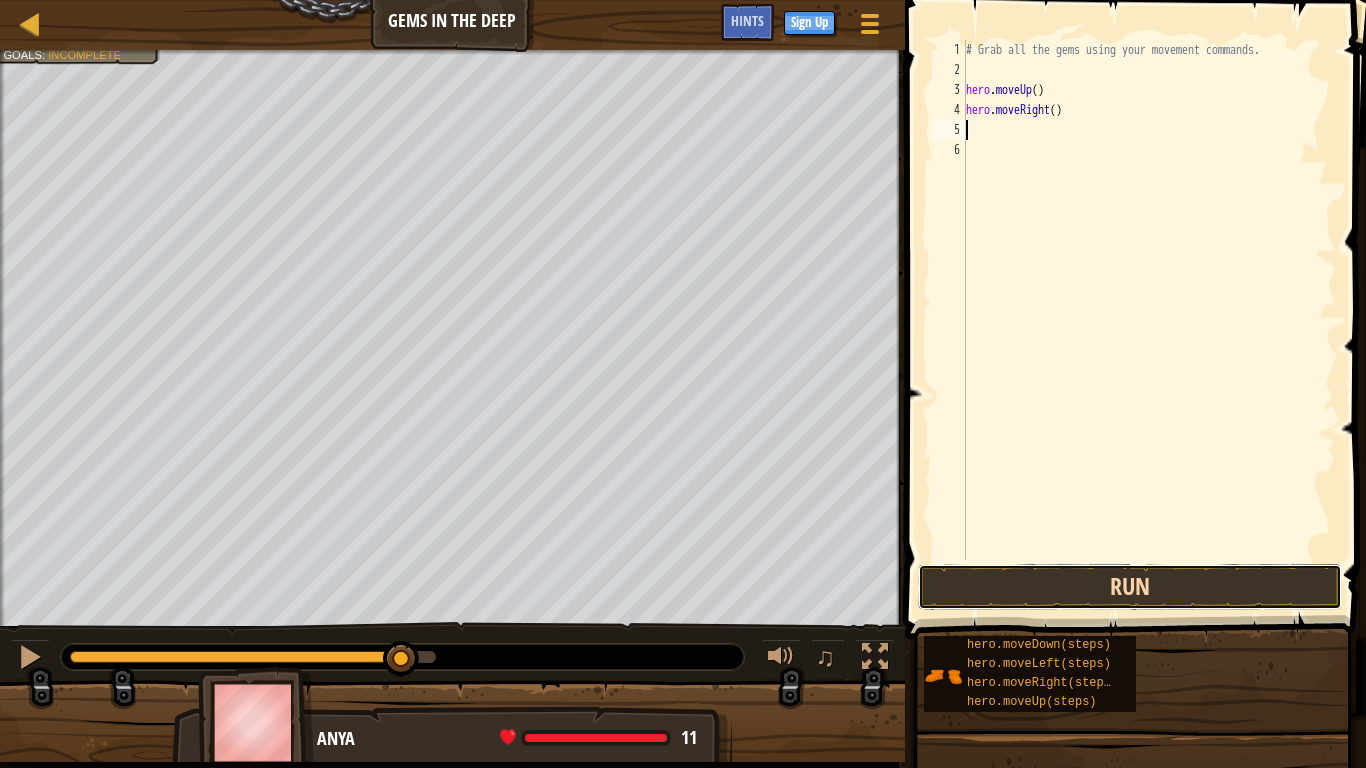 click on "Run" at bounding box center [1130, 587] 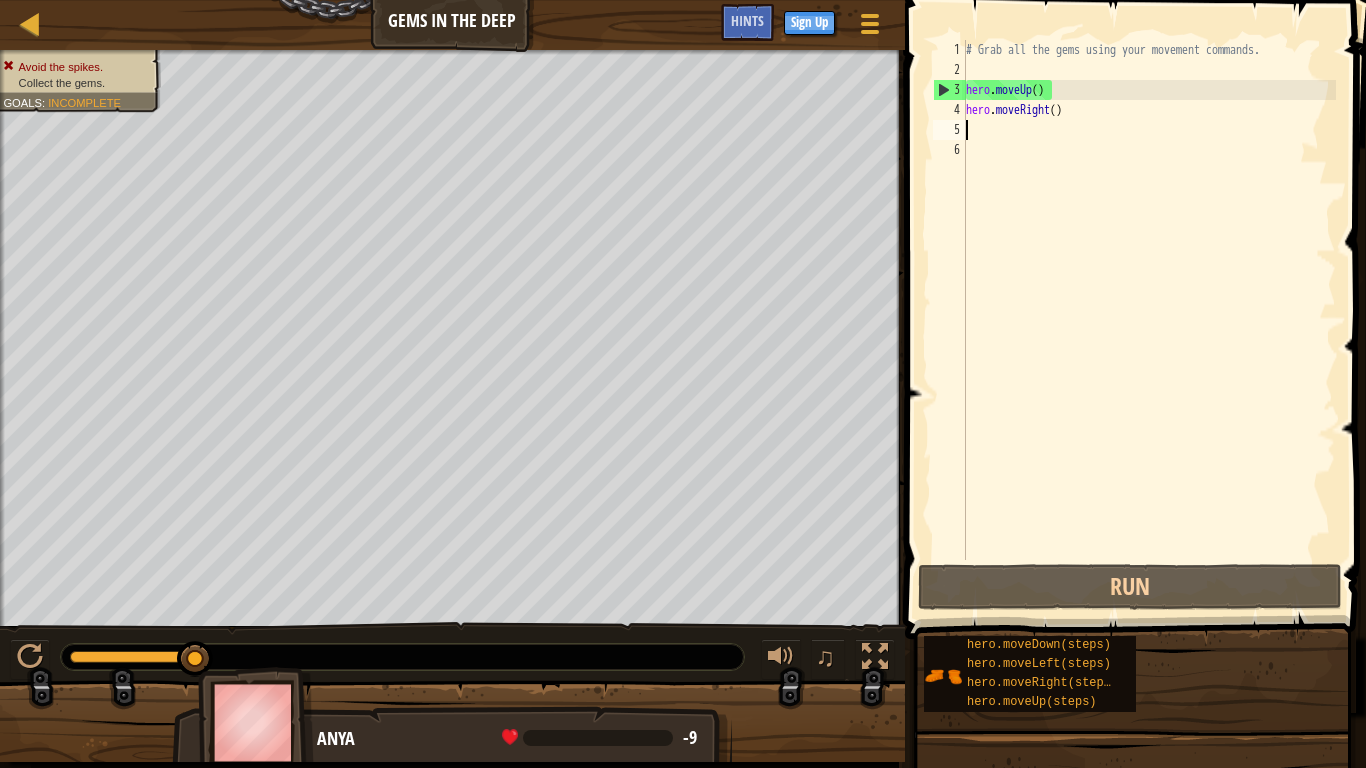 click on "# Grab all the gems using your movement commands. hero . moveUp ( ) hero . moveRight ( )" at bounding box center (1149, 320) 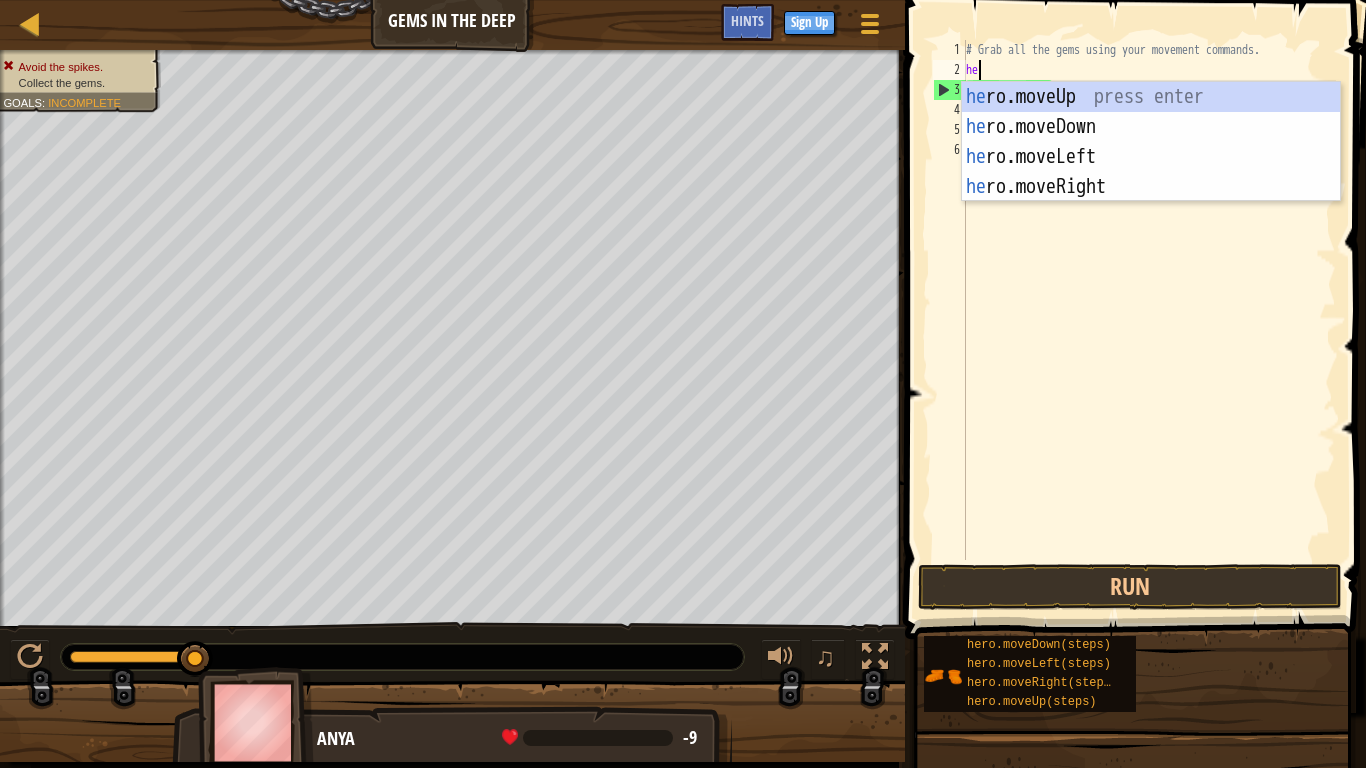 scroll, scrollTop: 5, scrollLeft: 18, axis: both 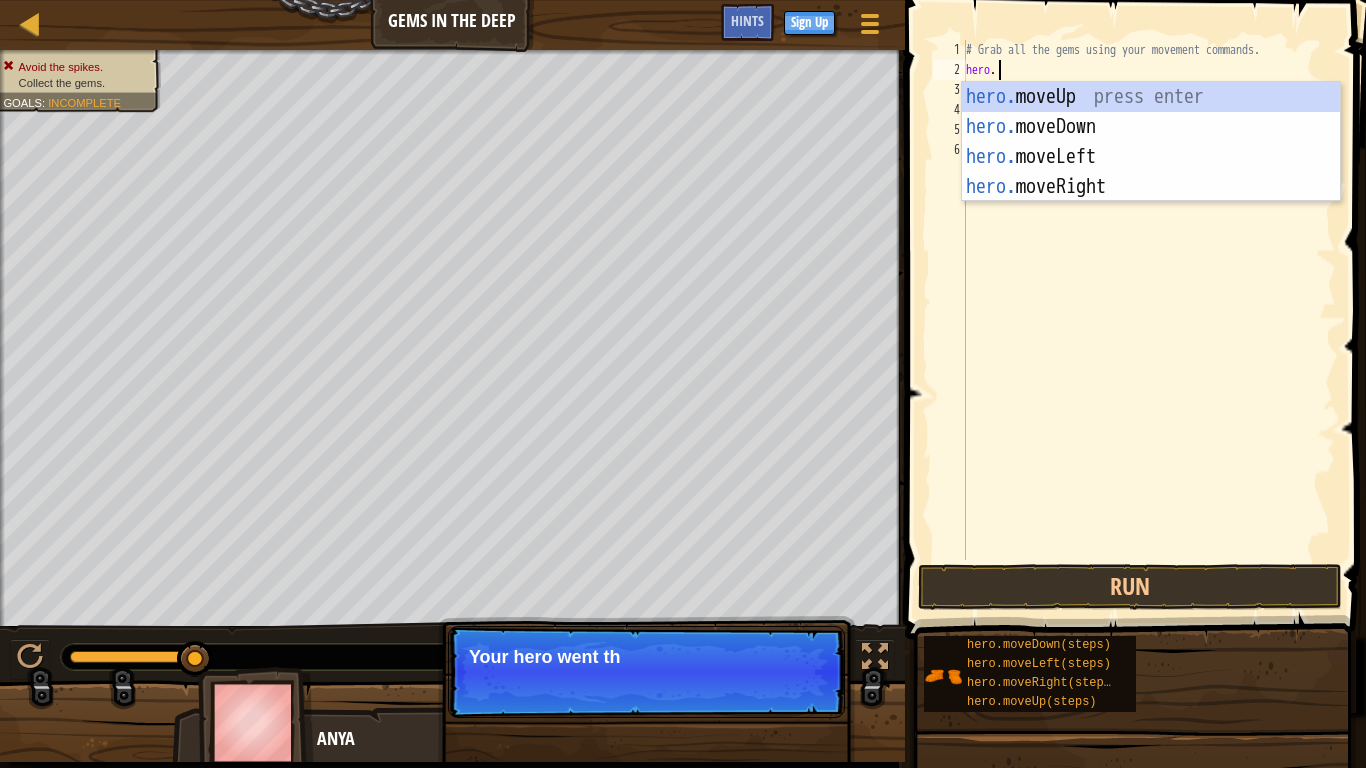type on "[DOMAIN_NAME]" 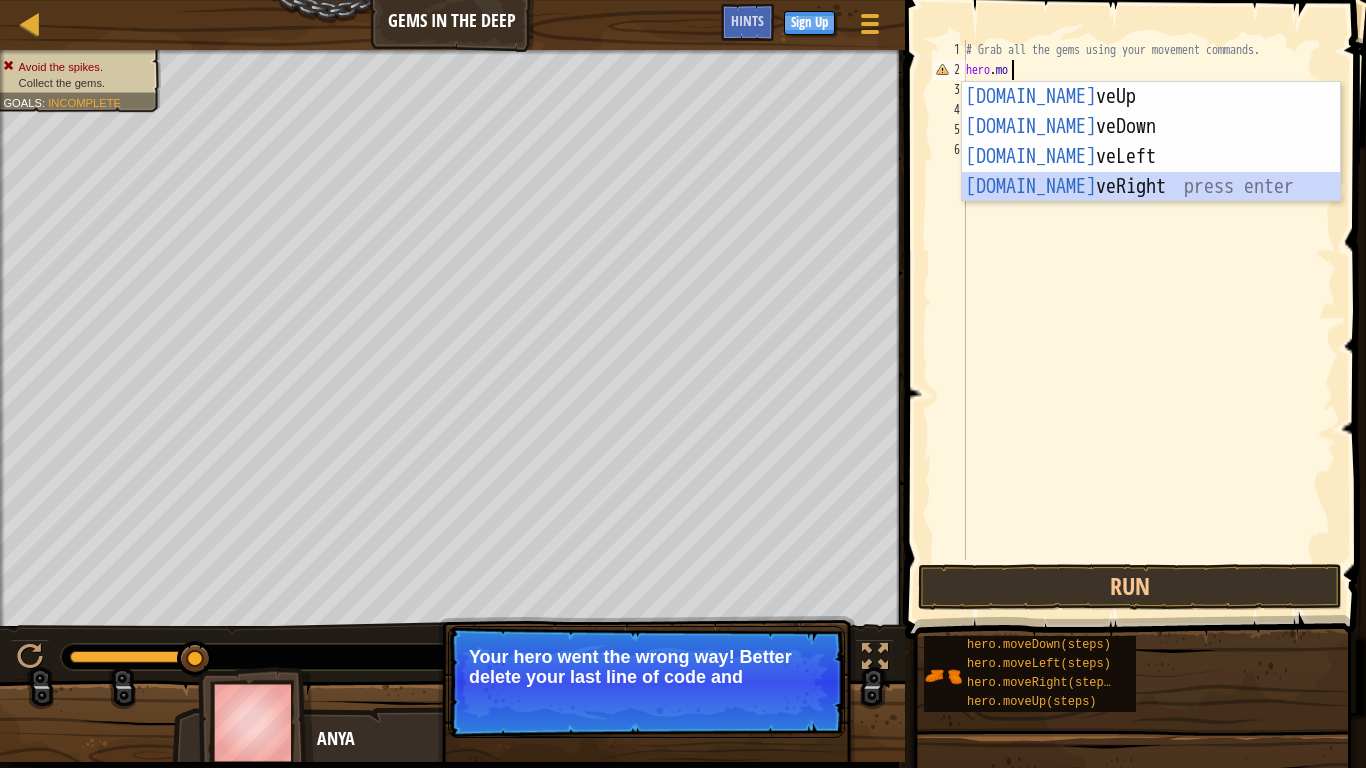 scroll, scrollTop: 5, scrollLeft: 0, axis: vertical 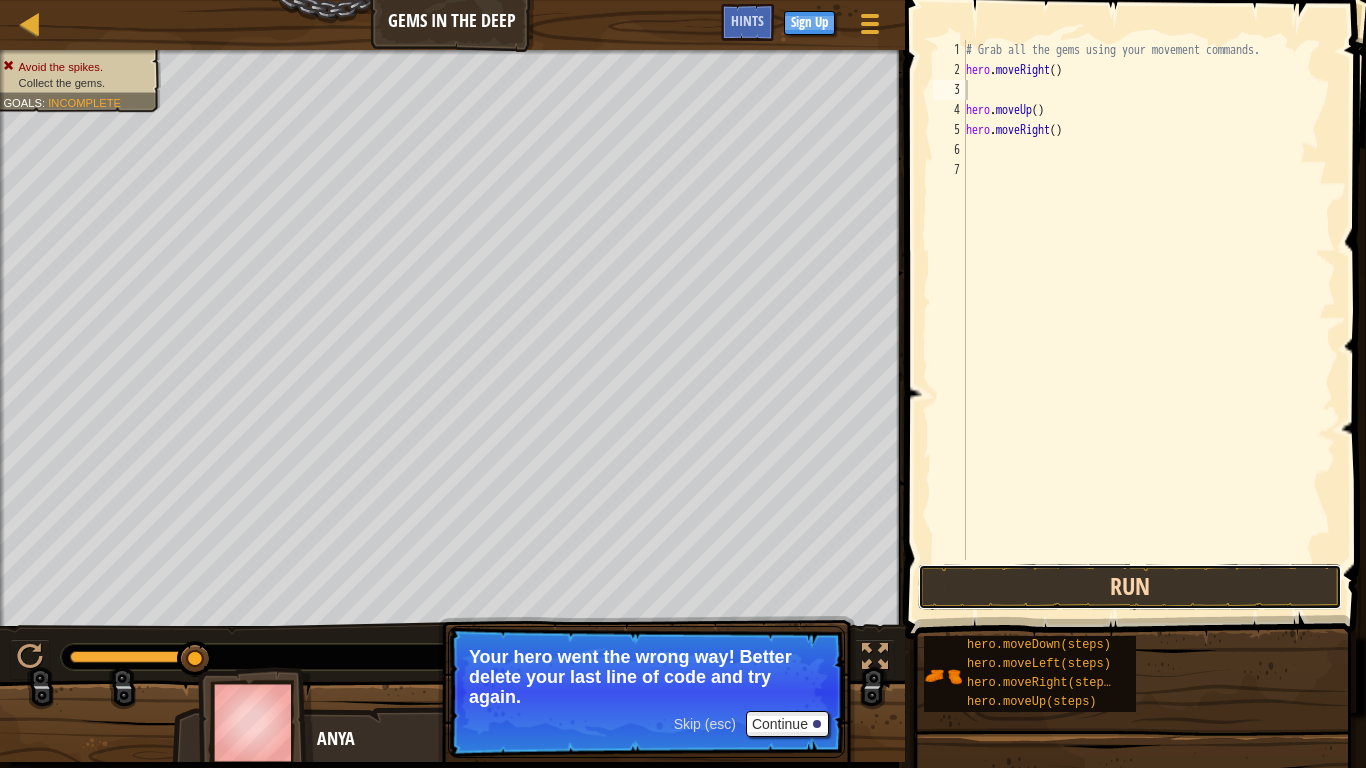 click on "Run" at bounding box center (1130, 587) 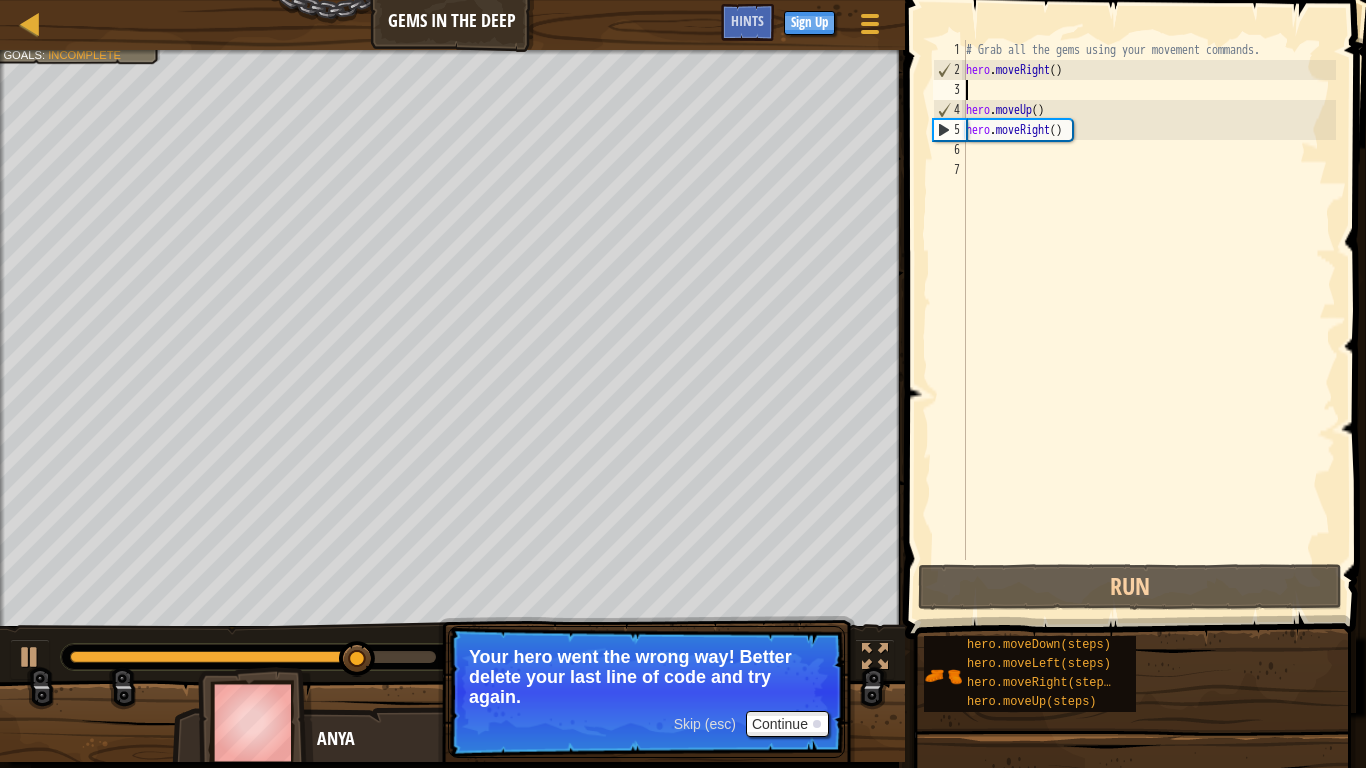 click on "# Grab all the gems using your movement commands. hero . moveRight ( ) hero . moveUp ( ) hero . moveRight ( )" at bounding box center (1149, 320) 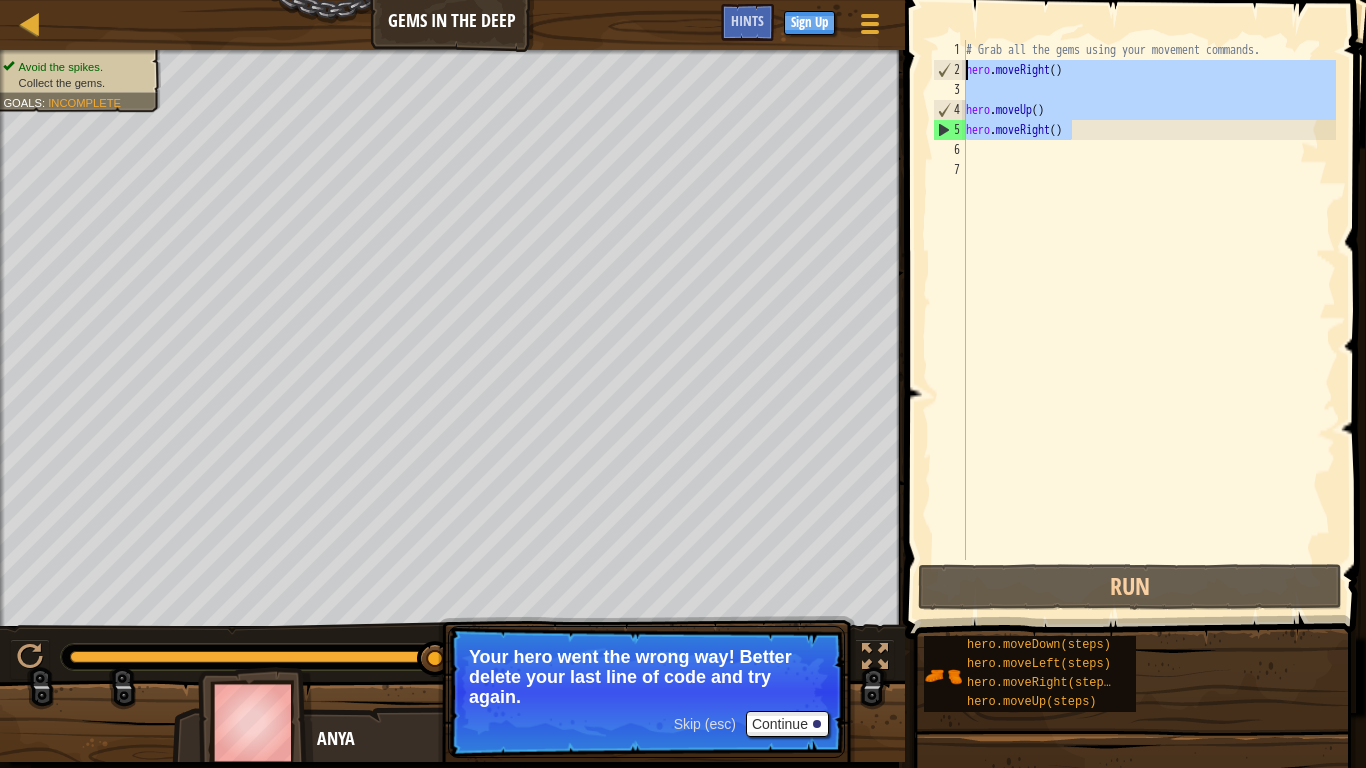 drag, startPoint x: 1098, startPoint y: 134, endPoint x: 957, endPoint y: 76, distance: 152.4631 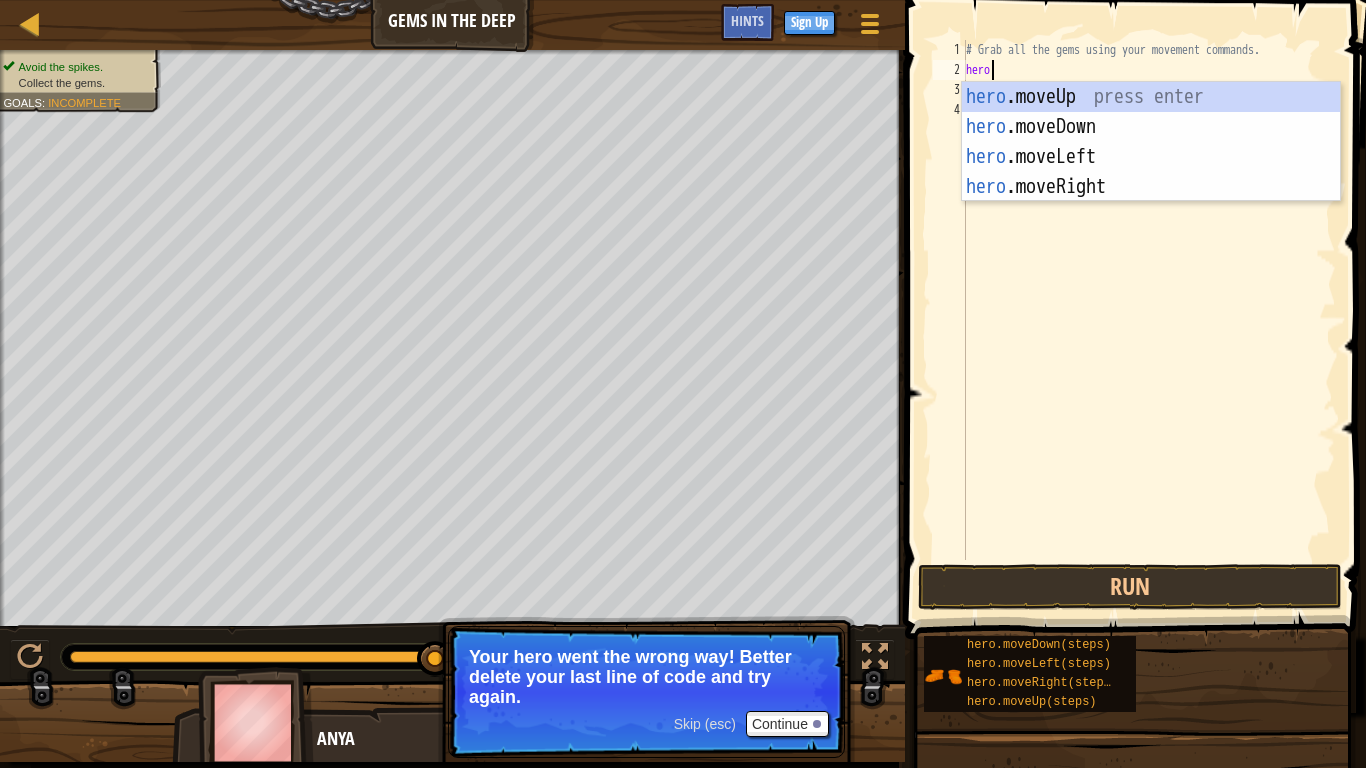 type on "hero." 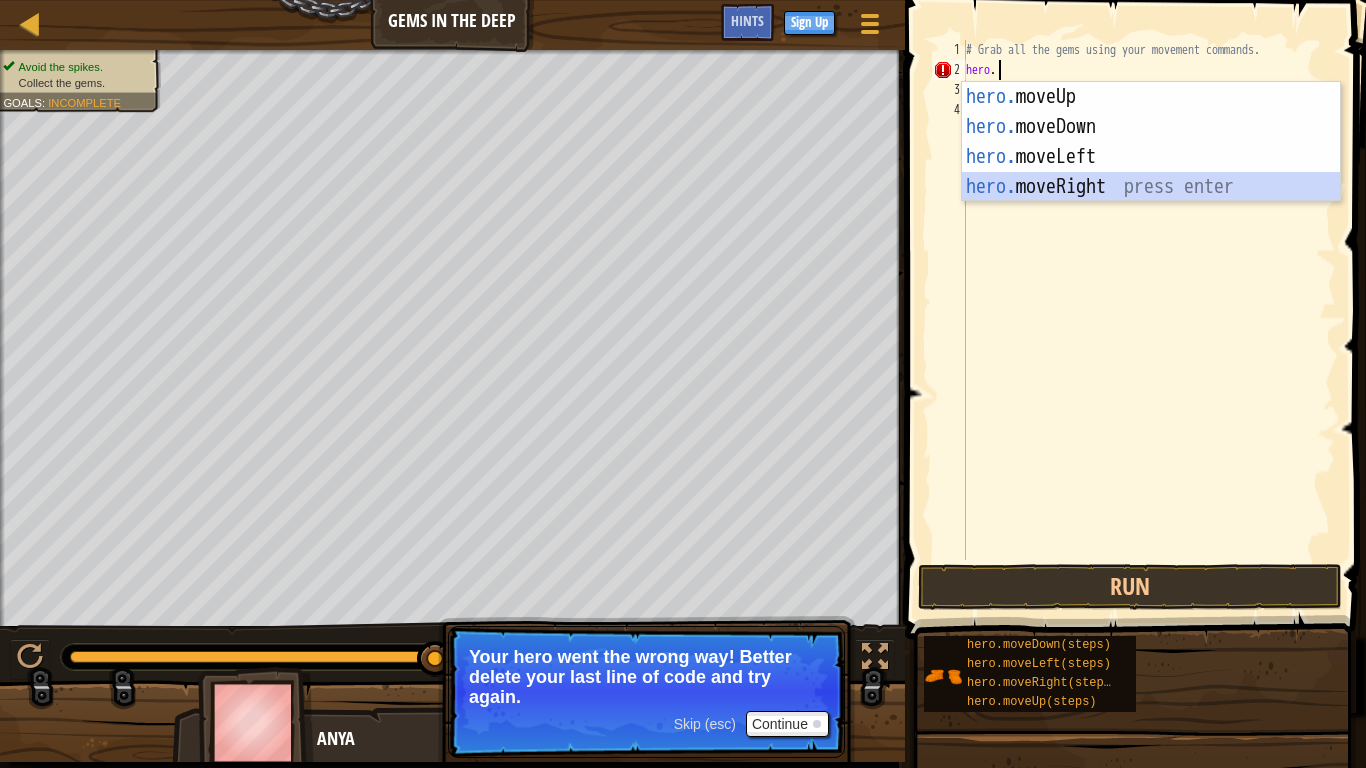 scroll, scrollTop: 5, scrollLeft: 0, axis: vertical 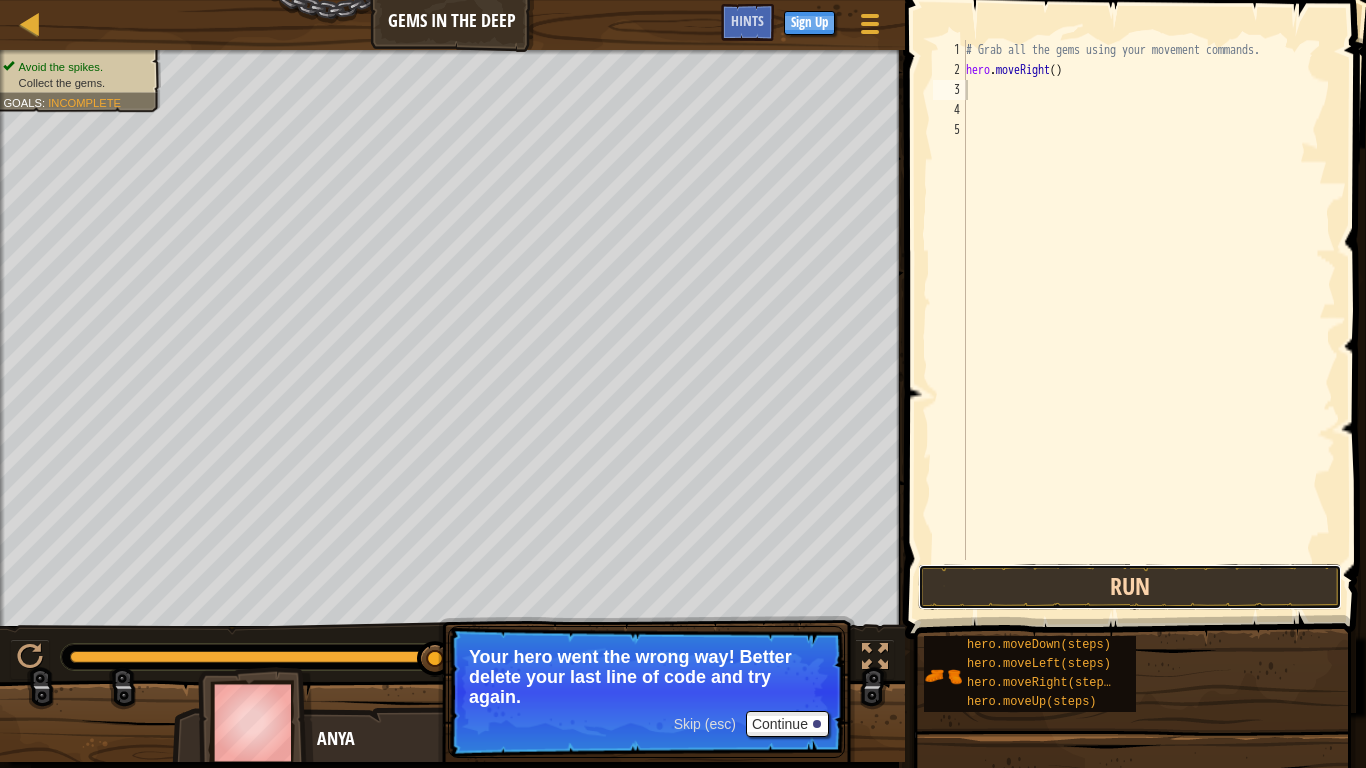 click on "Run" at bounding box center (1130, 587) 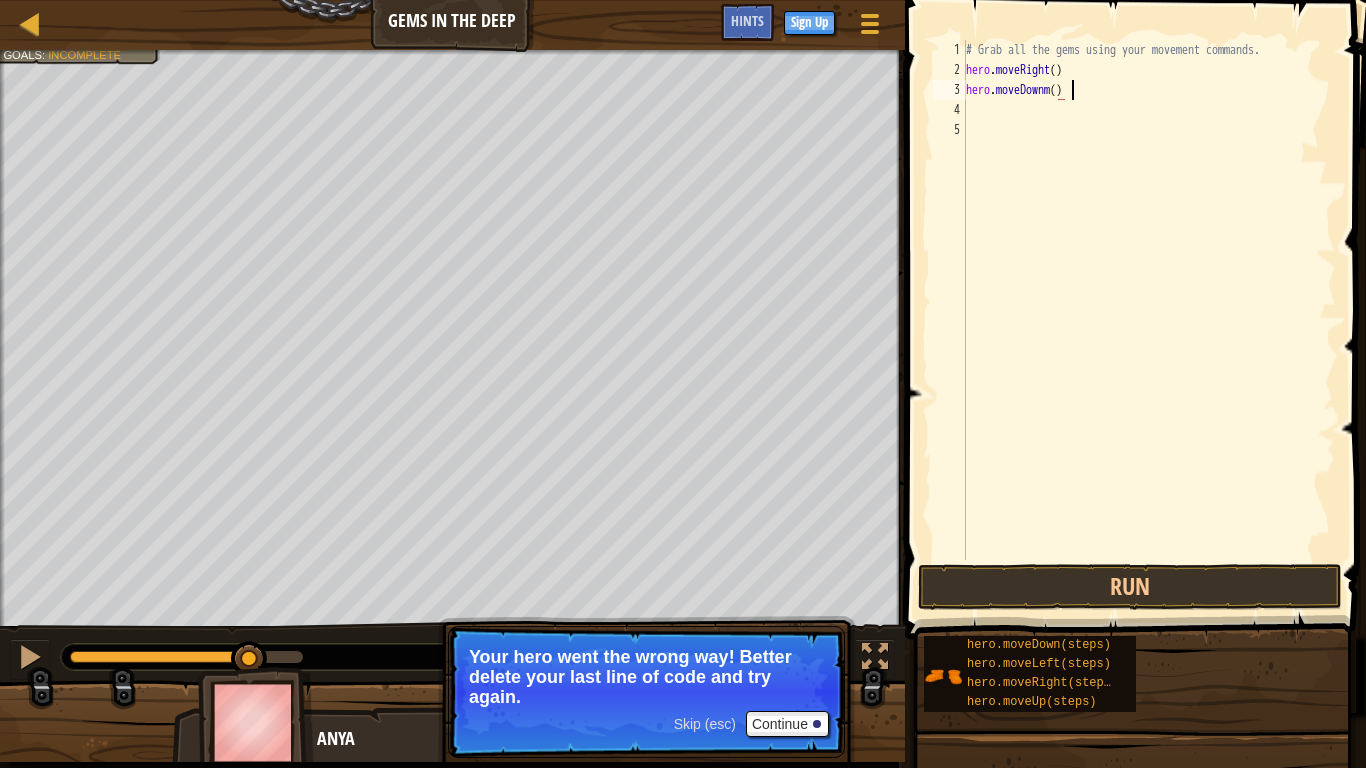 scroll, scrollTop: 5, scrollLeft: 78, axis: both 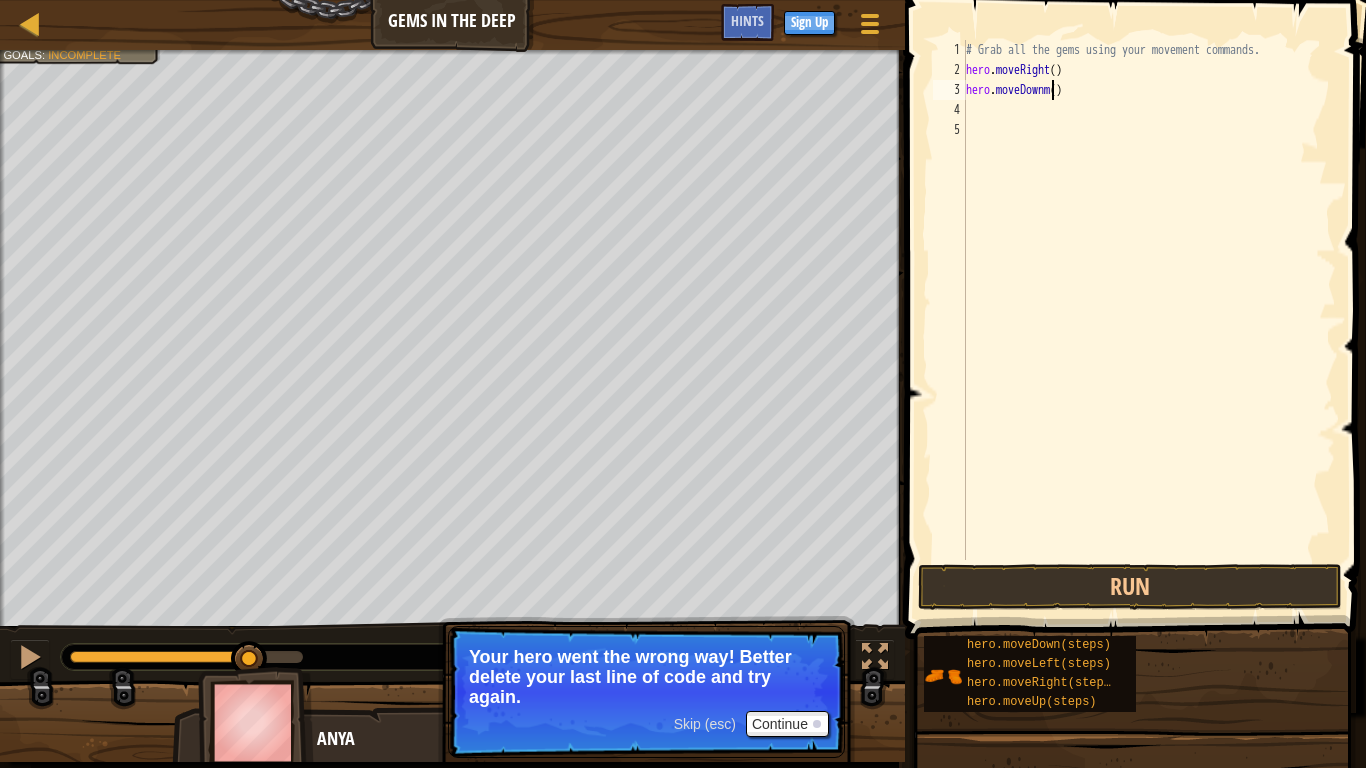 type on "hero.moveDowm()" 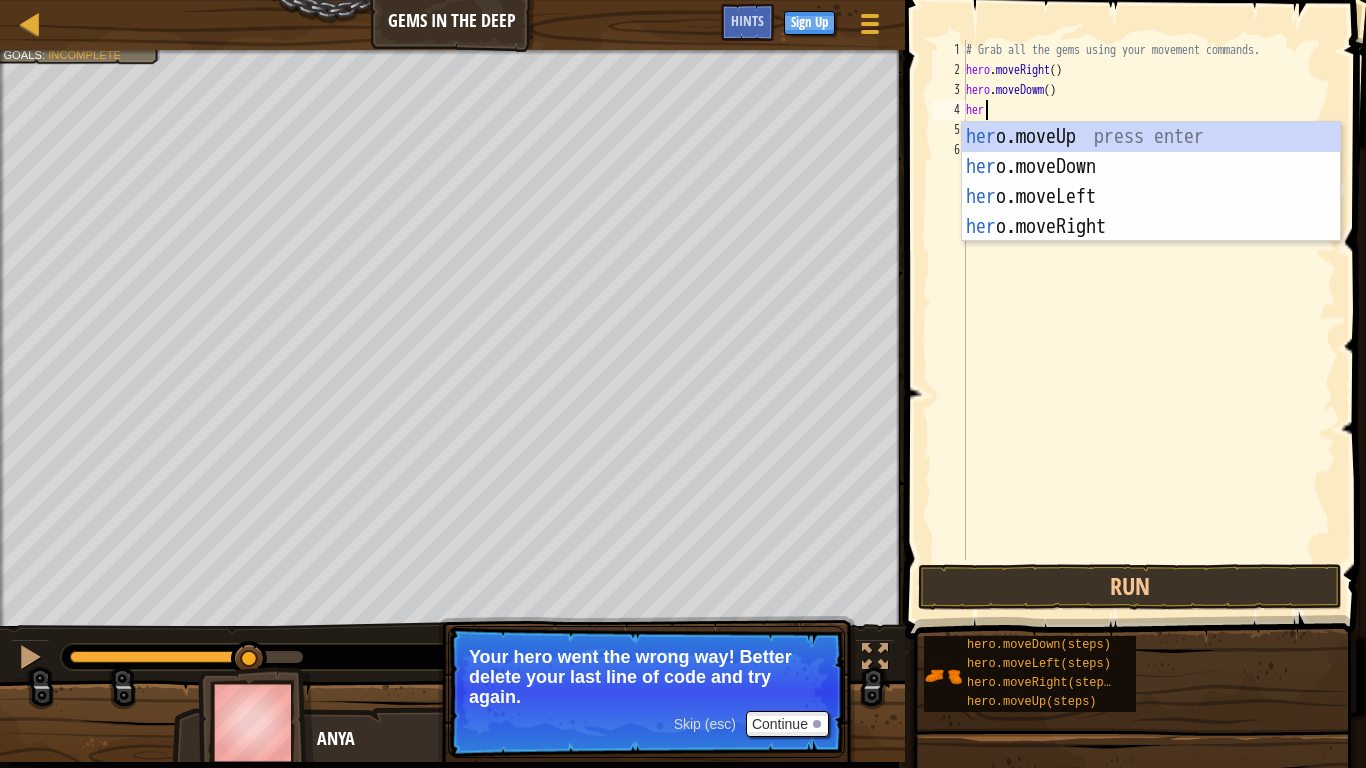 scroll, scrollTop: 5, scrollLeft: 18, axis: both 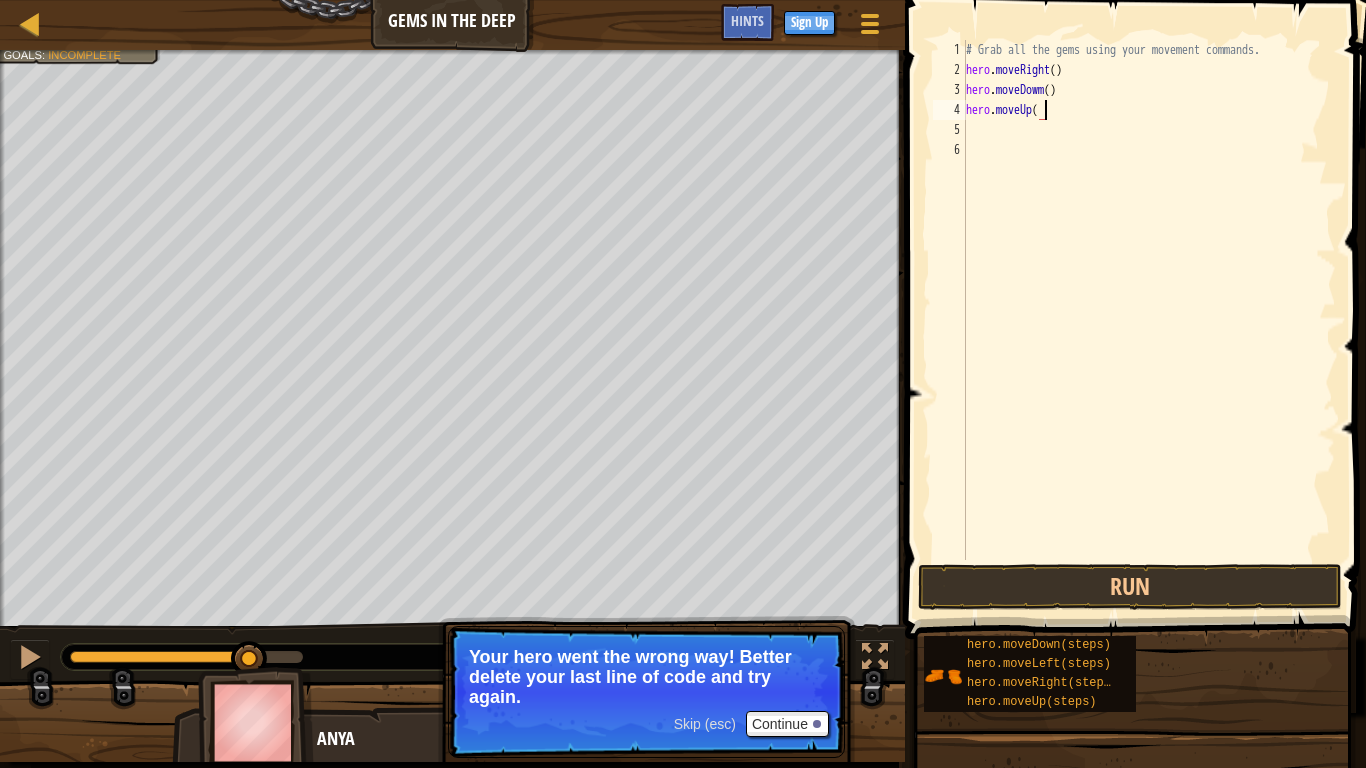 type on "hero.moveUp()" 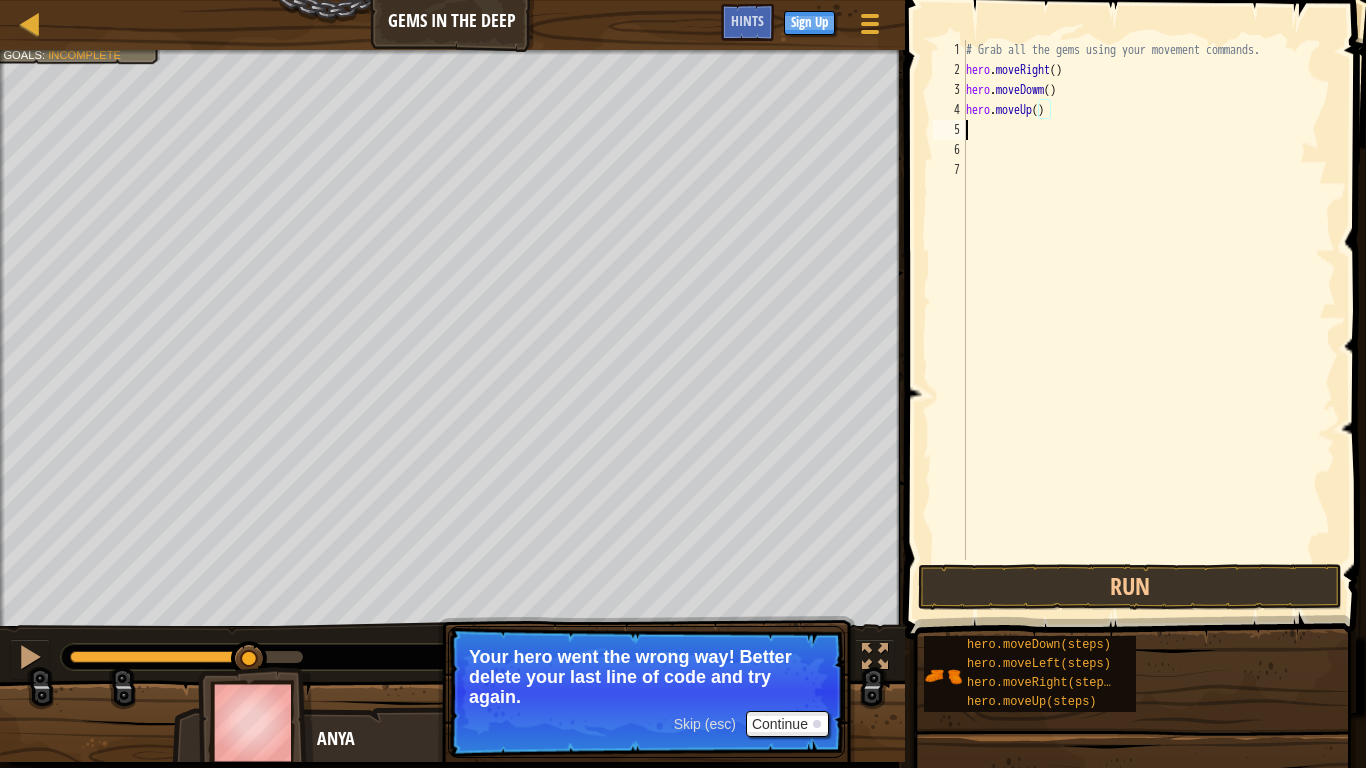 scroll, scrollTop: 5, scrollLeft: 0, axis: vertical 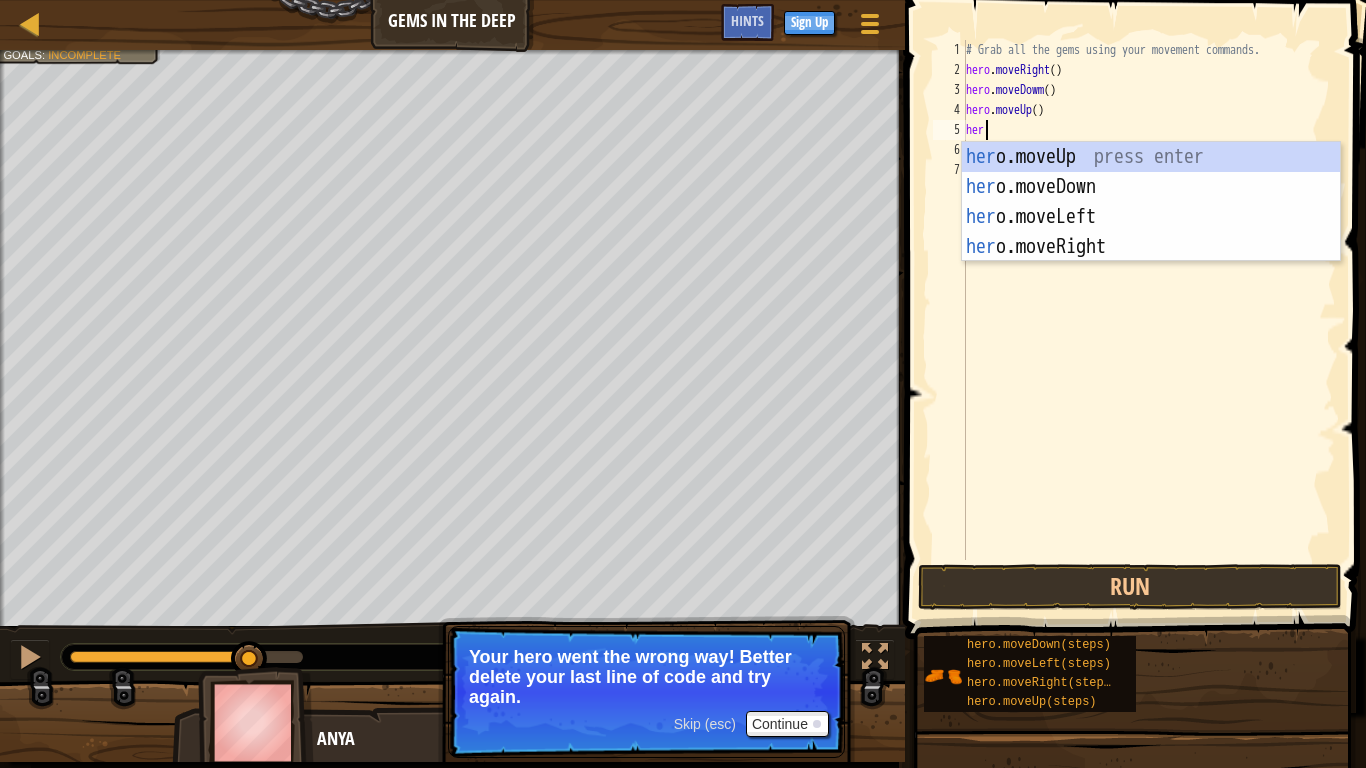 type on "heri" 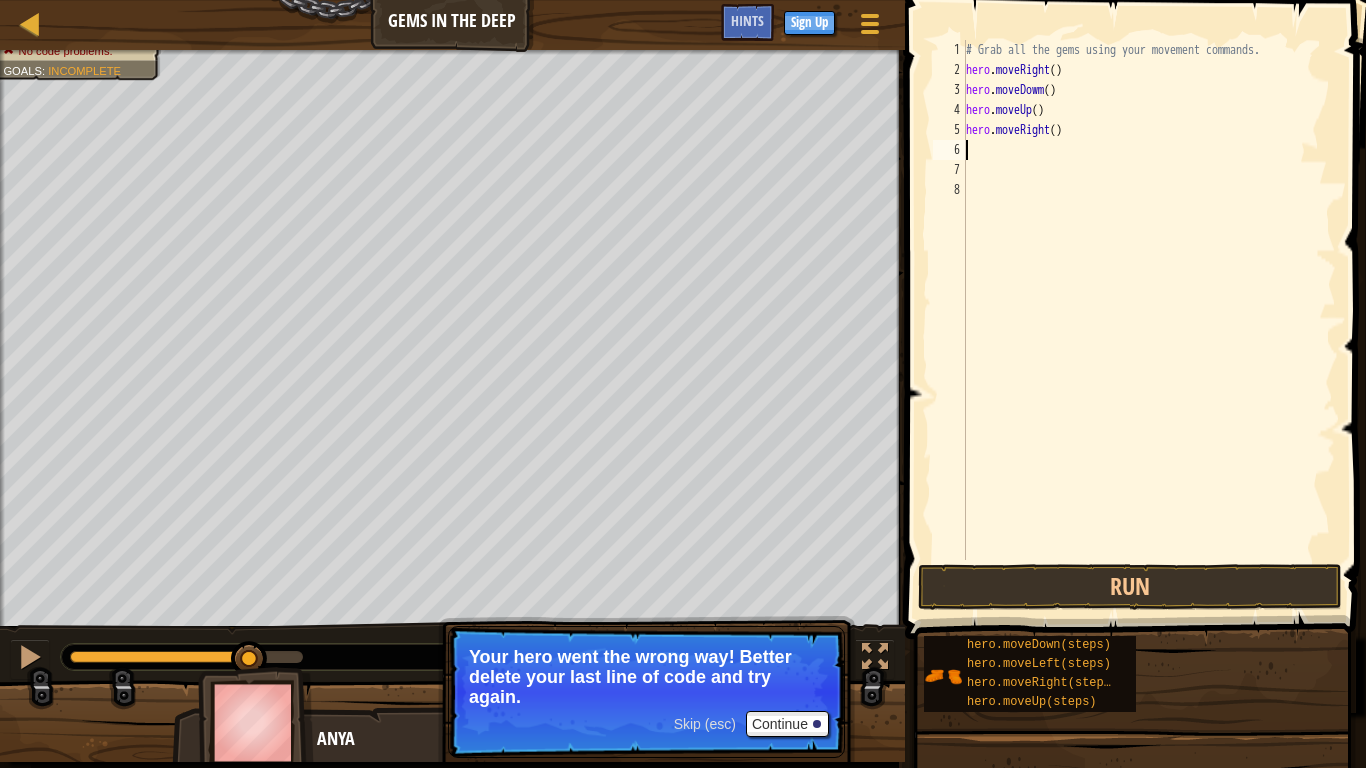 scroll, scrollTop: 5, scrollLeft: 0, axis: vertical 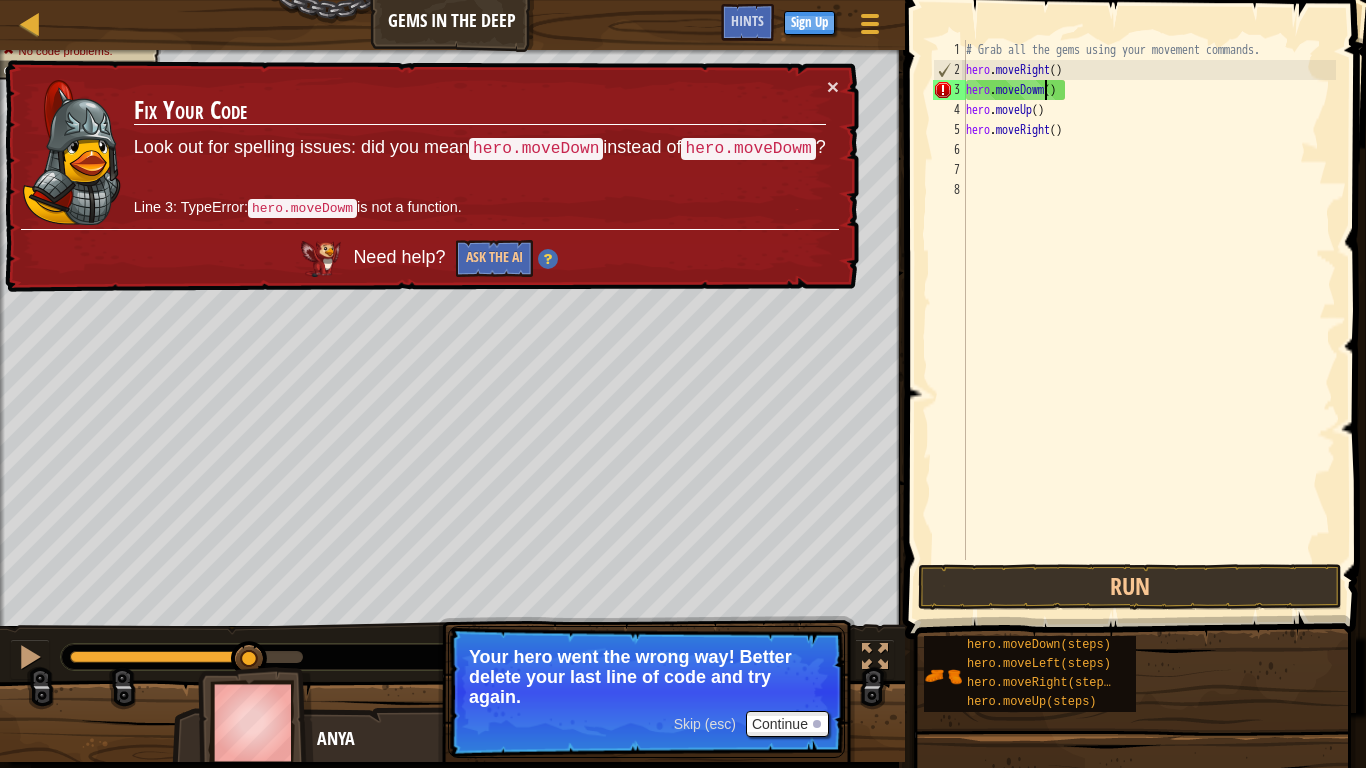 click on "# Grab all the gems using your movement commands. hero . moveRight ( ) hero . moveDowm ( ) hero . moveUp ( ) hero . moveRight ( )" at bounding box center [1149, 320] 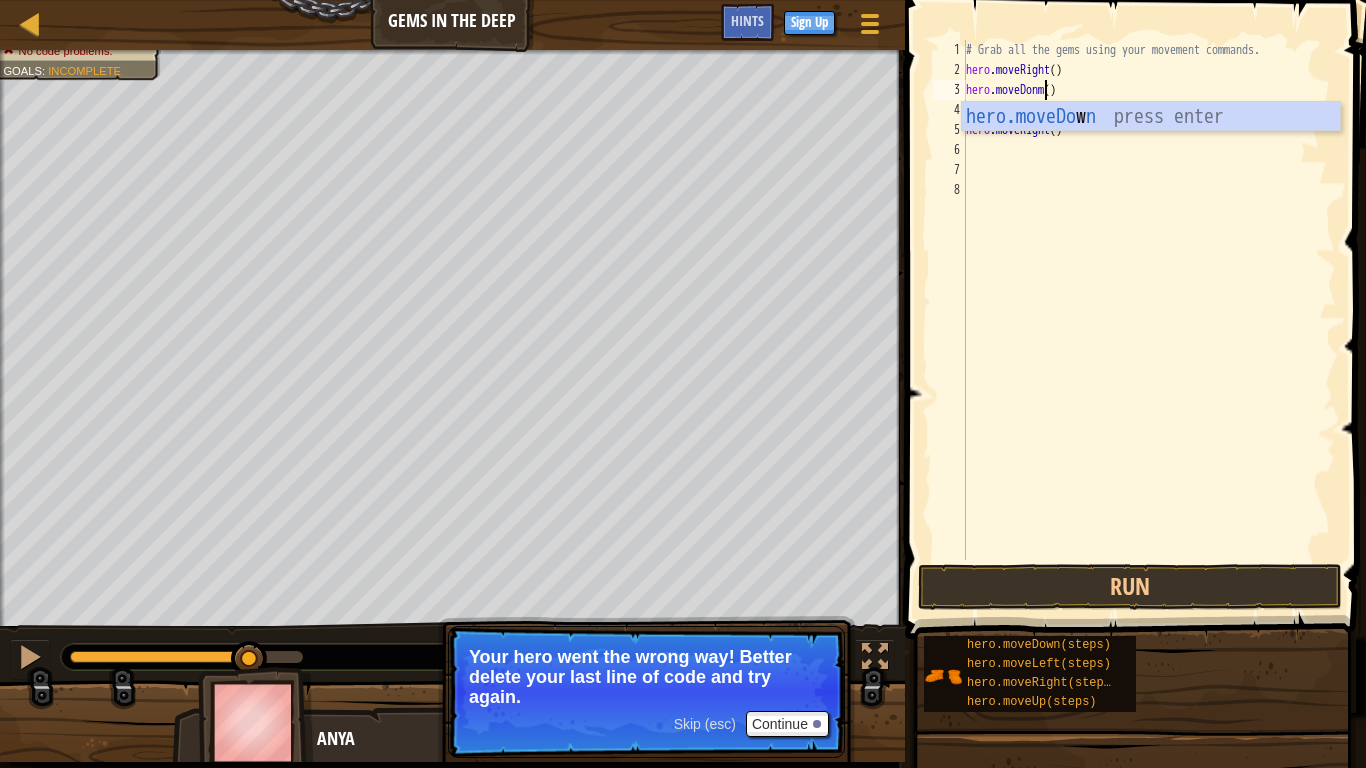 scroll, scrollTop: 5, scrollLeft: 59, axis: both 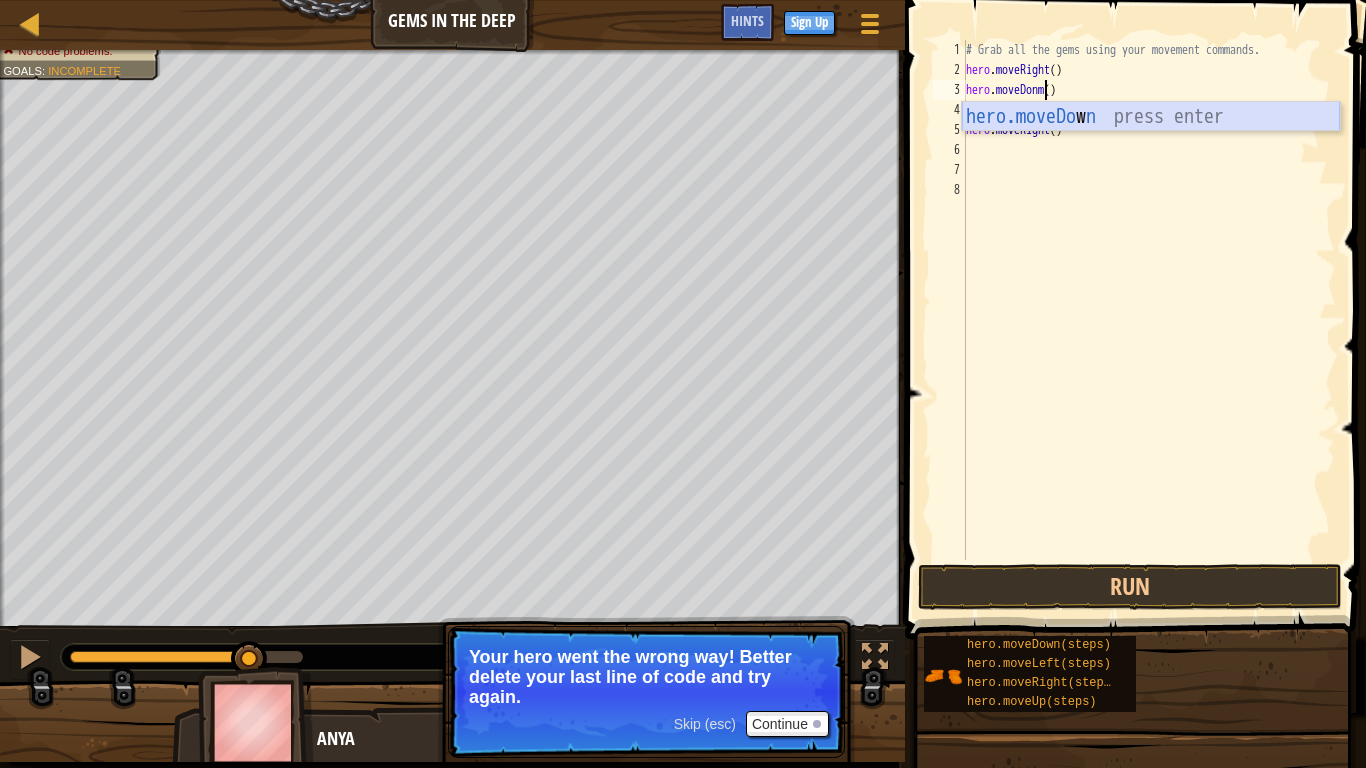 click on "hero.moveDo w n press enter" at bounding box center [1151, 147] 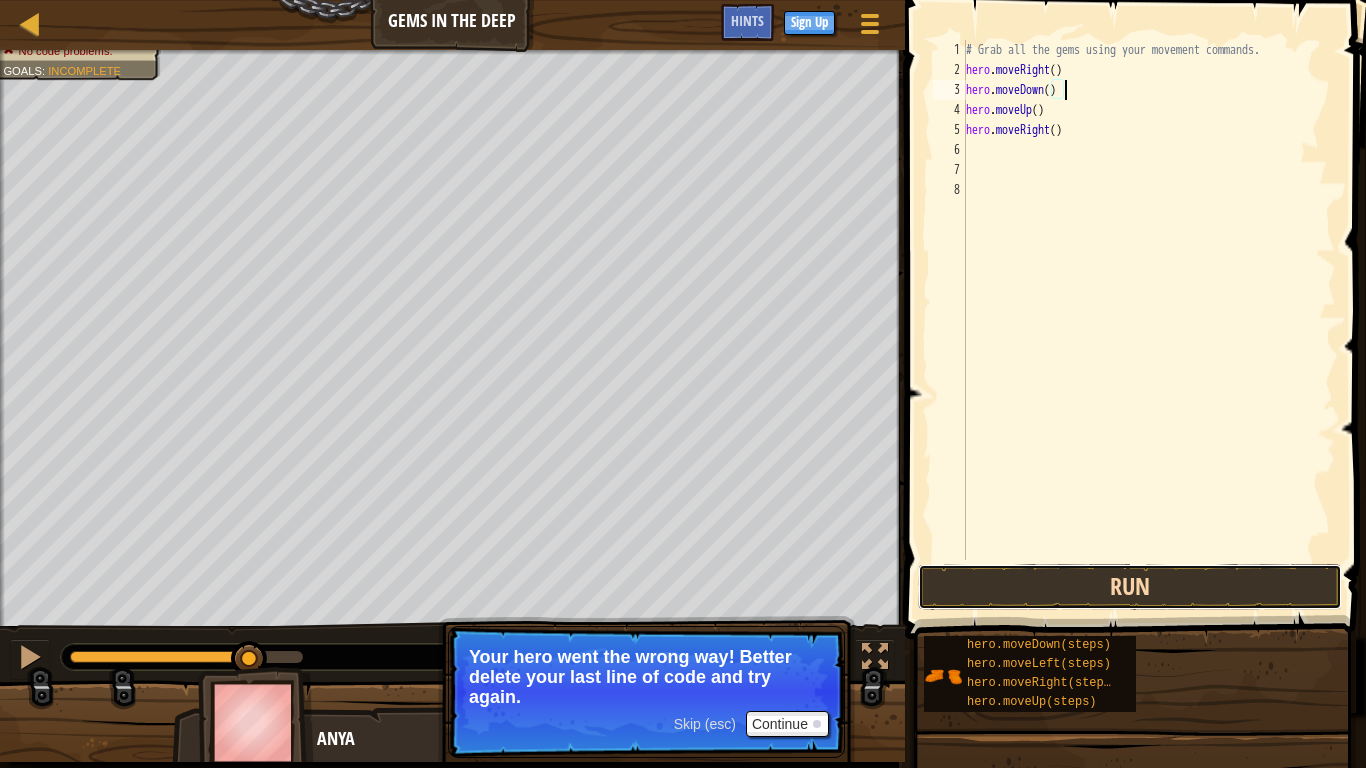 click on "Run" at bounding box center [1130, 587] 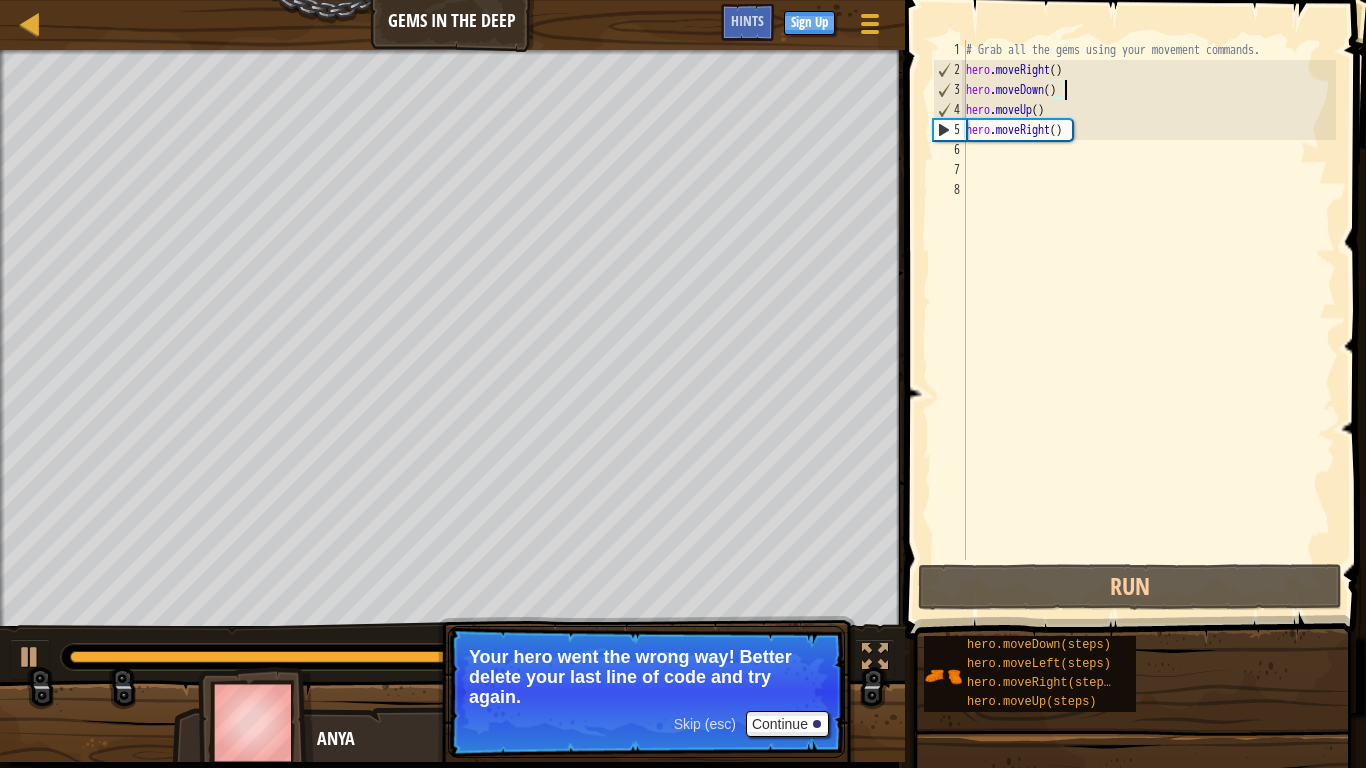 click on "# Grab all the gems using your movement commands. hero . moveRight ( ) hero . moveDown ( ) hero . moveUp ( ) hero . moveRight ( )" at bounding box center (1149, 320) 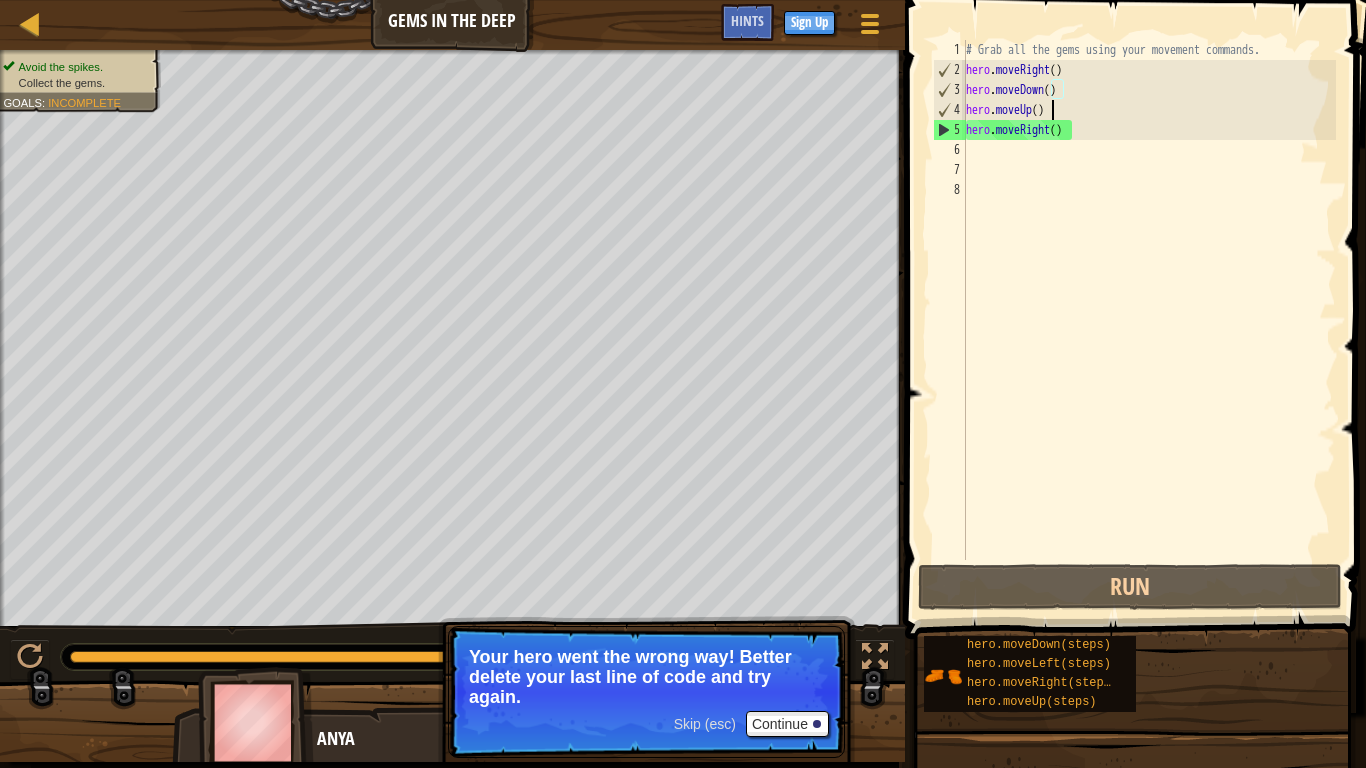click on "# Grab all the gems using your movement commands. hero . moveRight ( ) hero . moveDown ( ) hero . moveUp ( ) hero . moveRight ( )" at bounding box center (1149, 320) 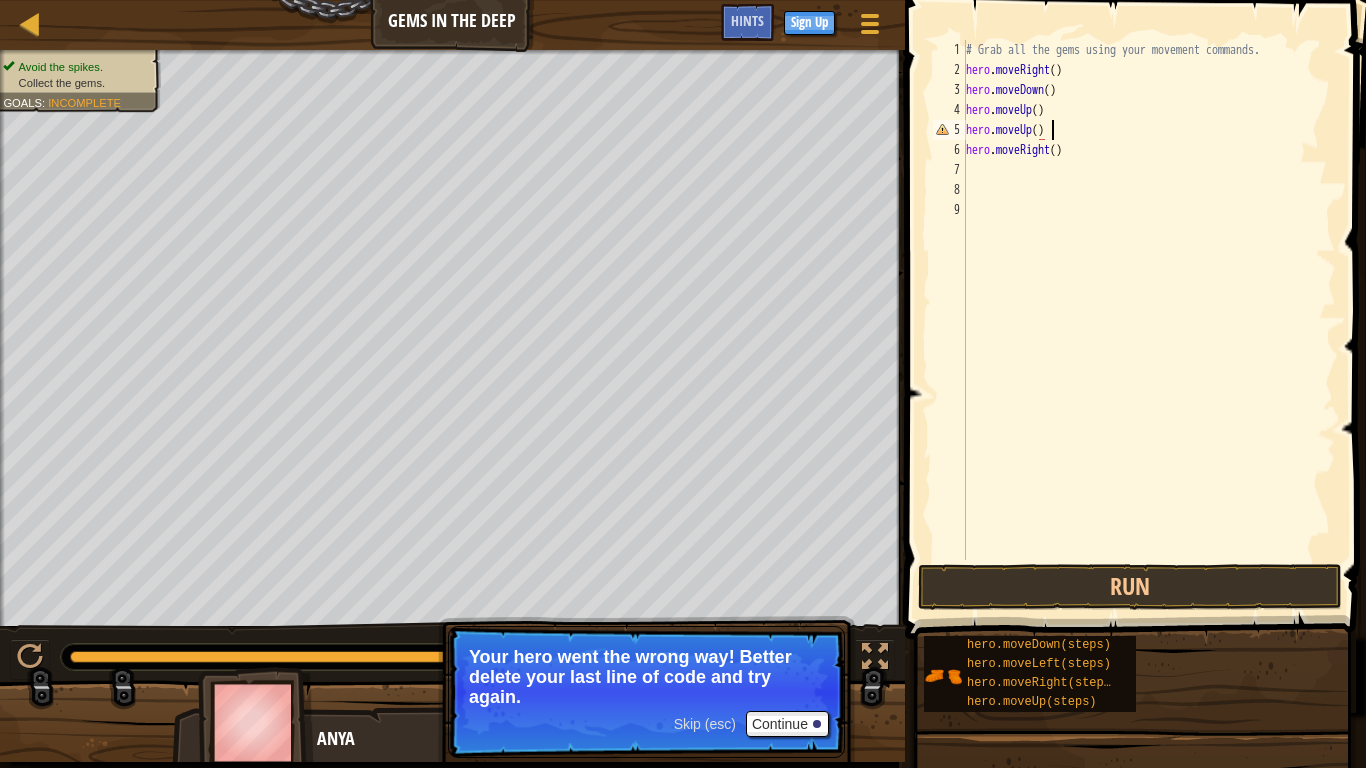 scroll, scrollTop: 5, scrollLeft: 63, axis: both 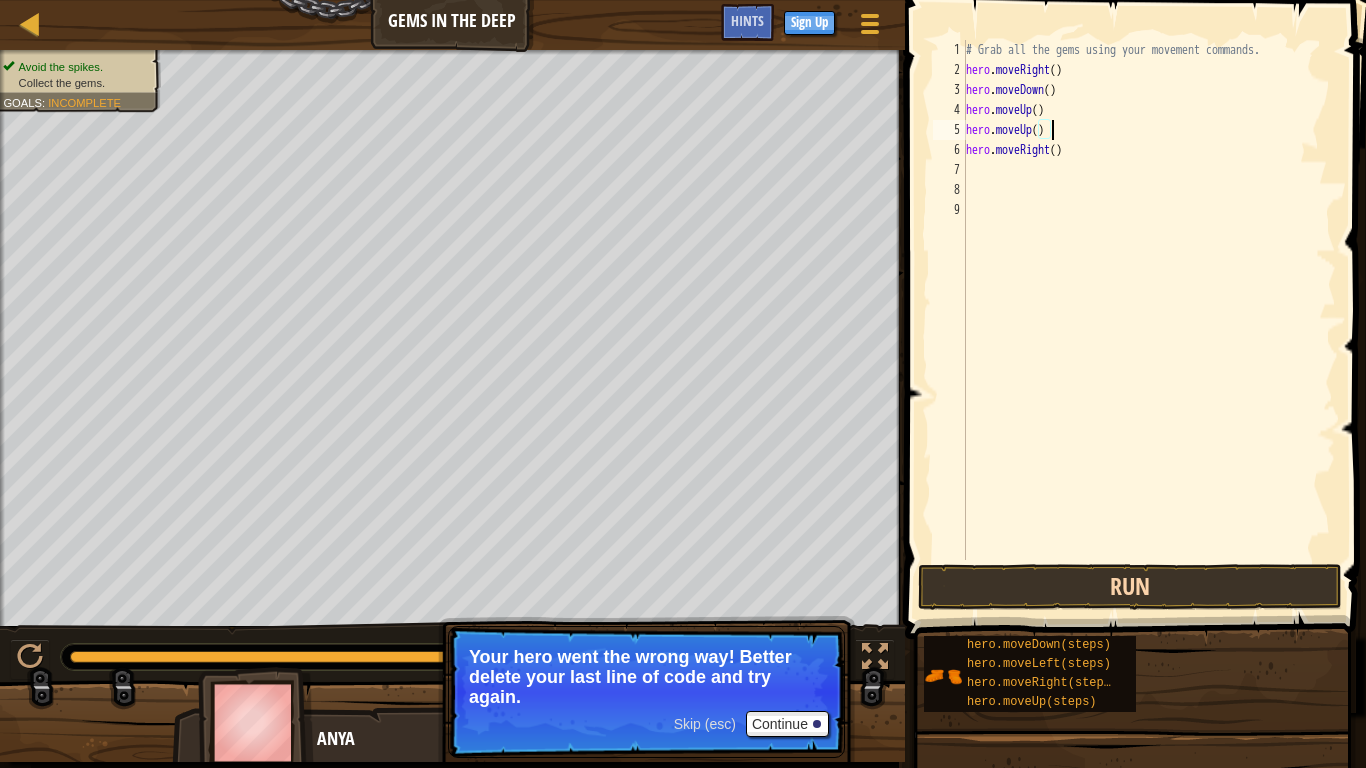 type on "hero.moveUp()" 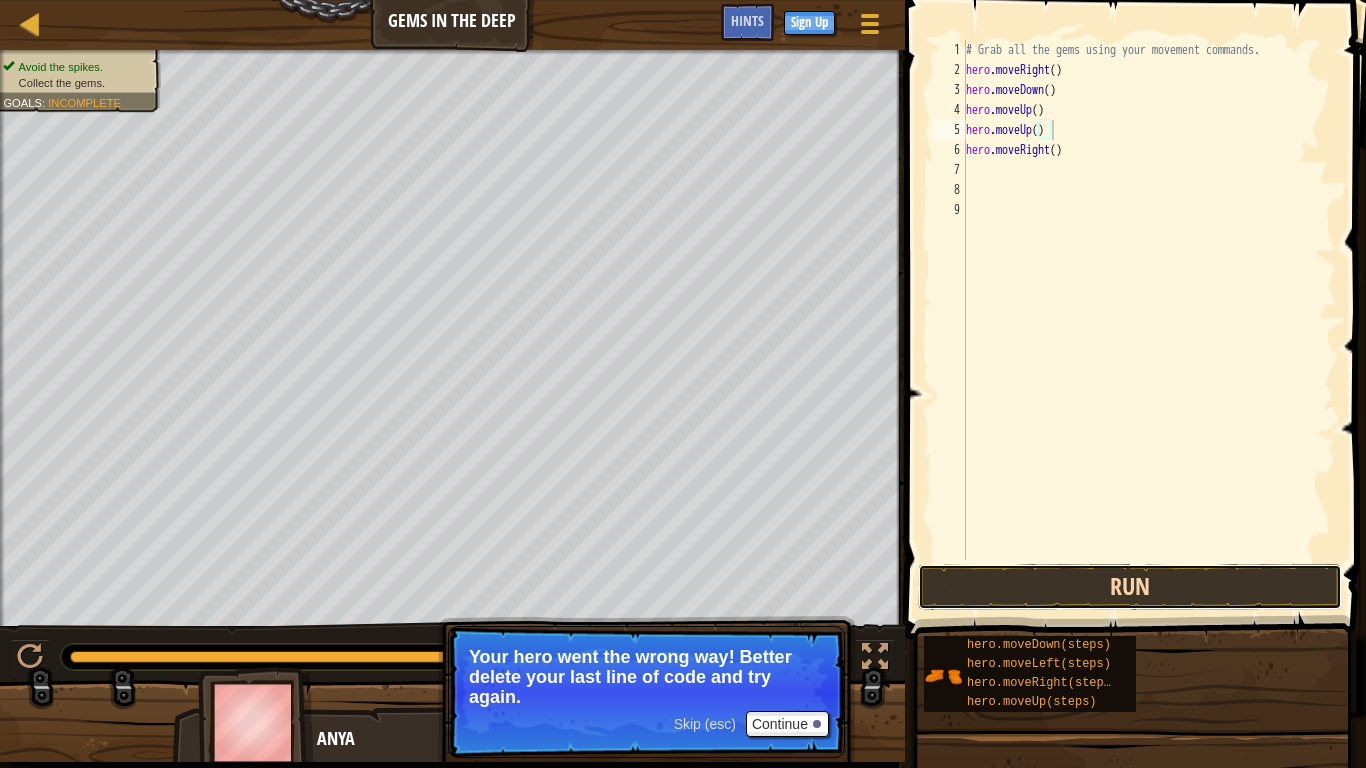 click on "Run" at bounding box center (1130, 587) 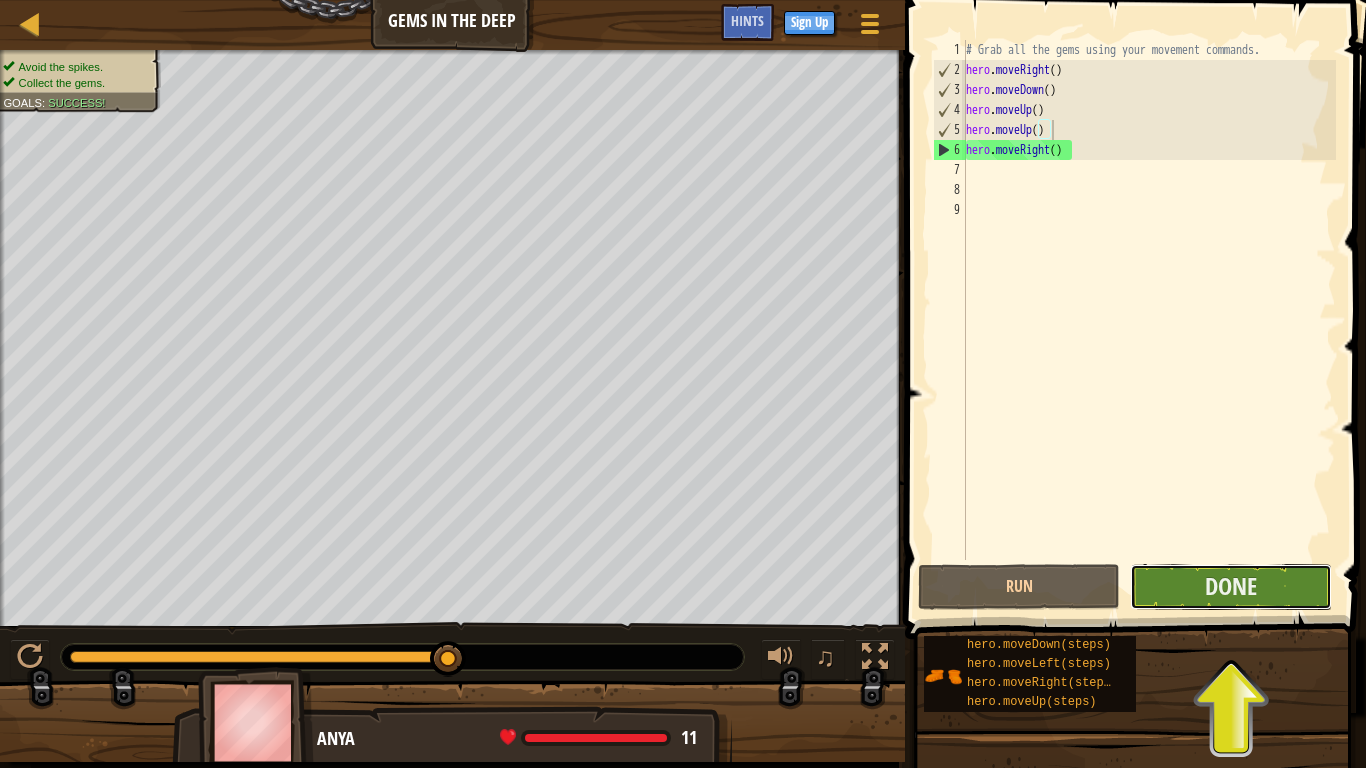 click on "Done" at bounding box center [1231, 587] 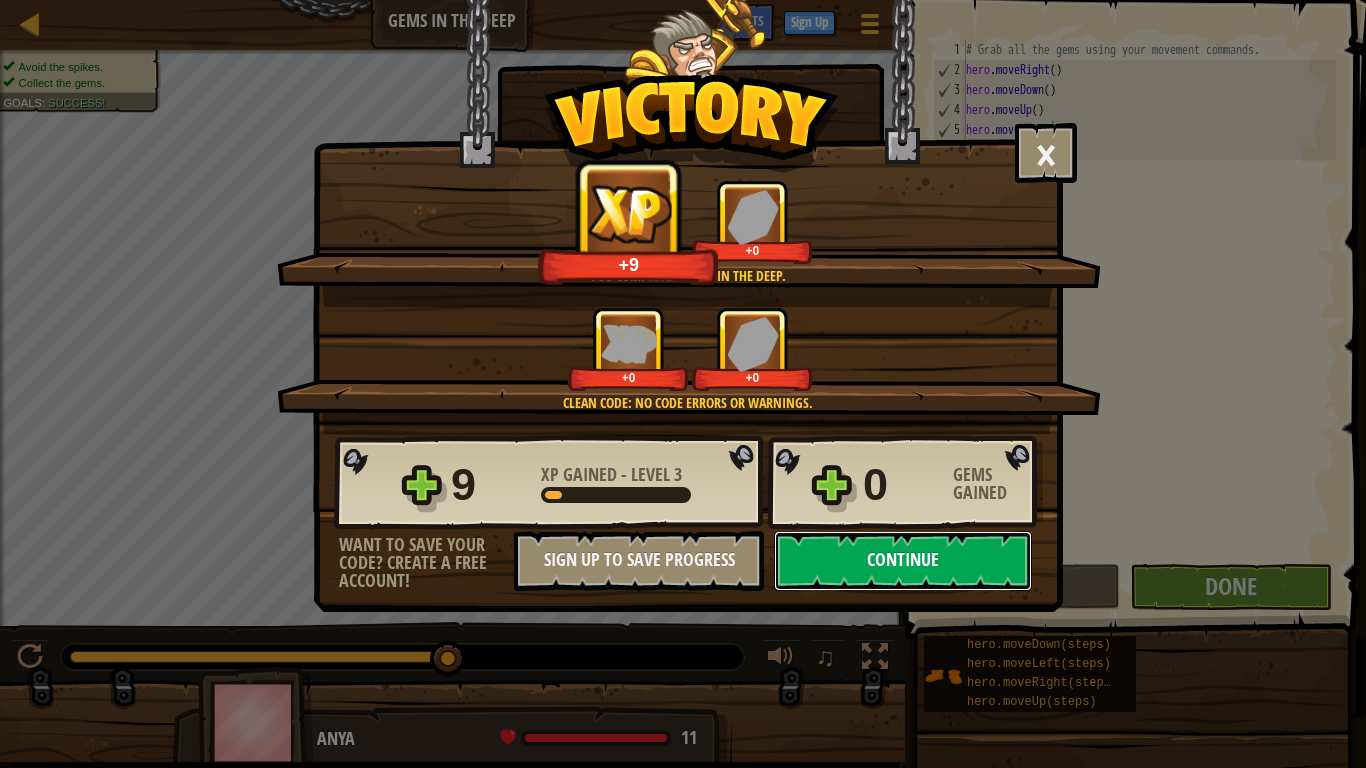 click on "Continue" at bounding box center [903, 561] 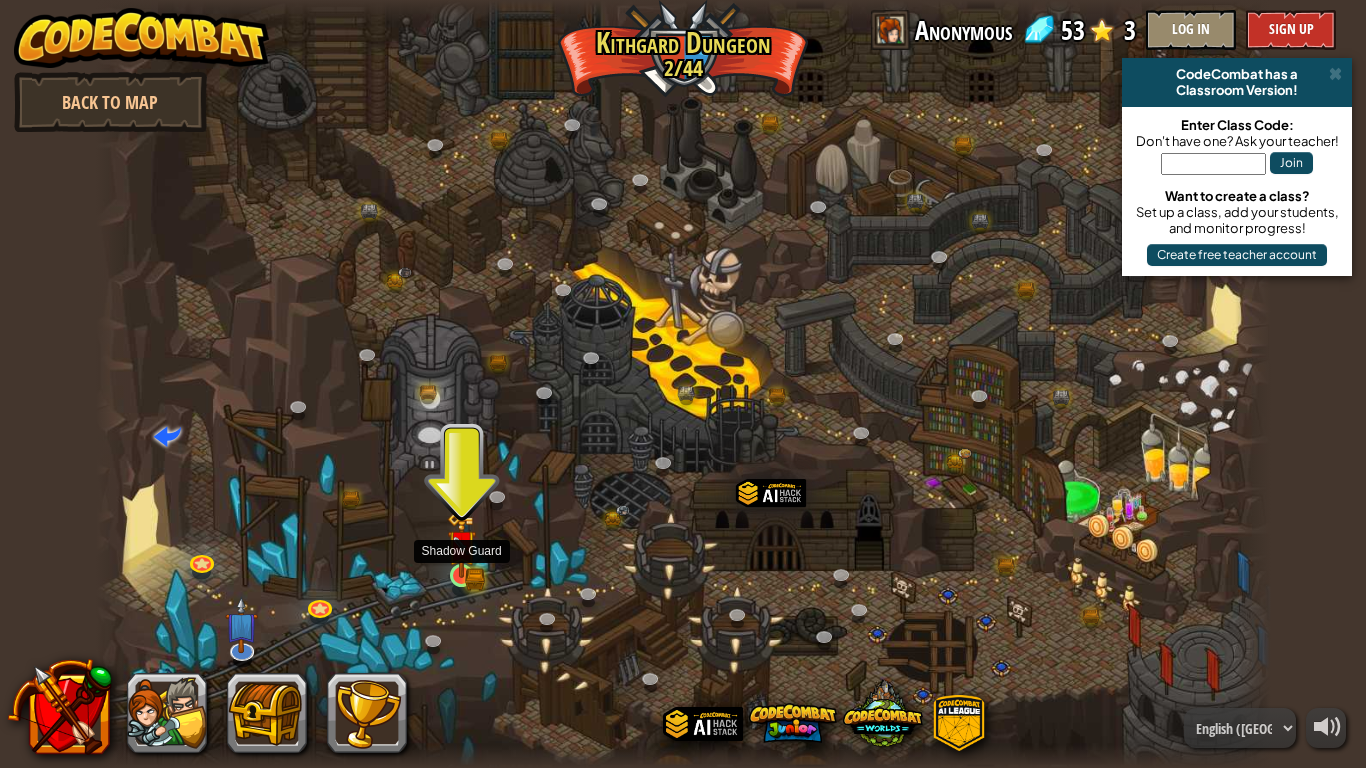 click at bounding box center (462, 544) 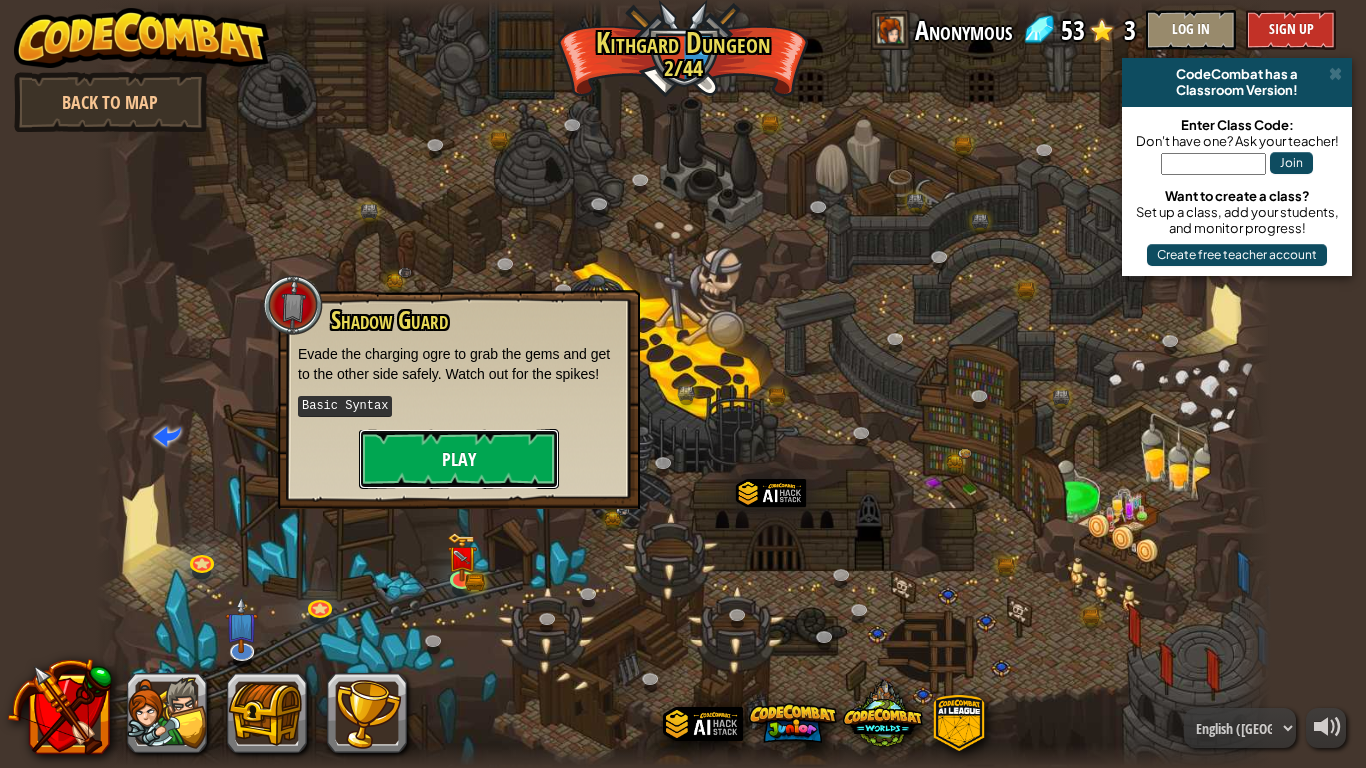 click on "Play" at bounding box center [459, 459] 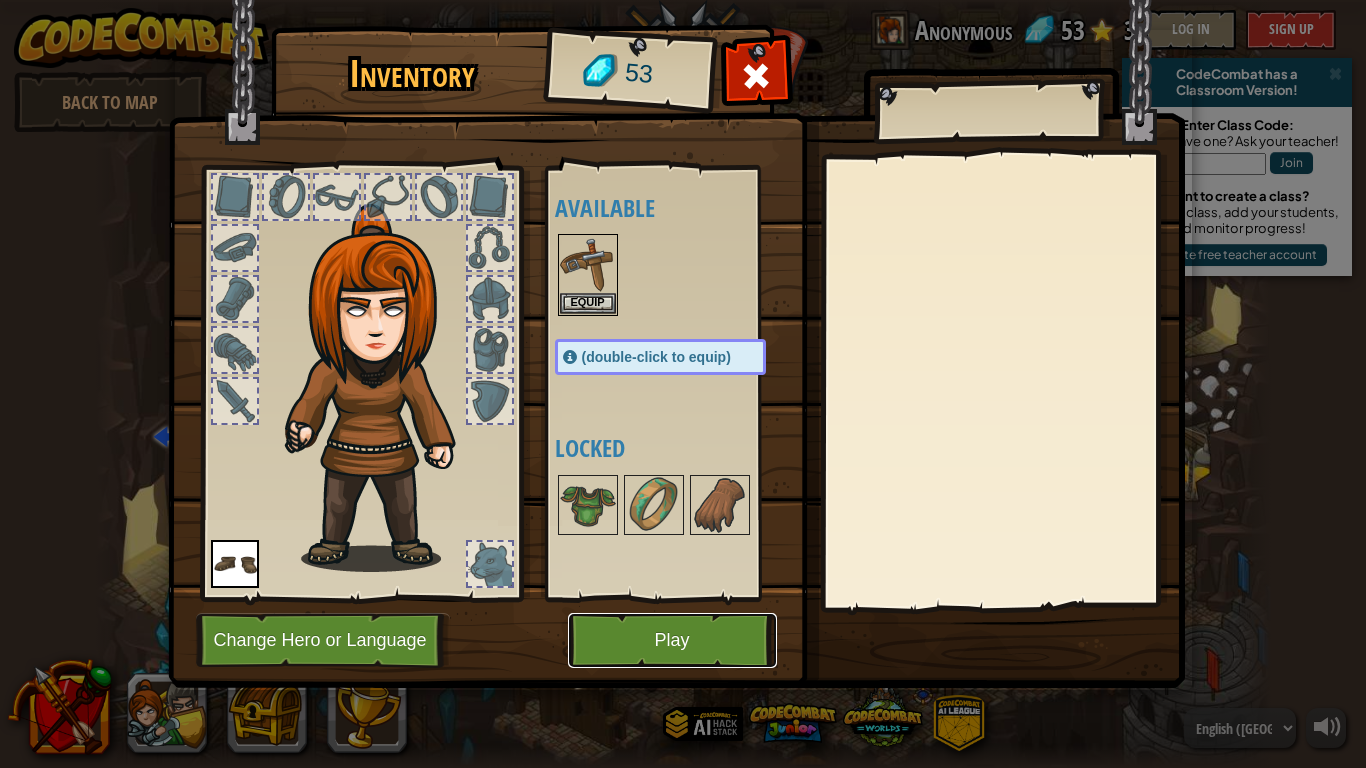 click on "Play" at bounding box center [672, 640] 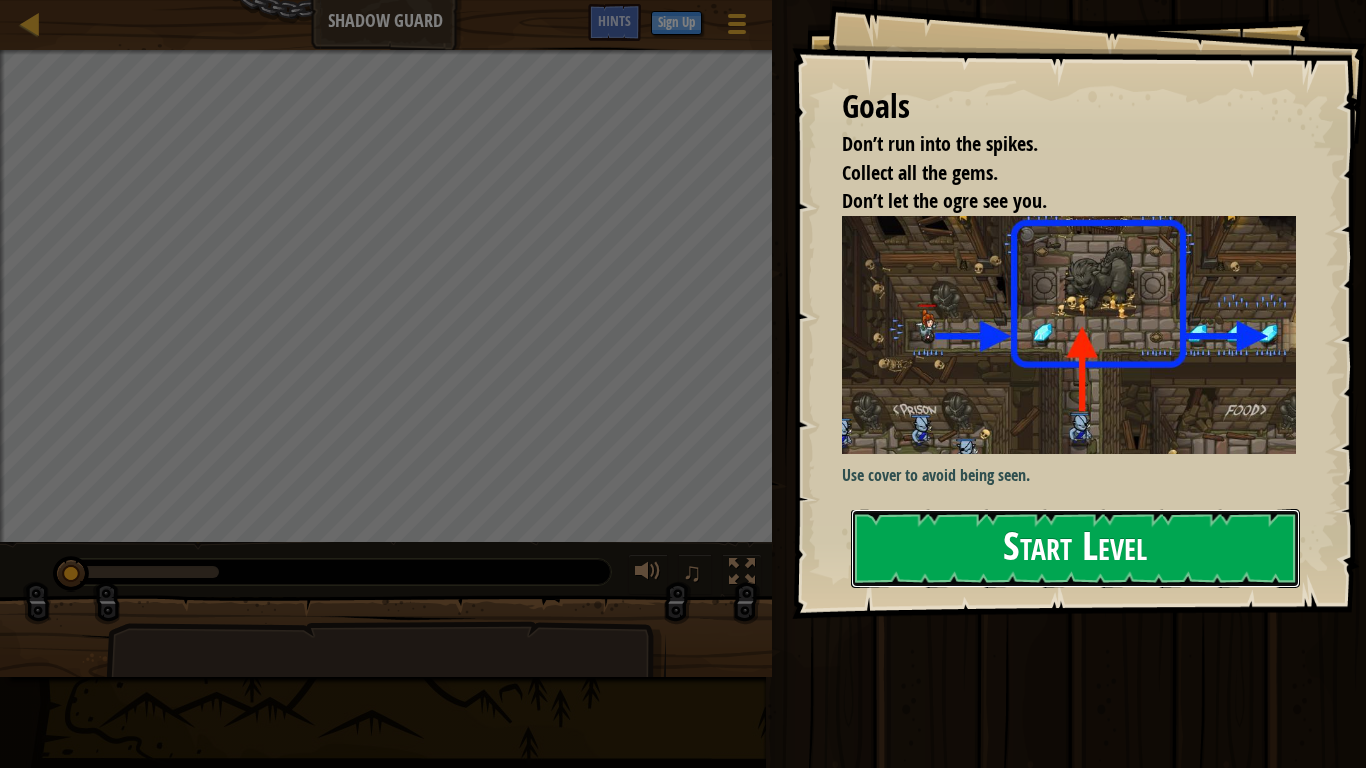 click on "Start Level" at bounding box center [1075, 548] 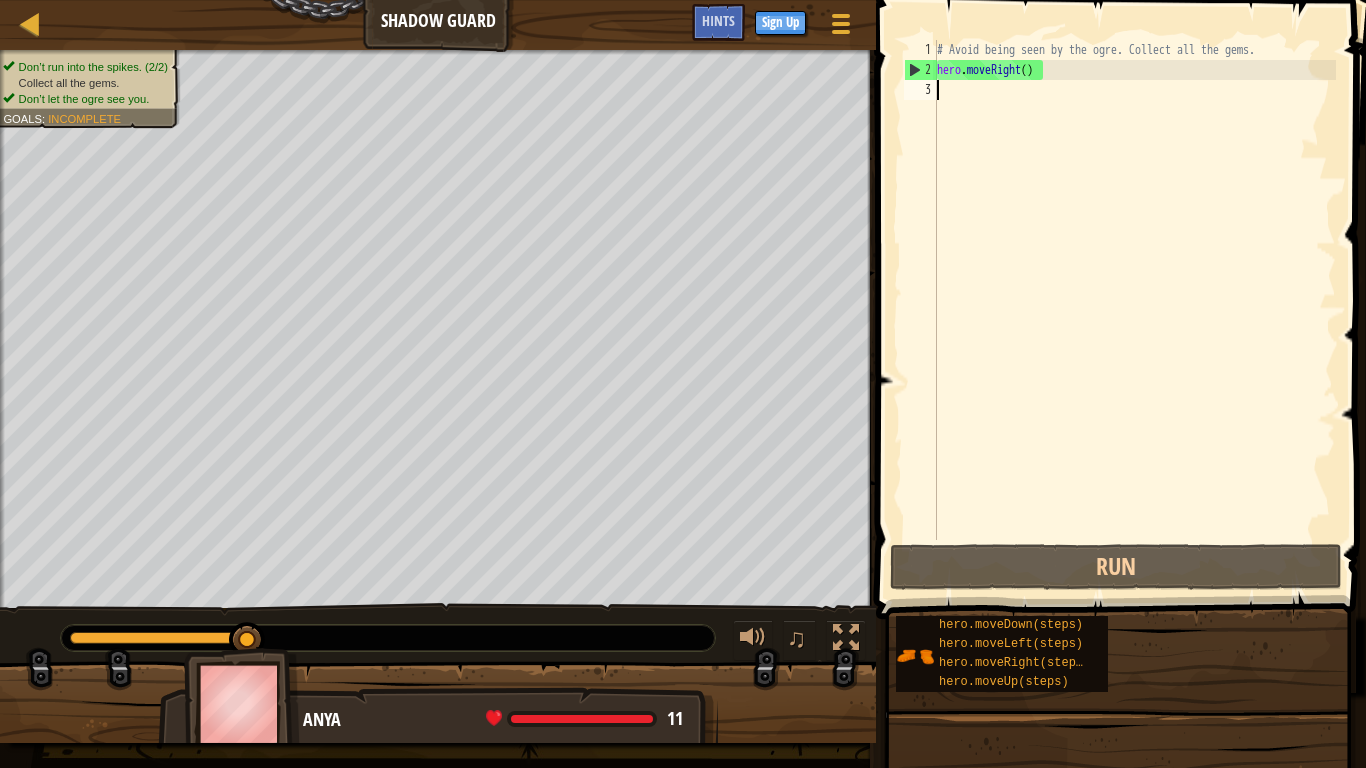 click on "# Avoid being seen by the ogre. Collect all the gems. hero . moveRight ( )" at bounding box center [1134, 310] 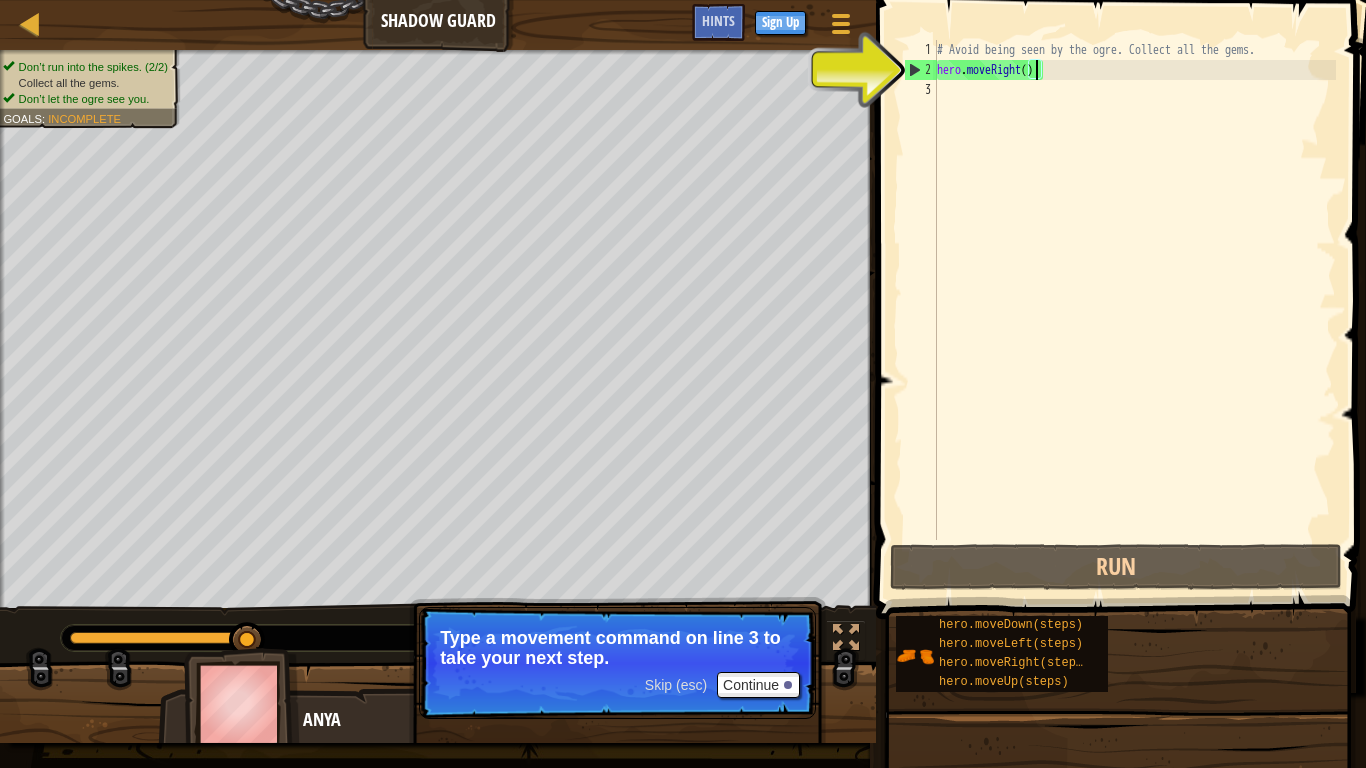 scroll, scrollTop: 5, scrollLeft: 80, axis: both 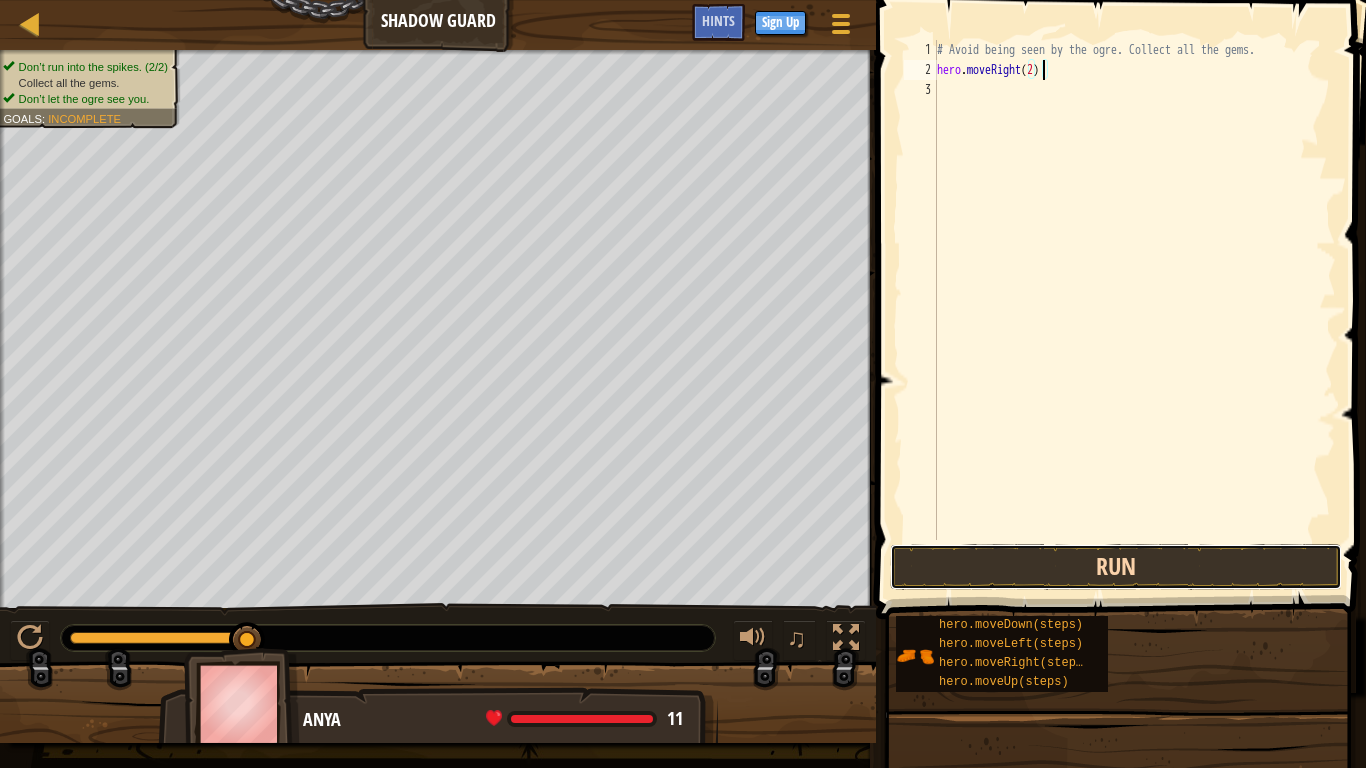 click on "Run" at bounding box center [1116, 567] 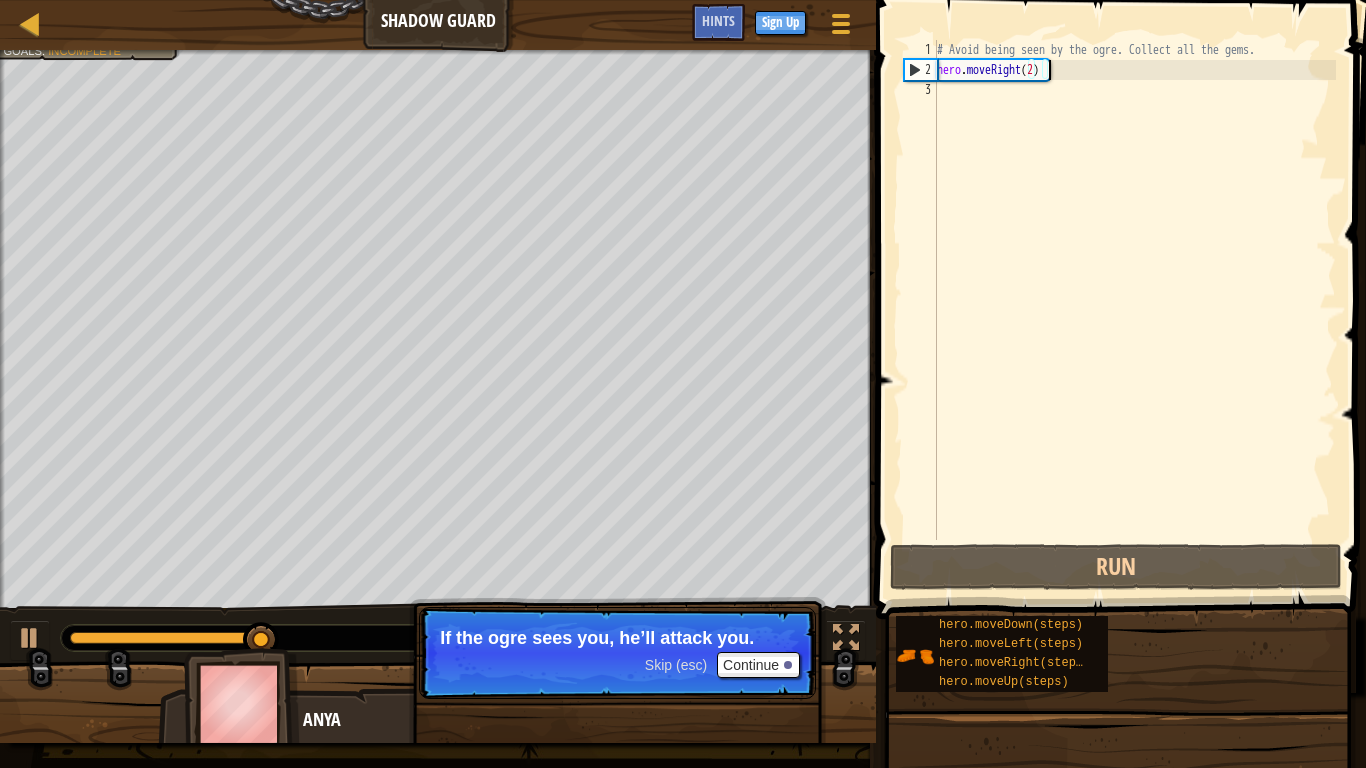 click on "# Avoid being seen by the ogre. Collect all the gems. hero . moveRight ( 2 )" at bounding box center [1134, 310] 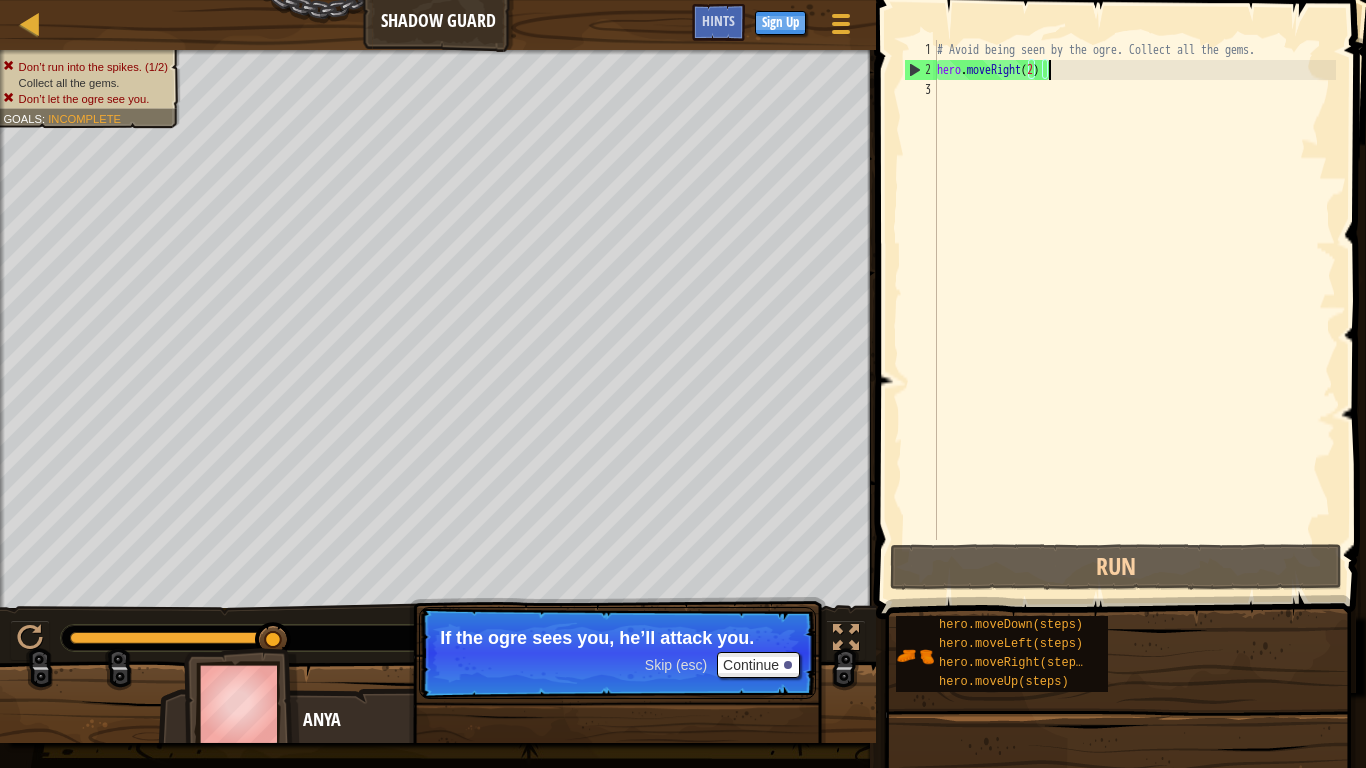 click on "# Avoid being seen by the ogre. Collect all the gems. hero . moveRight ( 2 )" at bounding box center (1134, 310) 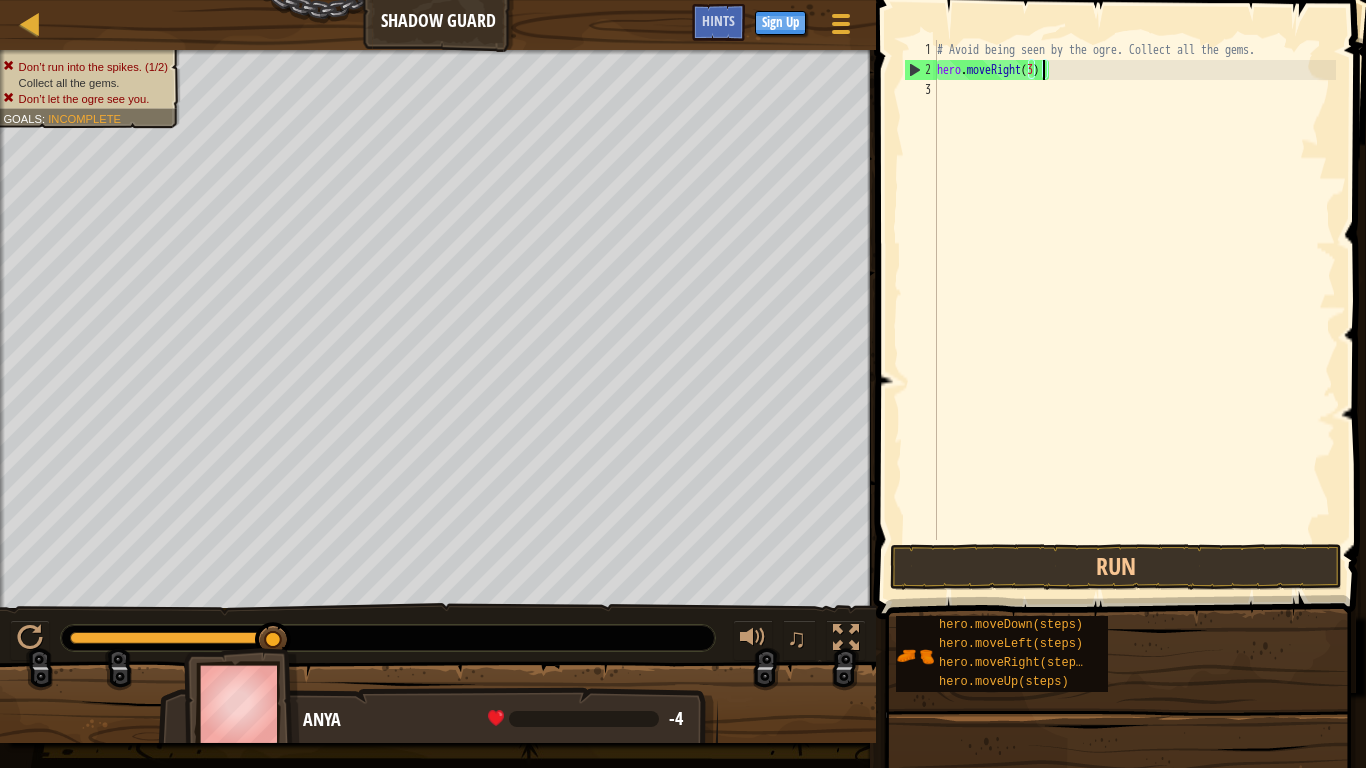 scroll, scrollTop: 5, scrollLeft: 80, axis: both 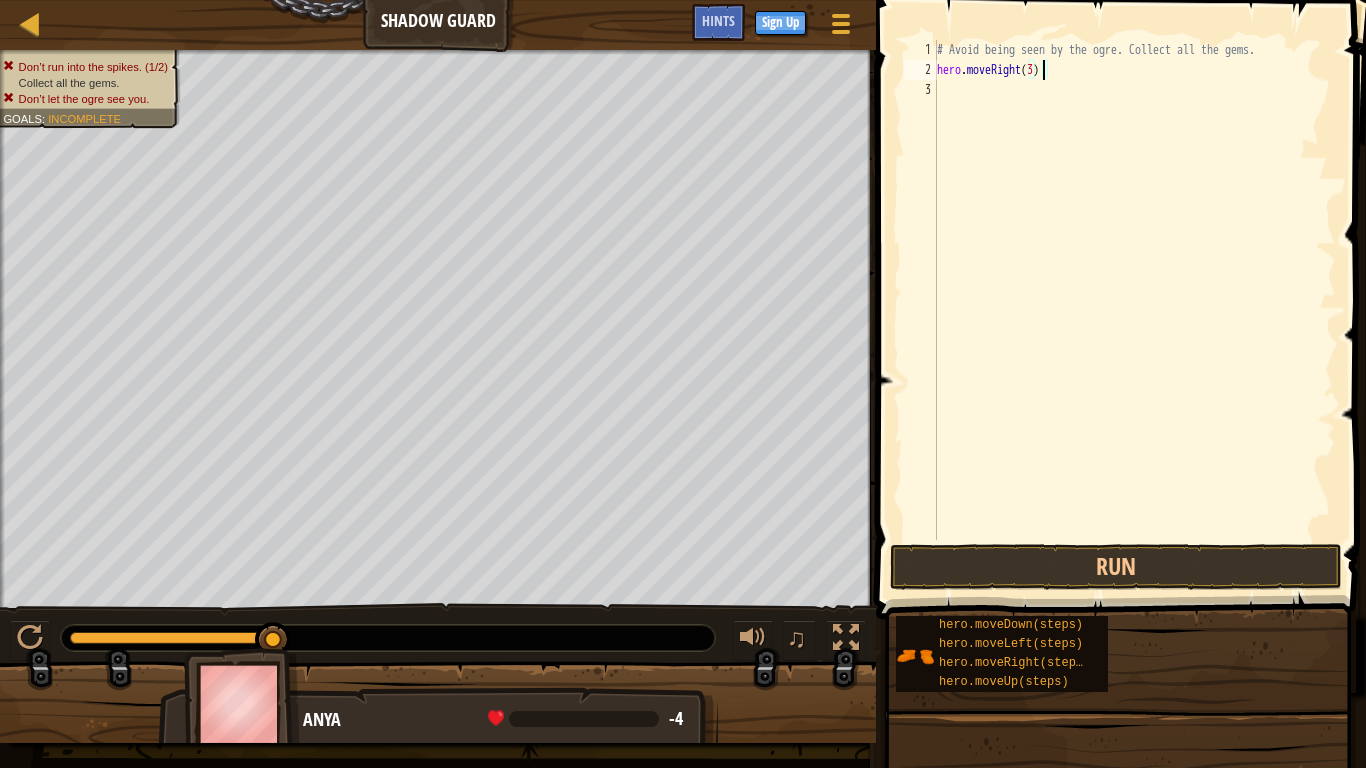 type on "hero.moveRight()" 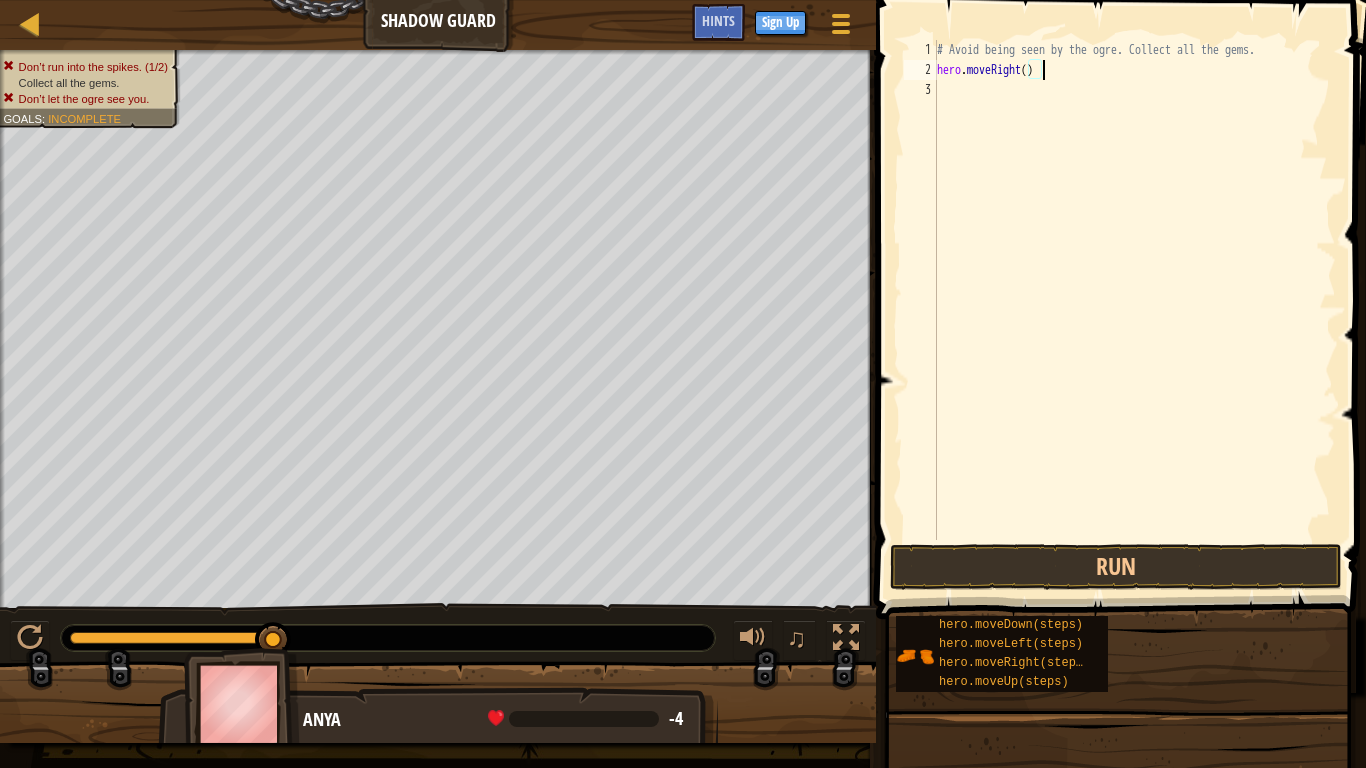scroll, scrollTop: 5, scrollLeft: 0, axis: vertical 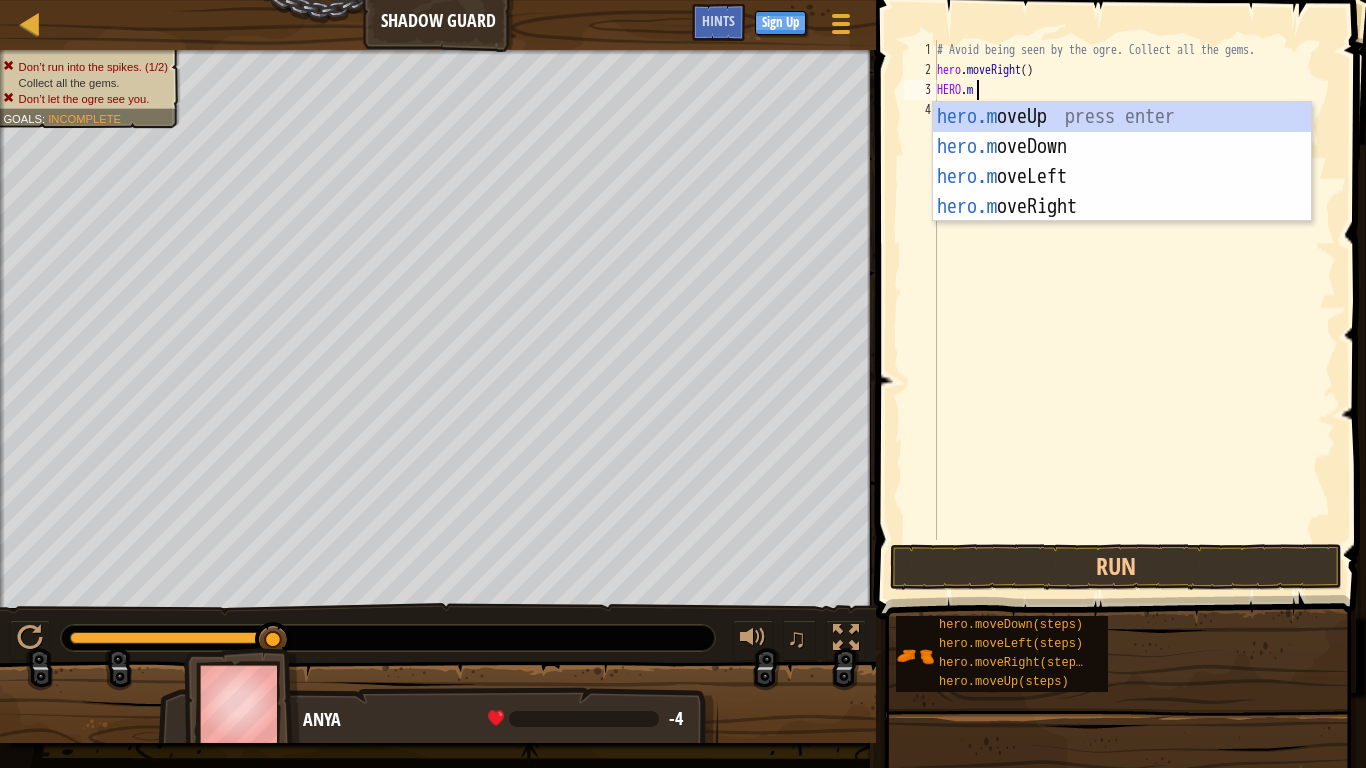 type on "HERO." 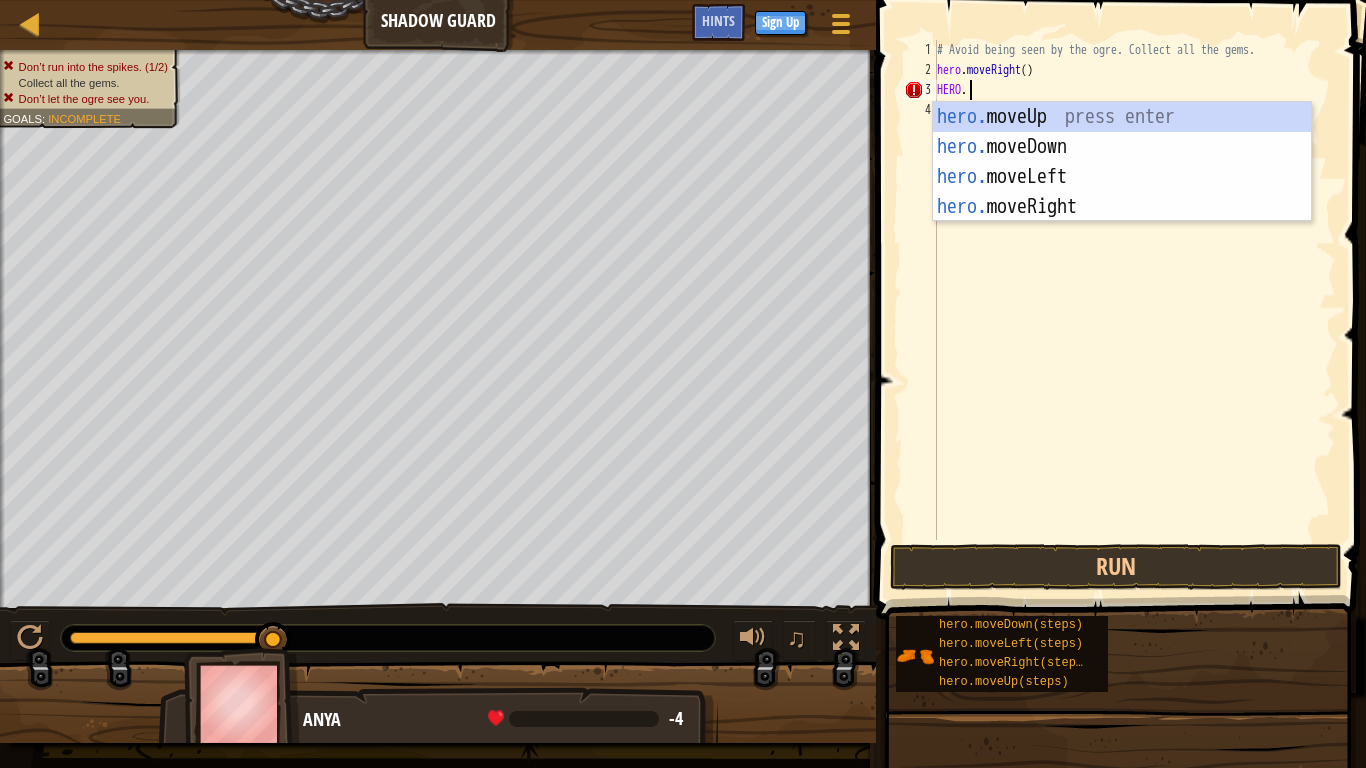 scroll, scrollTop: 5, scrollLeft: 0, axis: vertical 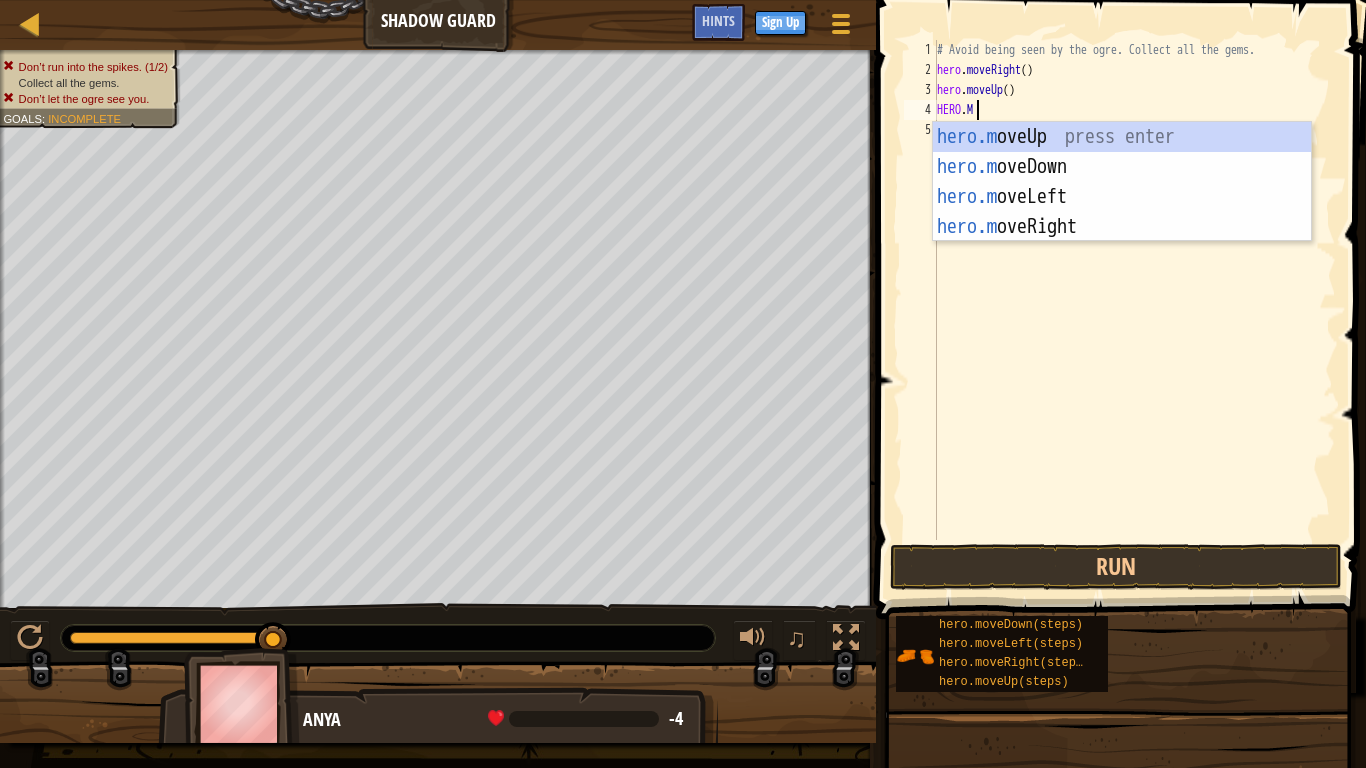 type on "[DOMAIN_NAME]" 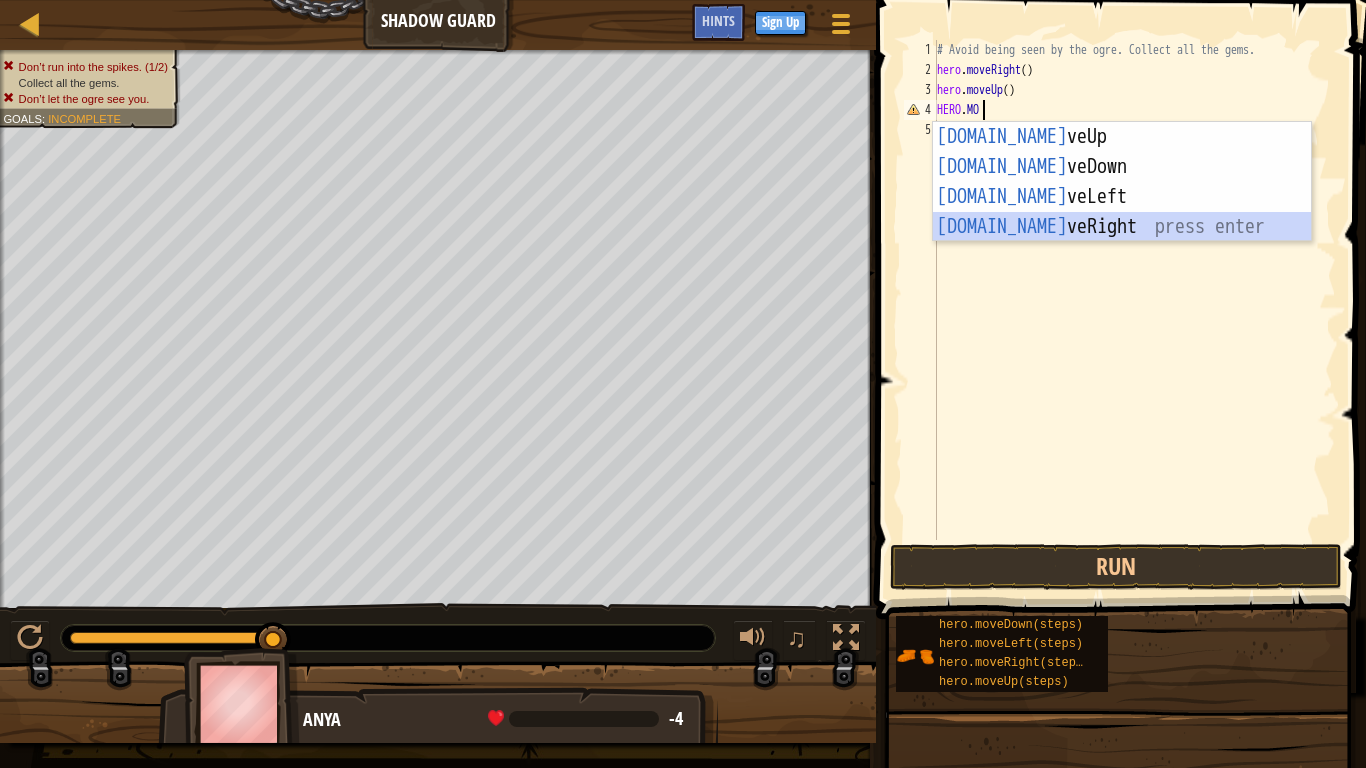 scroll, scrollTop: 5, scrollLeft: 0, axis: vertical 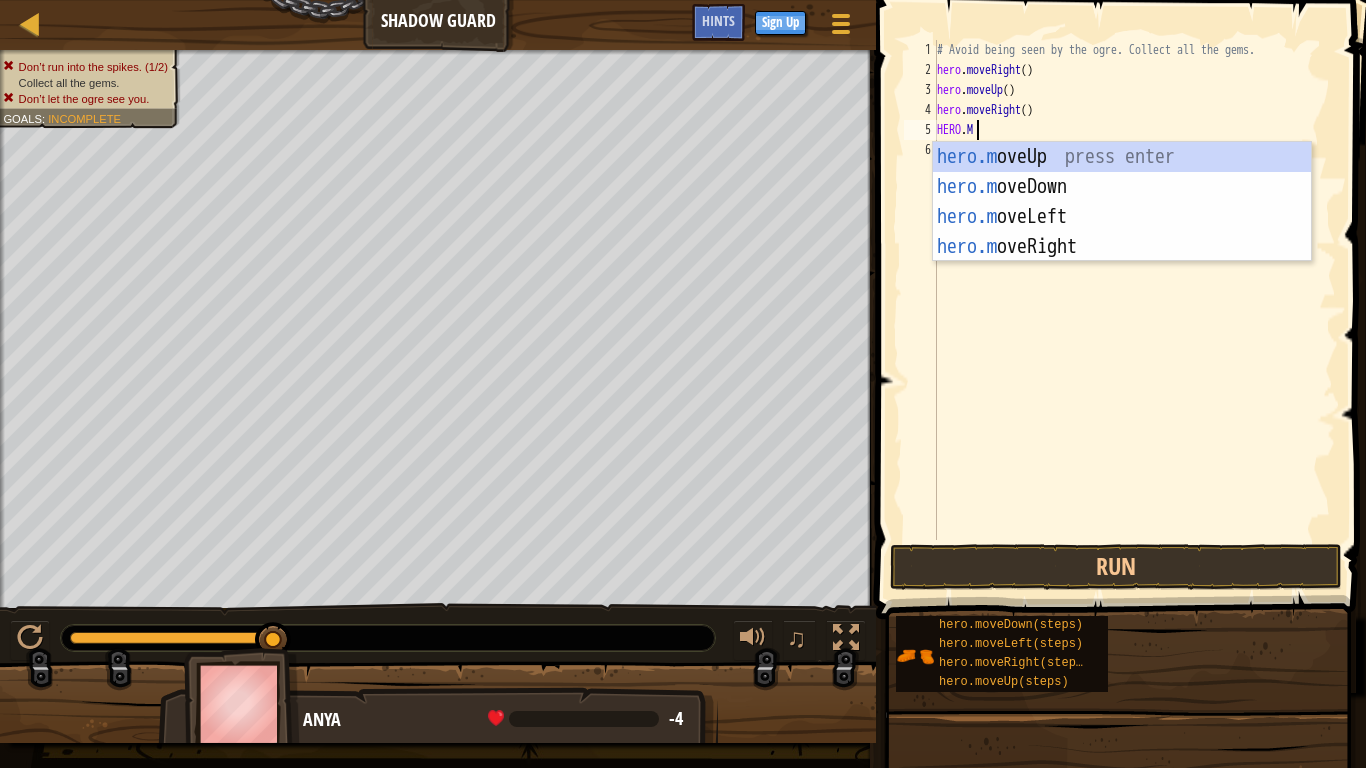type on "[DOMAIN_NAME]" 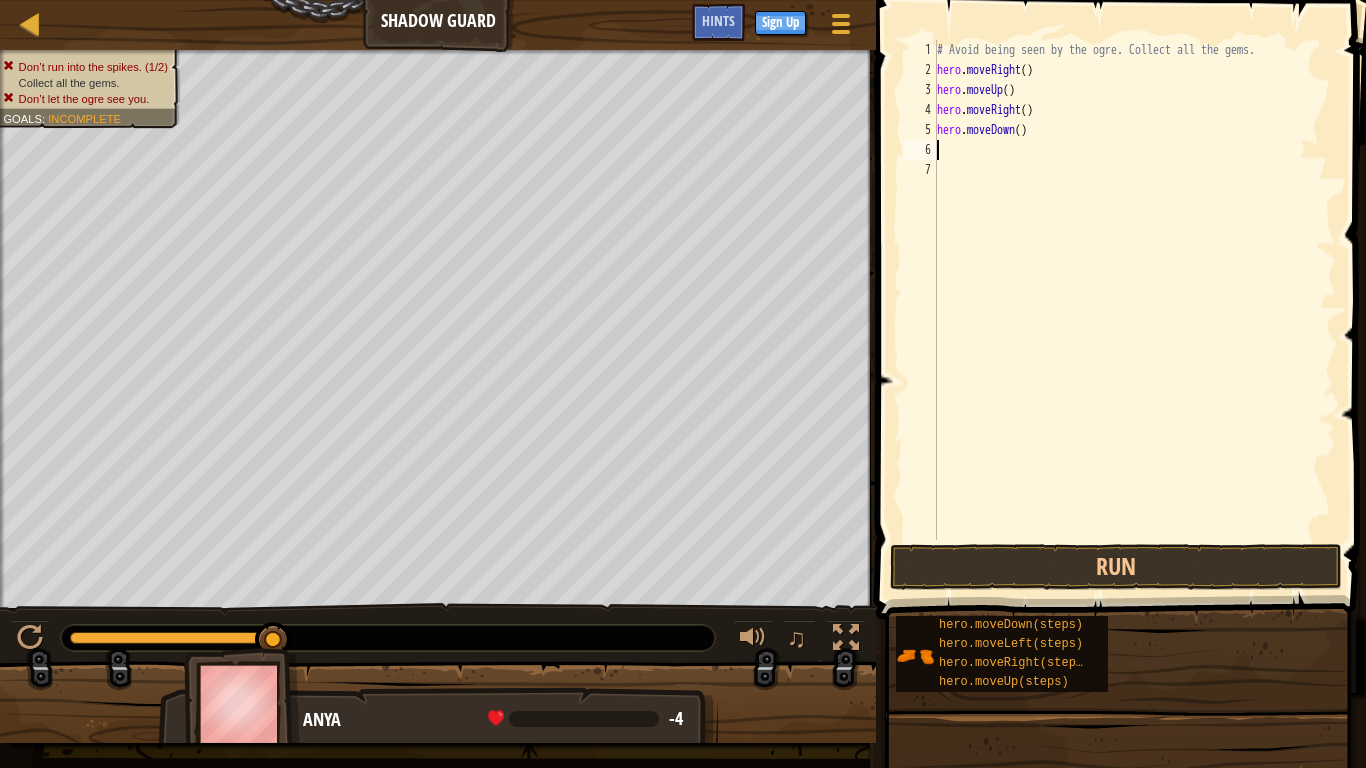 scroll, scrollTop: 5, scrollLeft: 0, axis: vertical 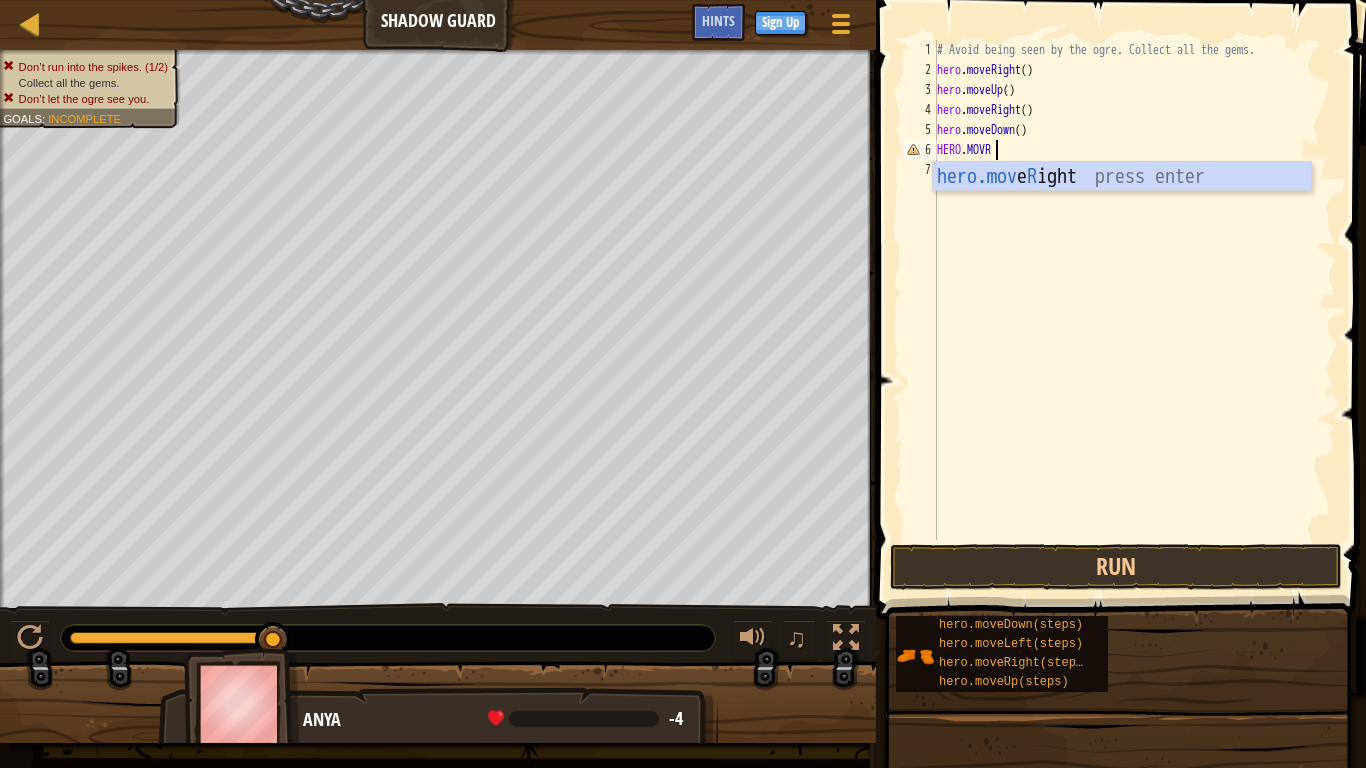 type on "HERO.MOVRI" 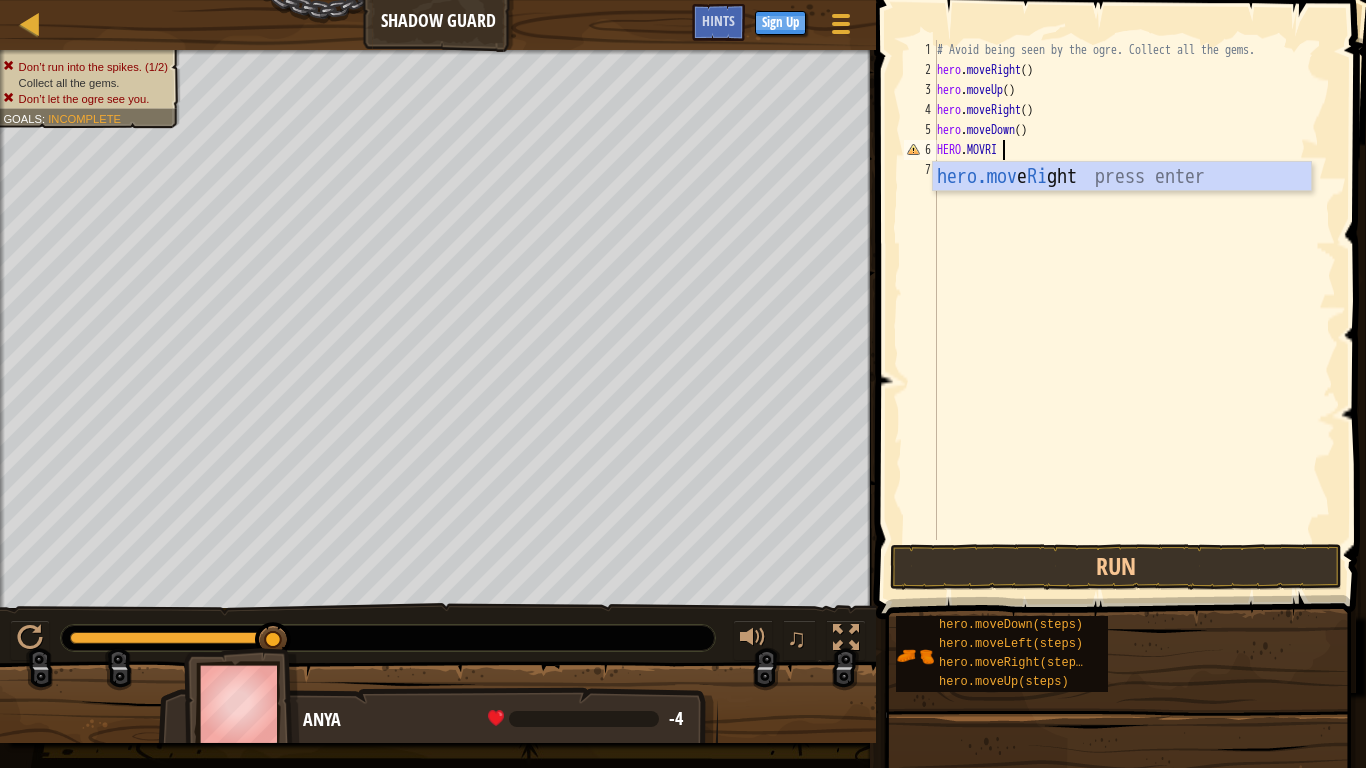 scroll, scrollTop: 5, scrollLeft: 0, axis: vertical 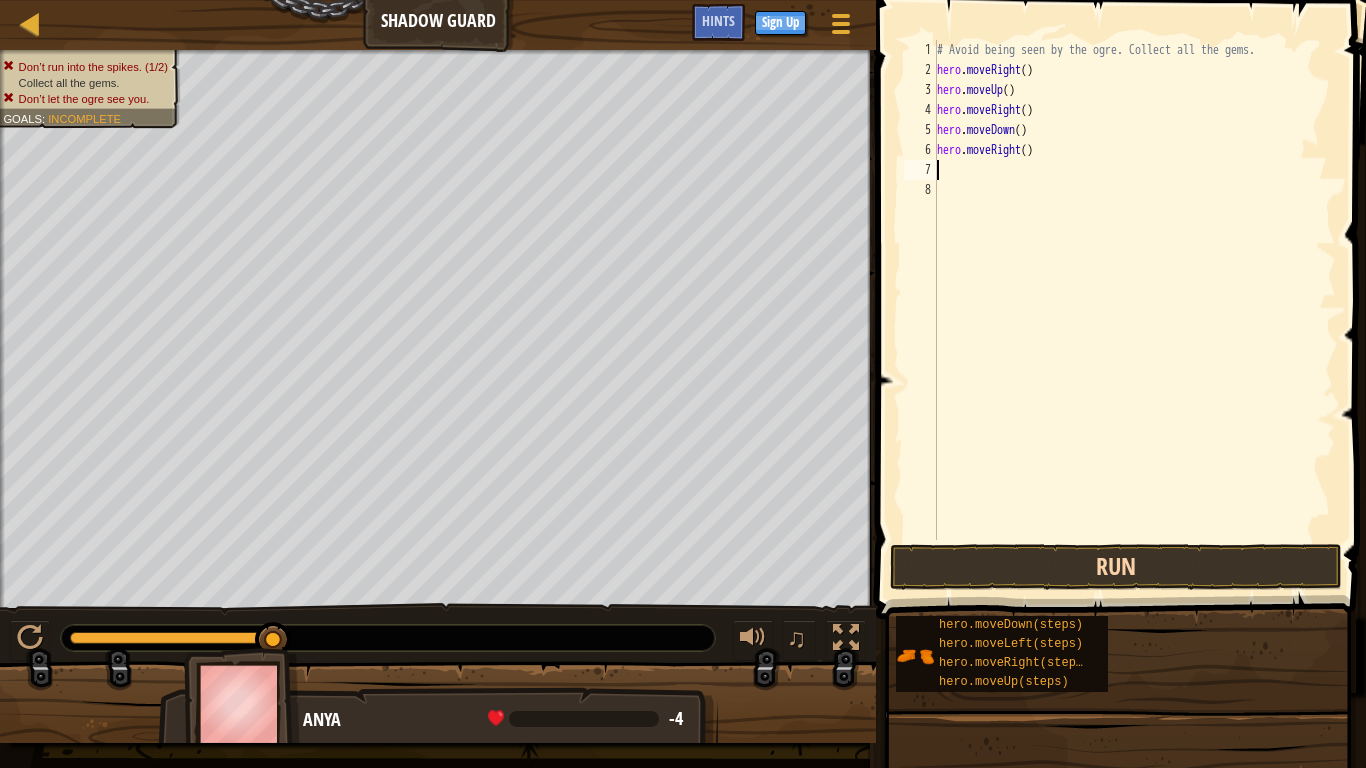 type 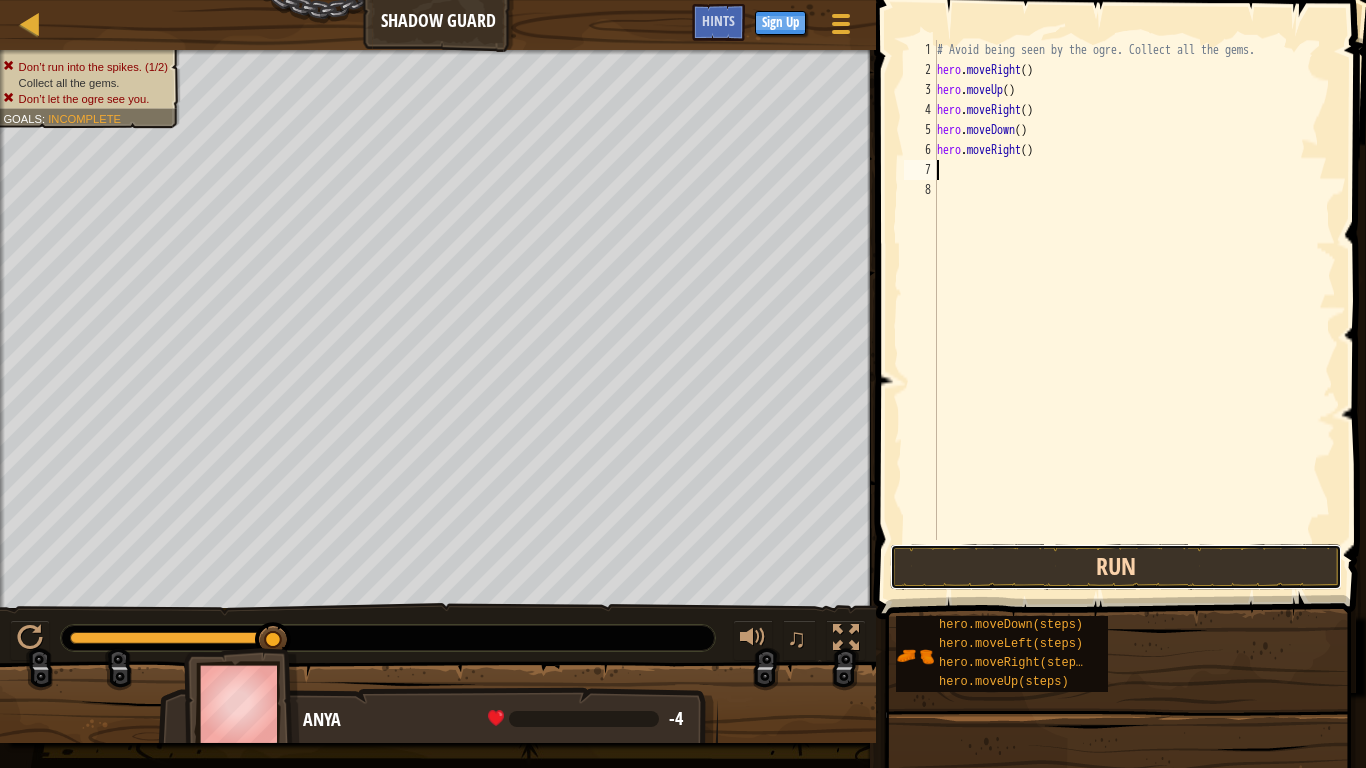 click on "Run" at bounding box center (1116, 567) 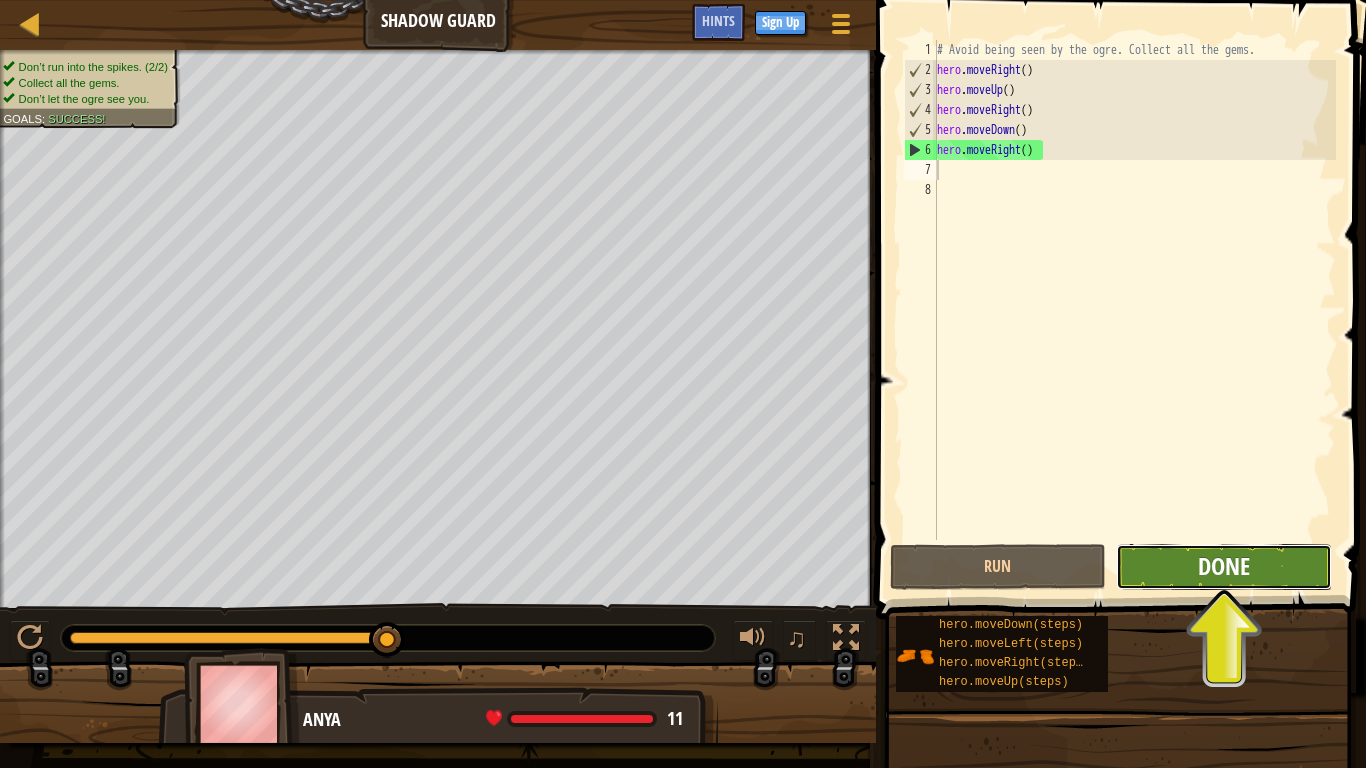 click on "Done" at bounding box center [1224, 566] 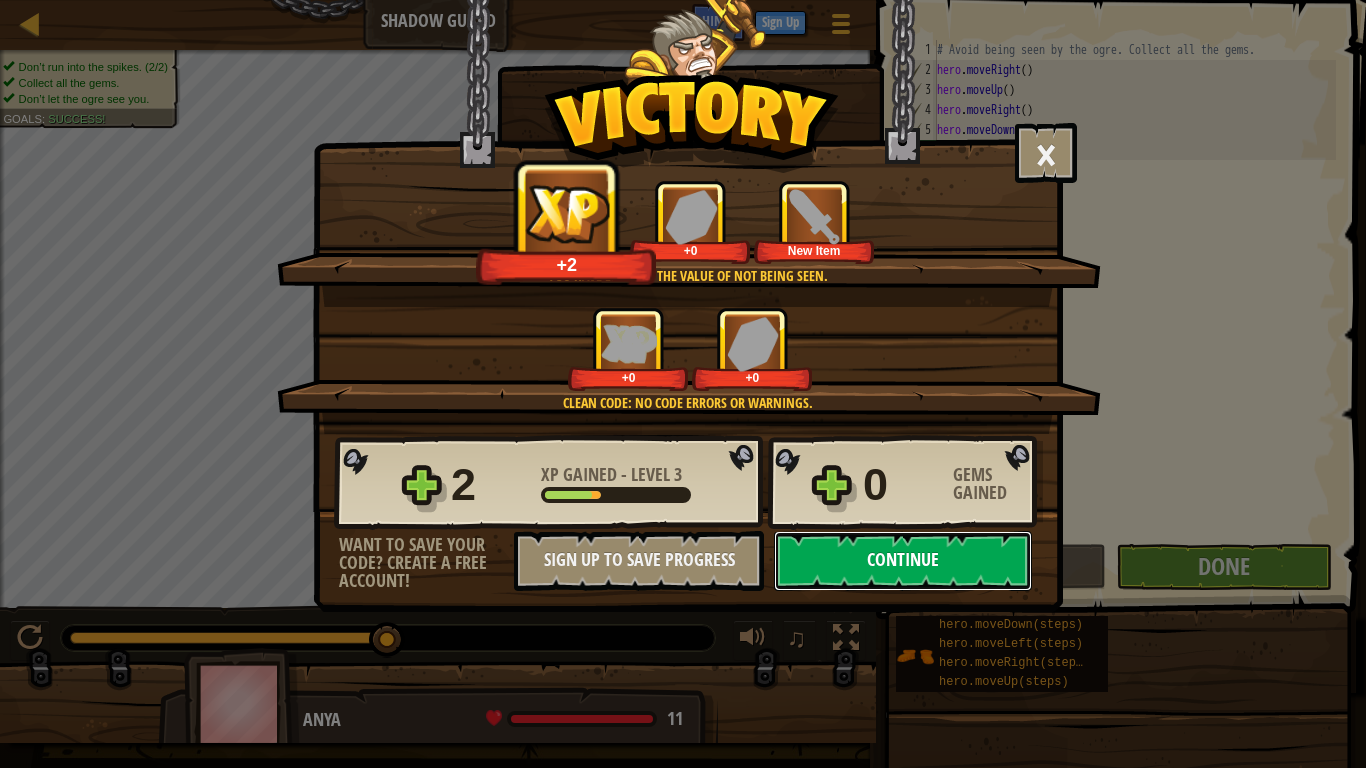 click on "Continue" at bounding box center [903, 561] 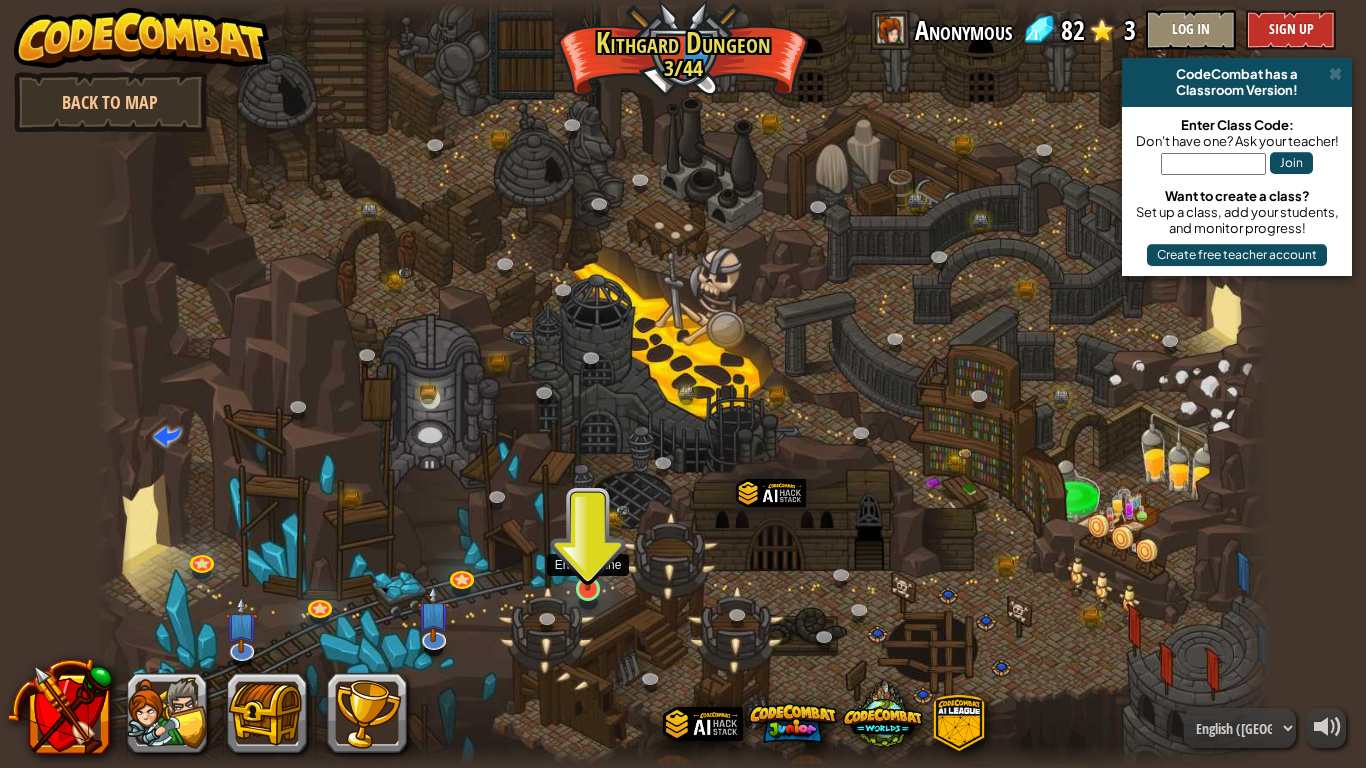 click at bounding box center [588, 557] 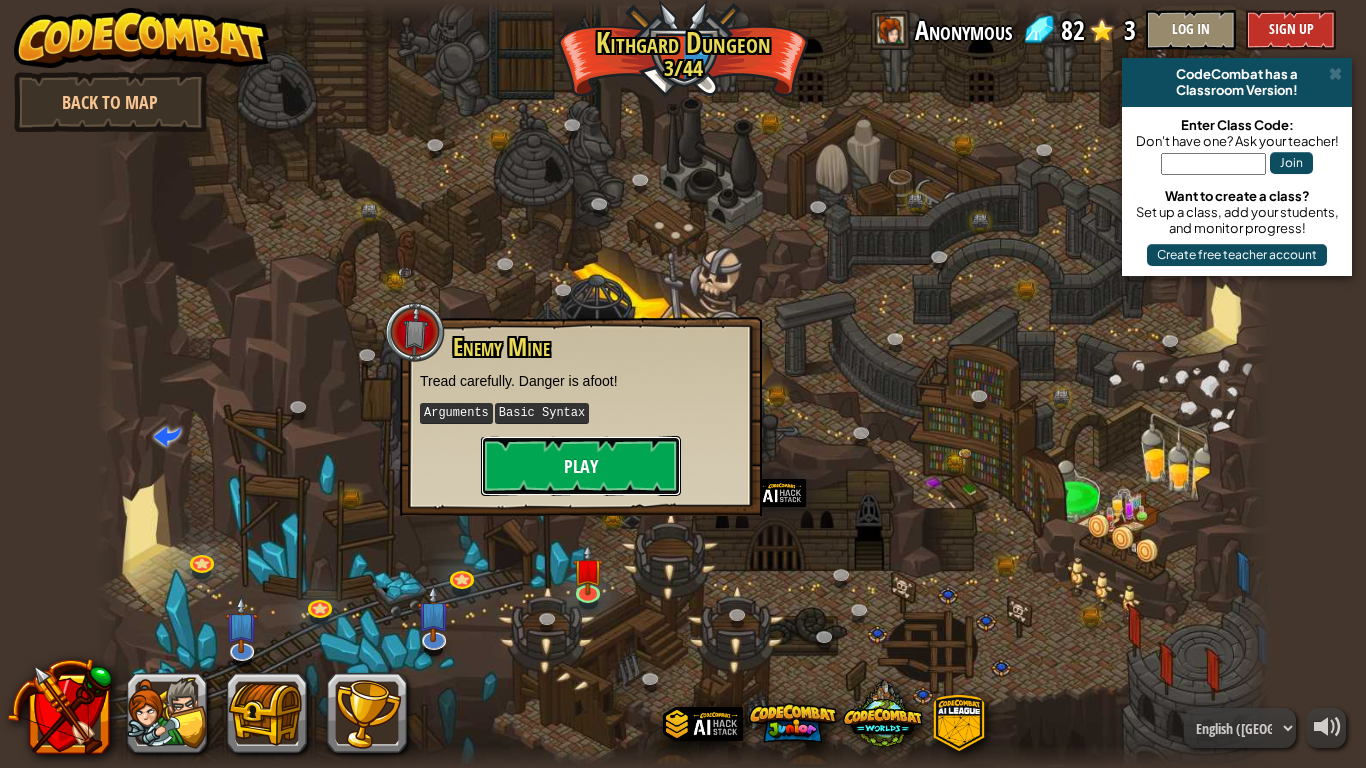 click on "Play" at bounding box center [581, 466] 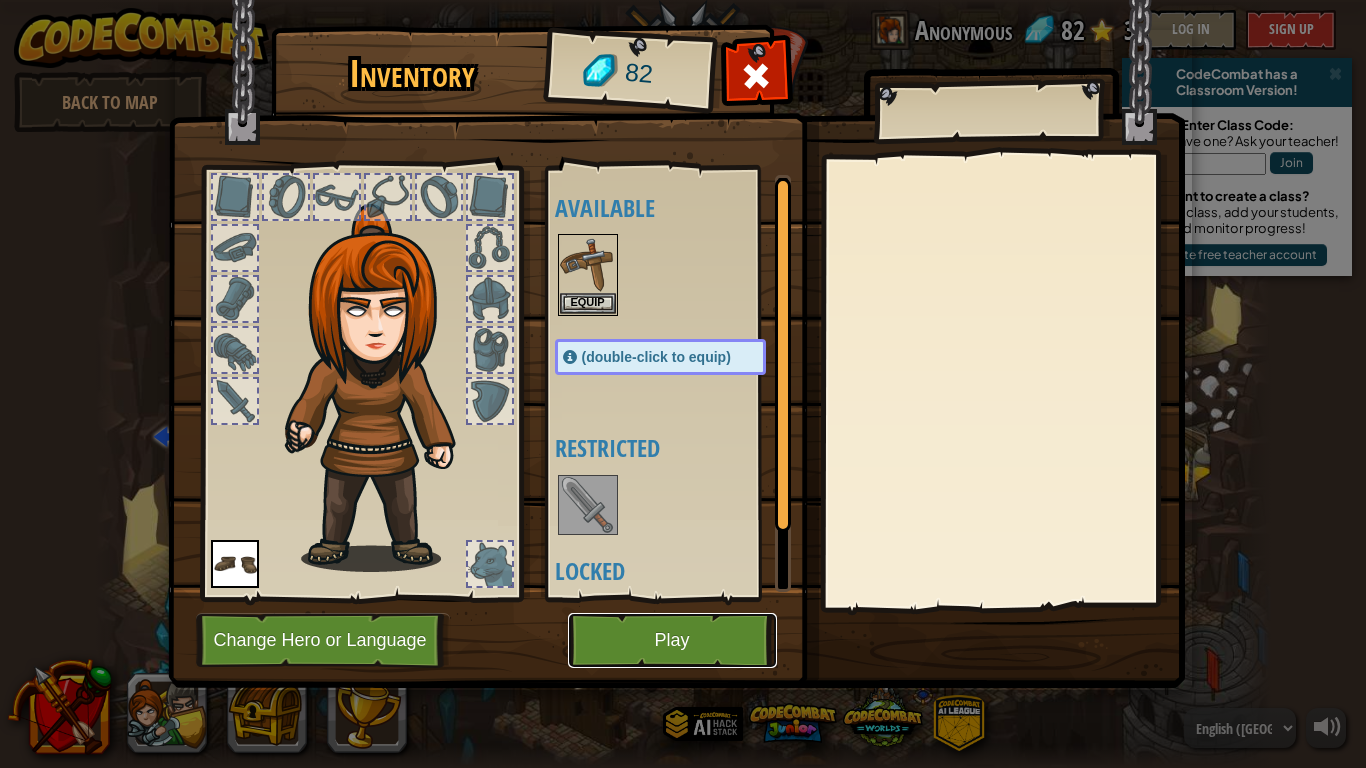 click on "Play" at bounding box center [672, 640] 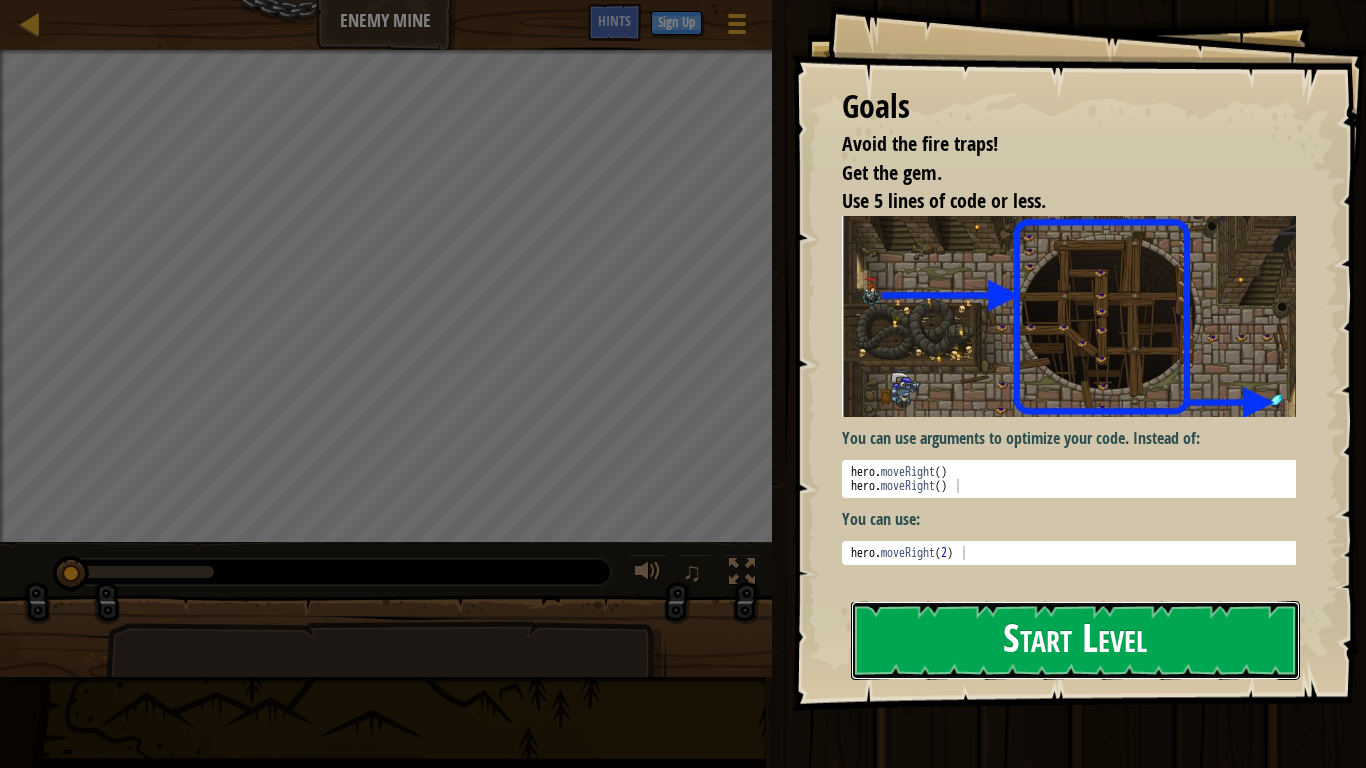 click on "Start Level" at bounding box center [1075, 640] 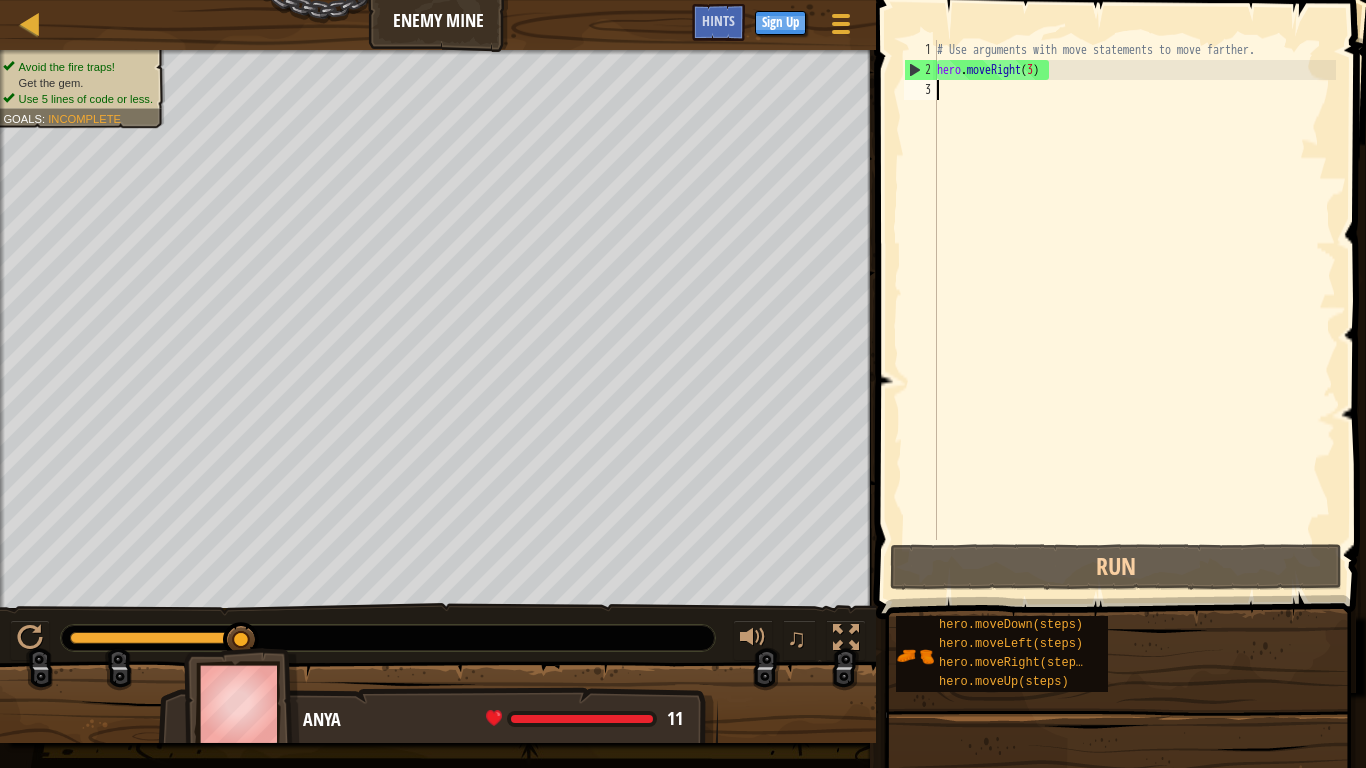 click on "# Use arguments with move statements to move farther. hero . moveRight ( 3 )" at bounding box center [1134, 310] 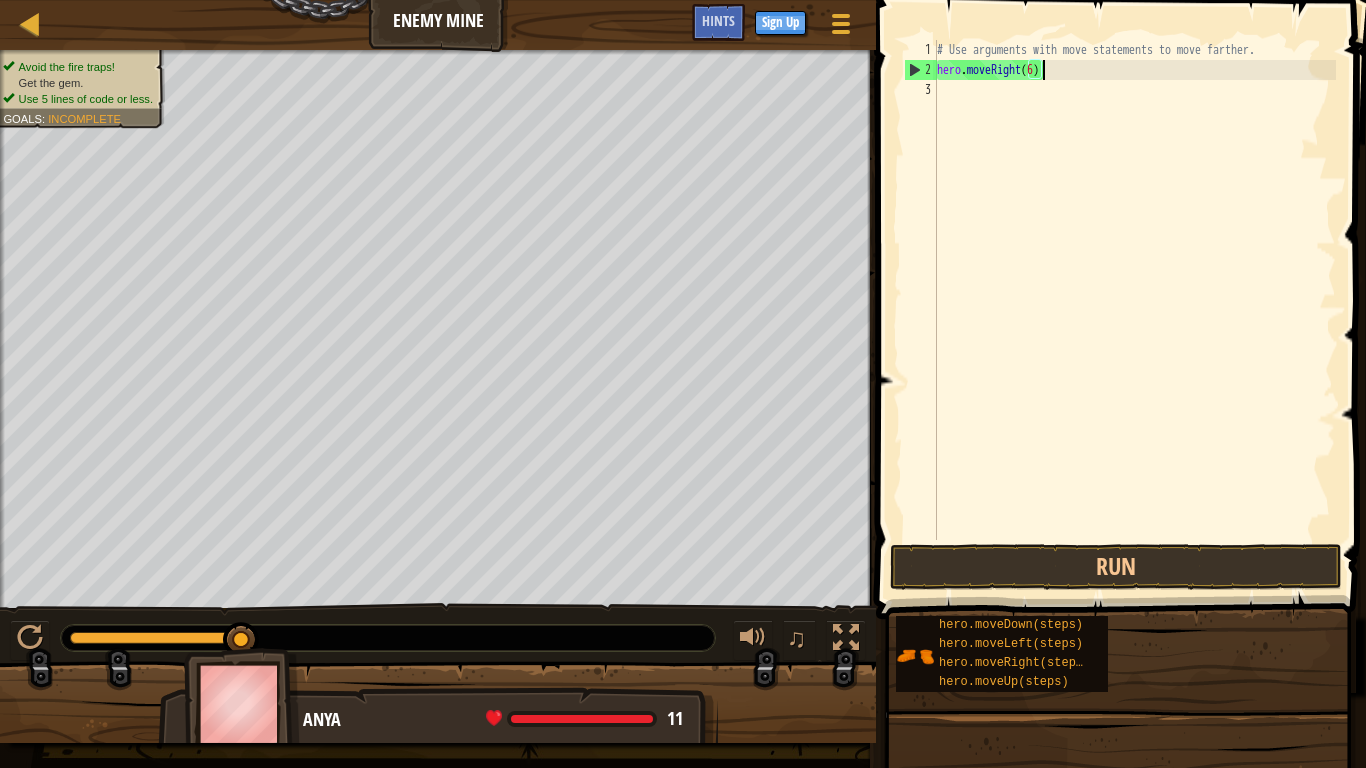 scroll, scrollTop: 5, scrollLeft: 80, axis: both 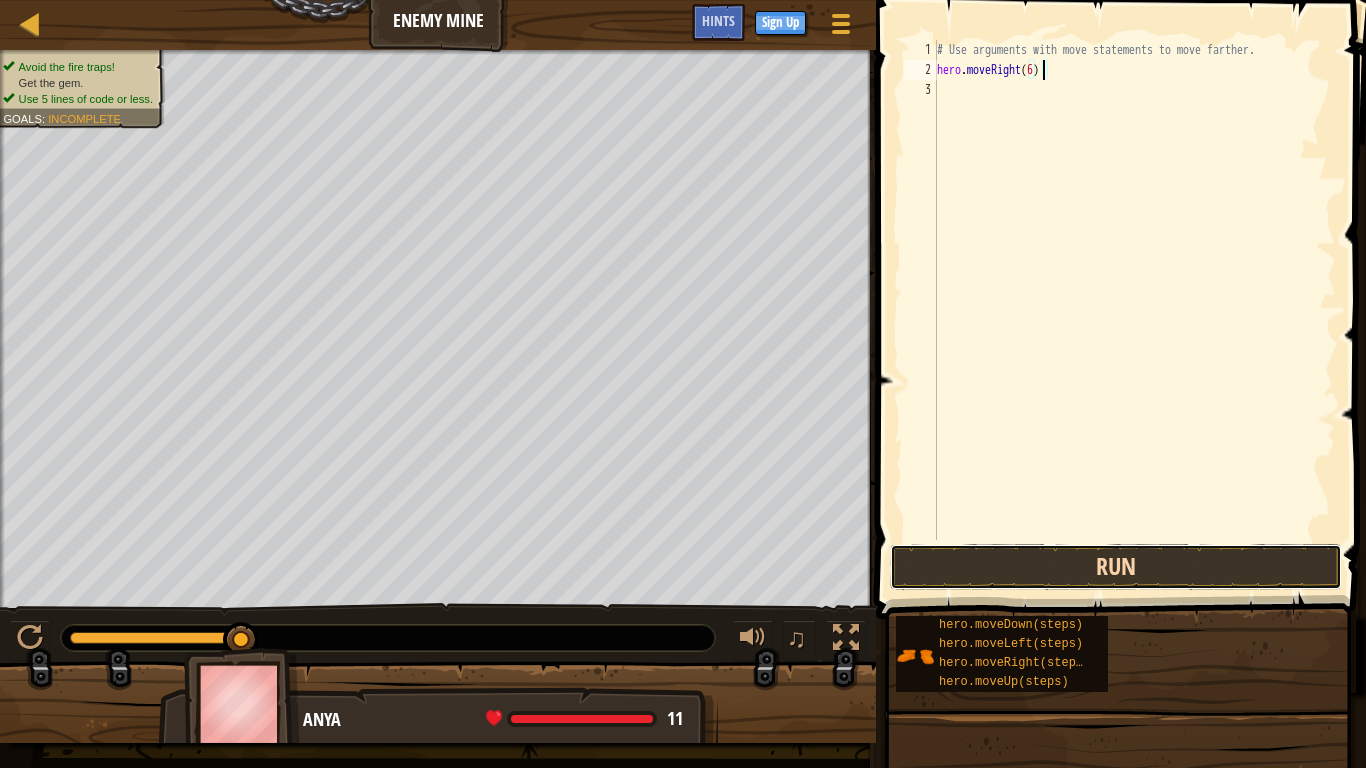 click on "Run" at bounding box center [1116, 567] 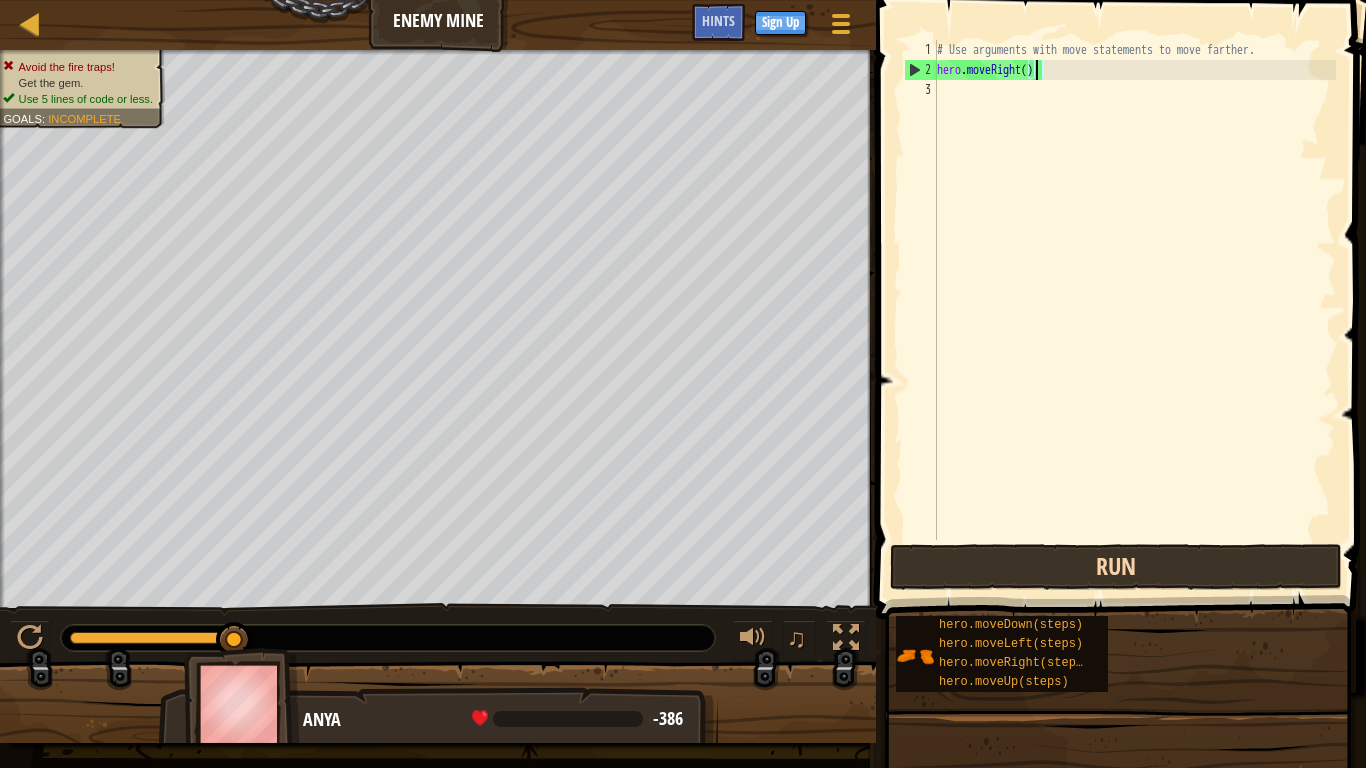 scroll, scrollTop: 5, scrollLeft: 78, axis: both 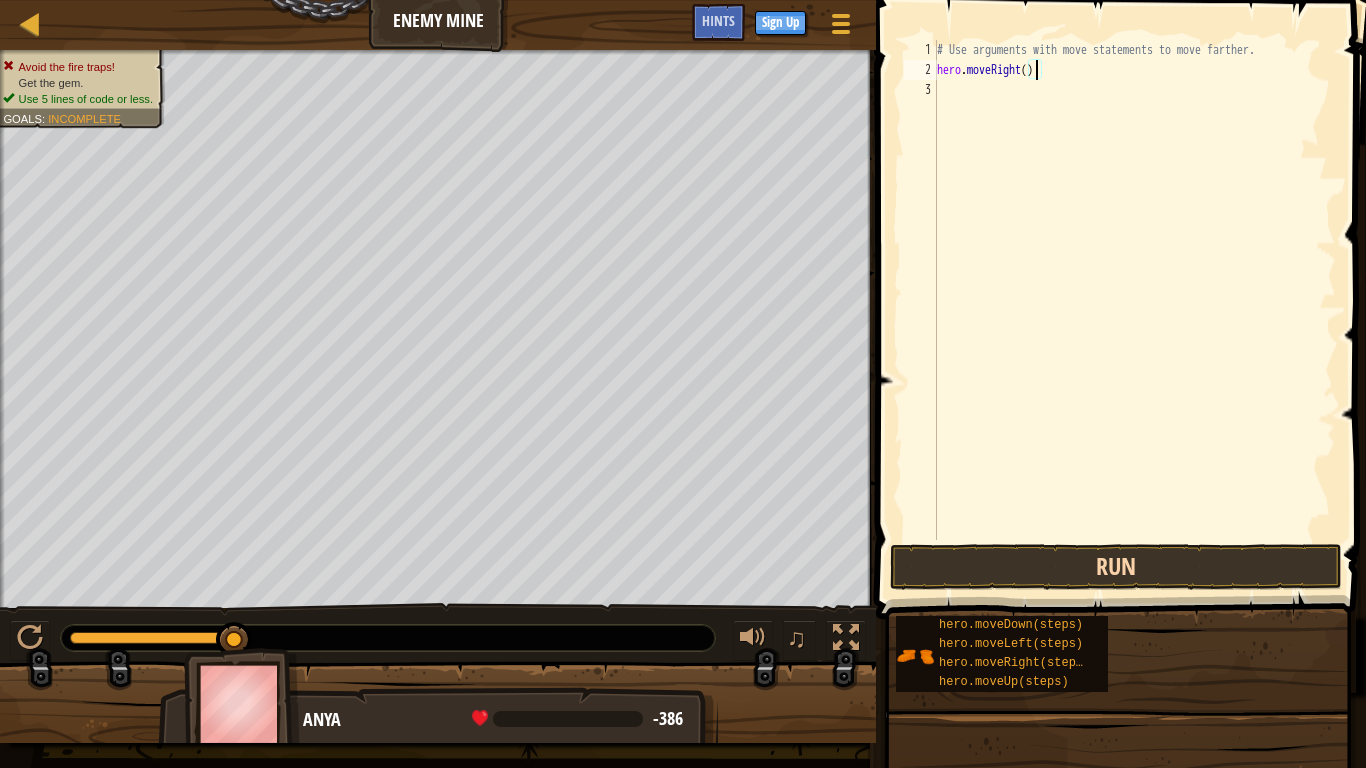 type on "hero.moveRight(3)" 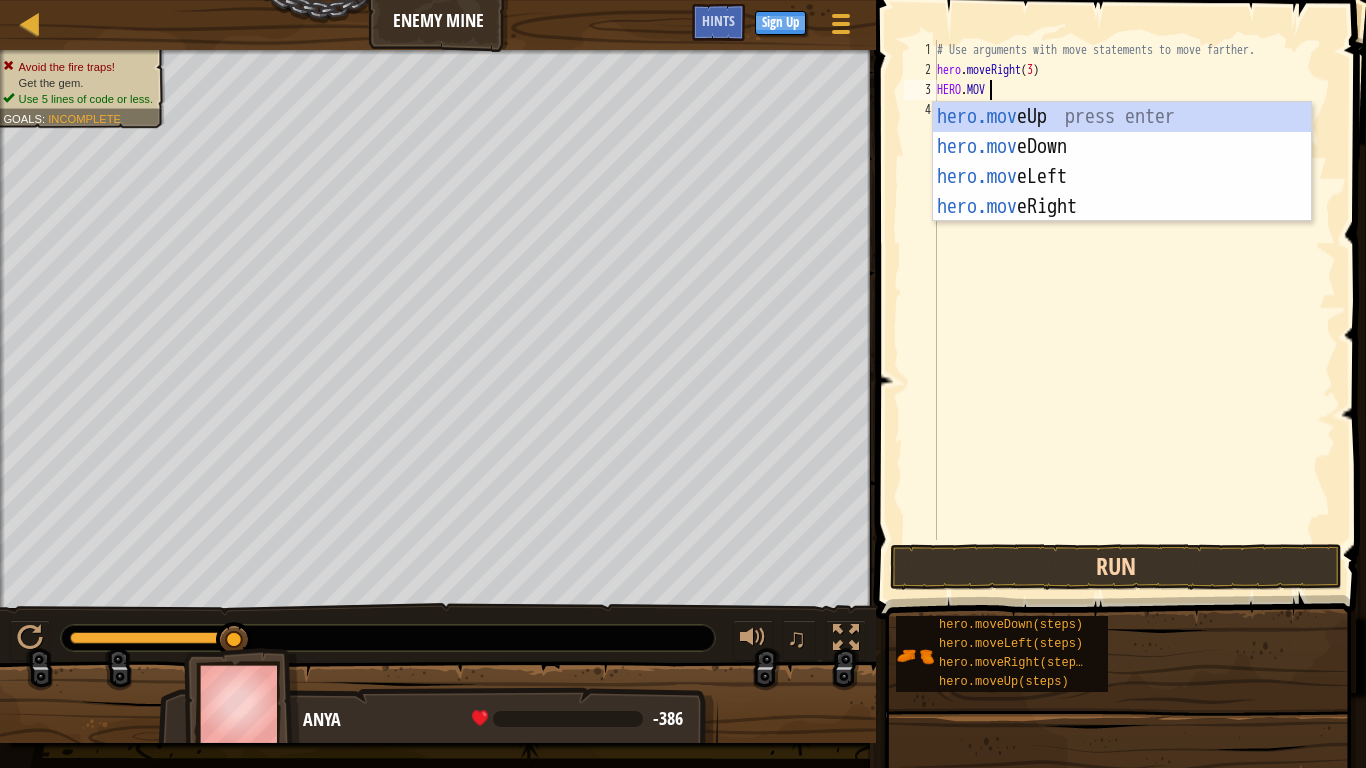 scroll, scrollTop: 5, scrollLeft: 44, axis: both 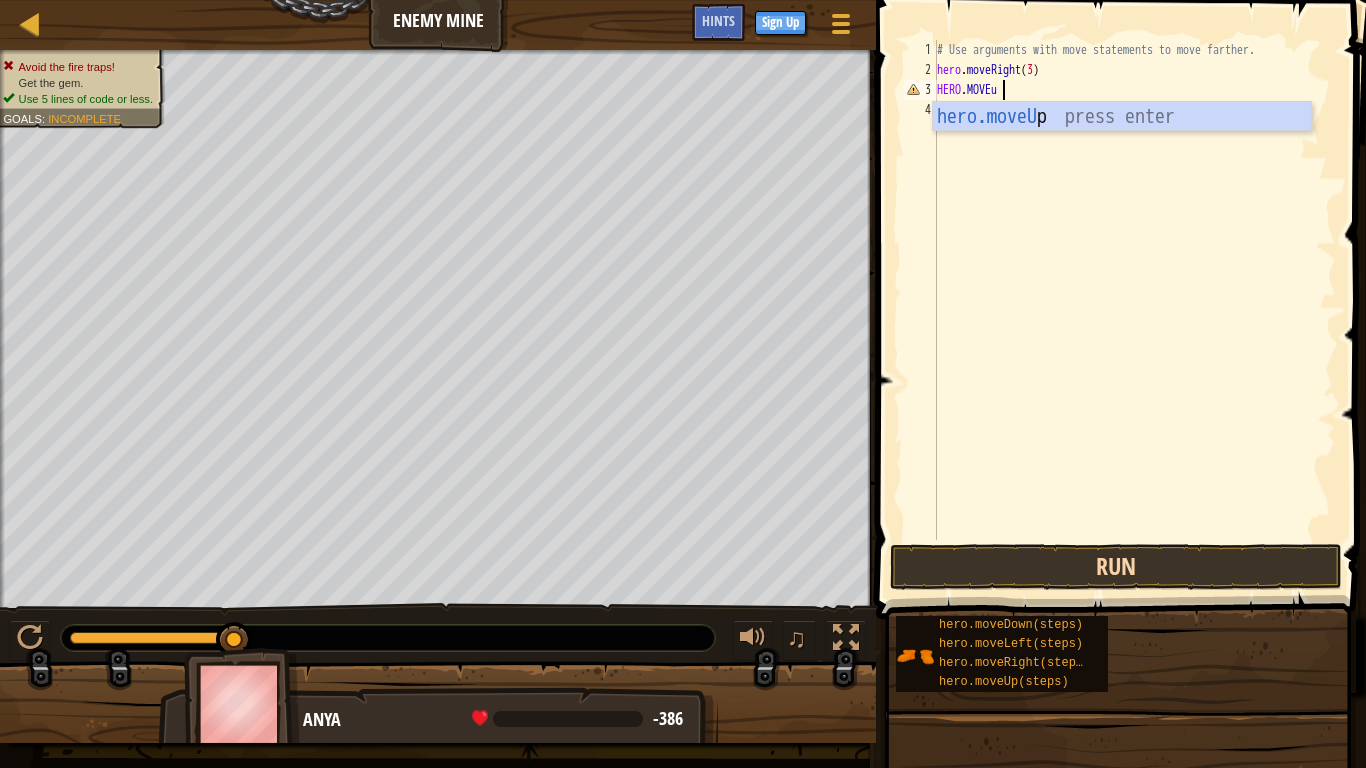 type on "HERO.MOVEuP" 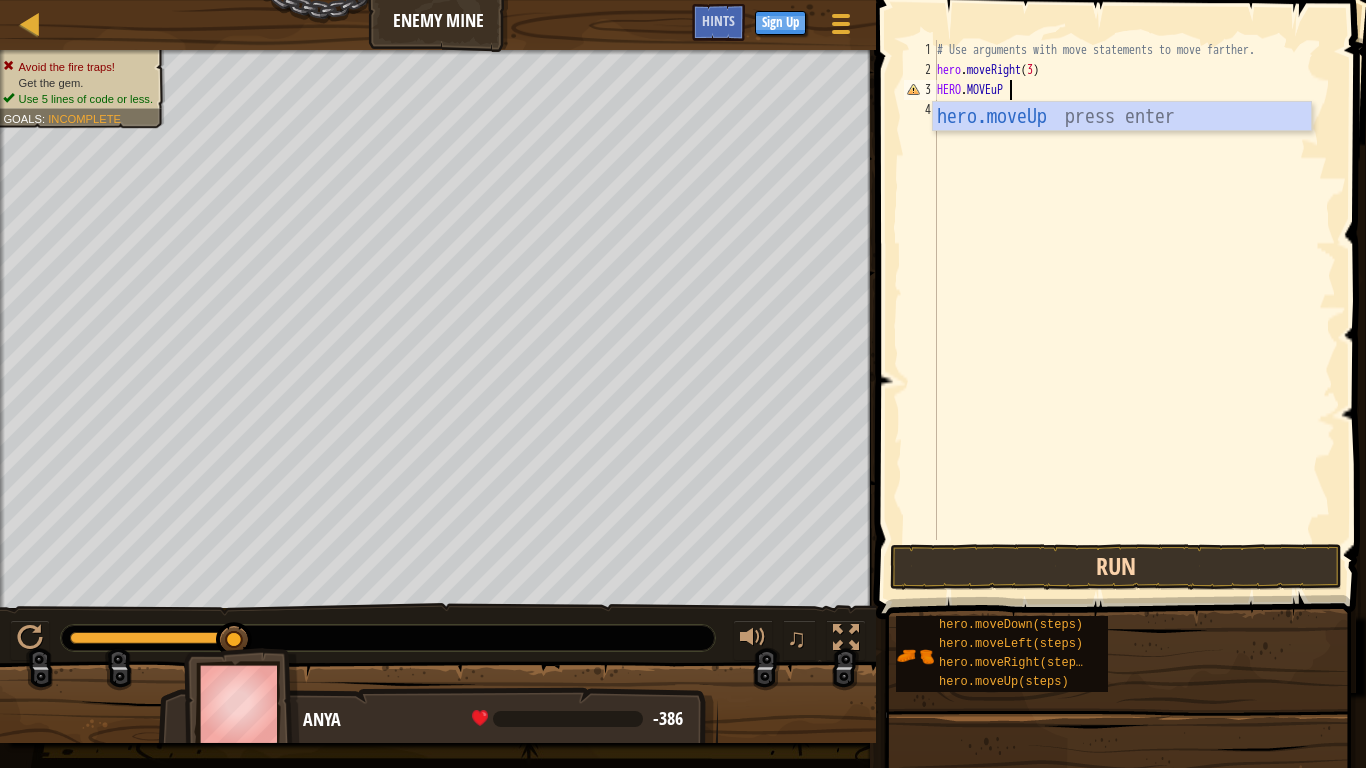 scroll, scrollTop: 5, scrollLeft: 0, axis: vertical 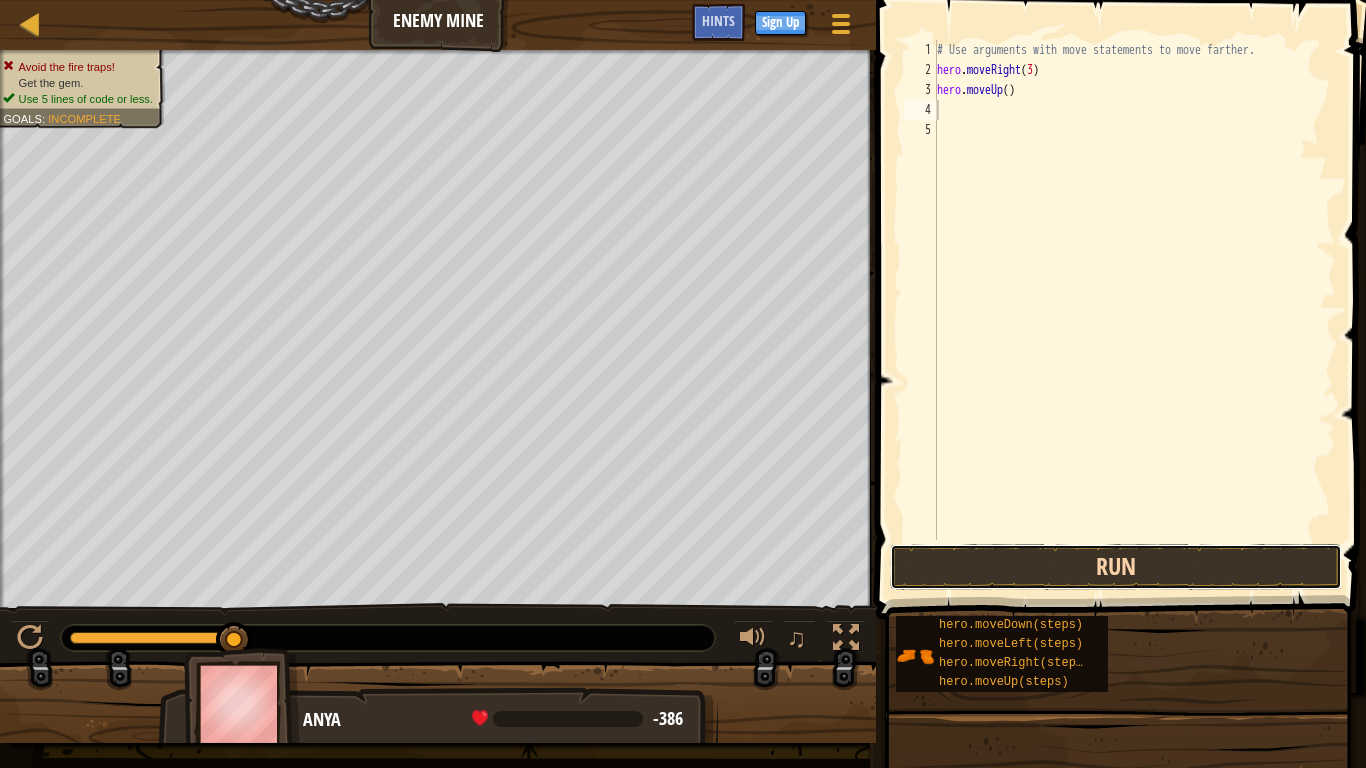 click on "Run" at bounding box center (1116, 567) 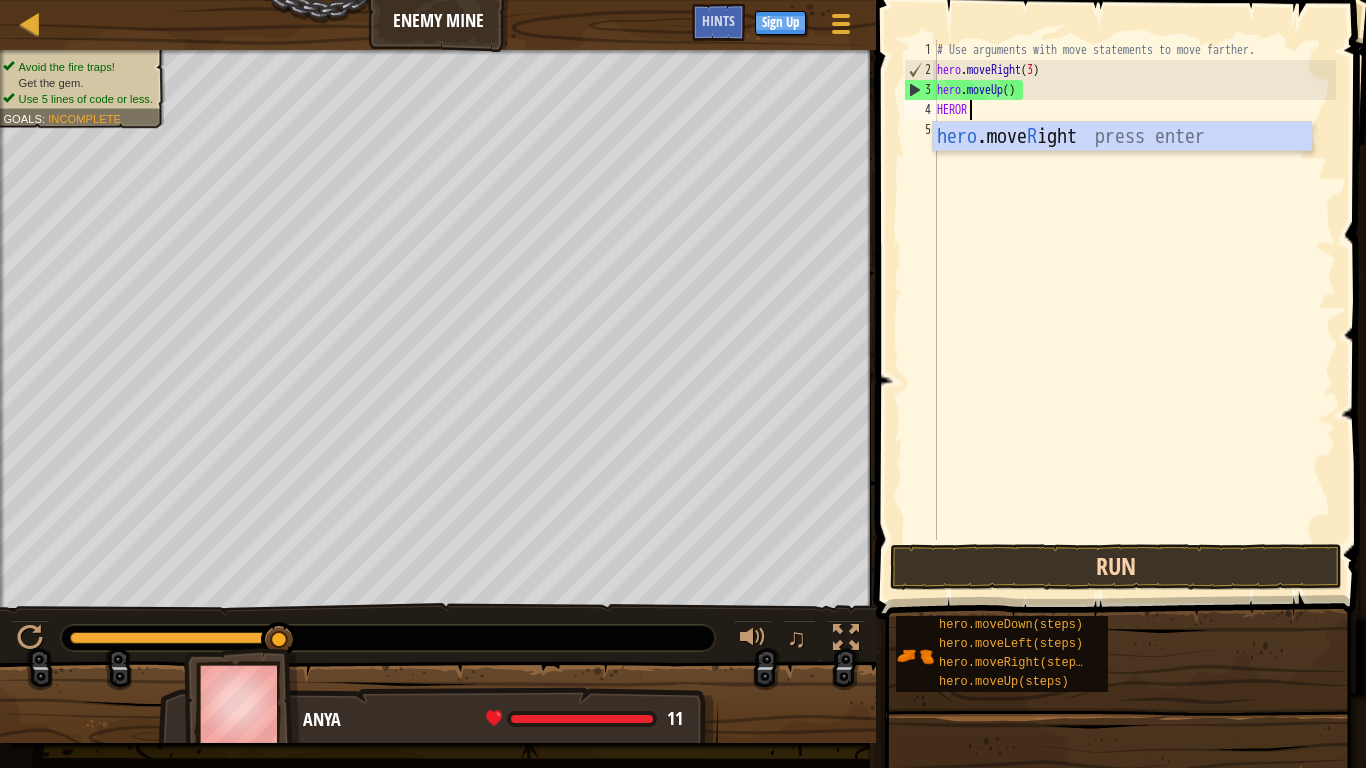 scroll, scrollTop: 5, scrollLeft: 29, axis: both 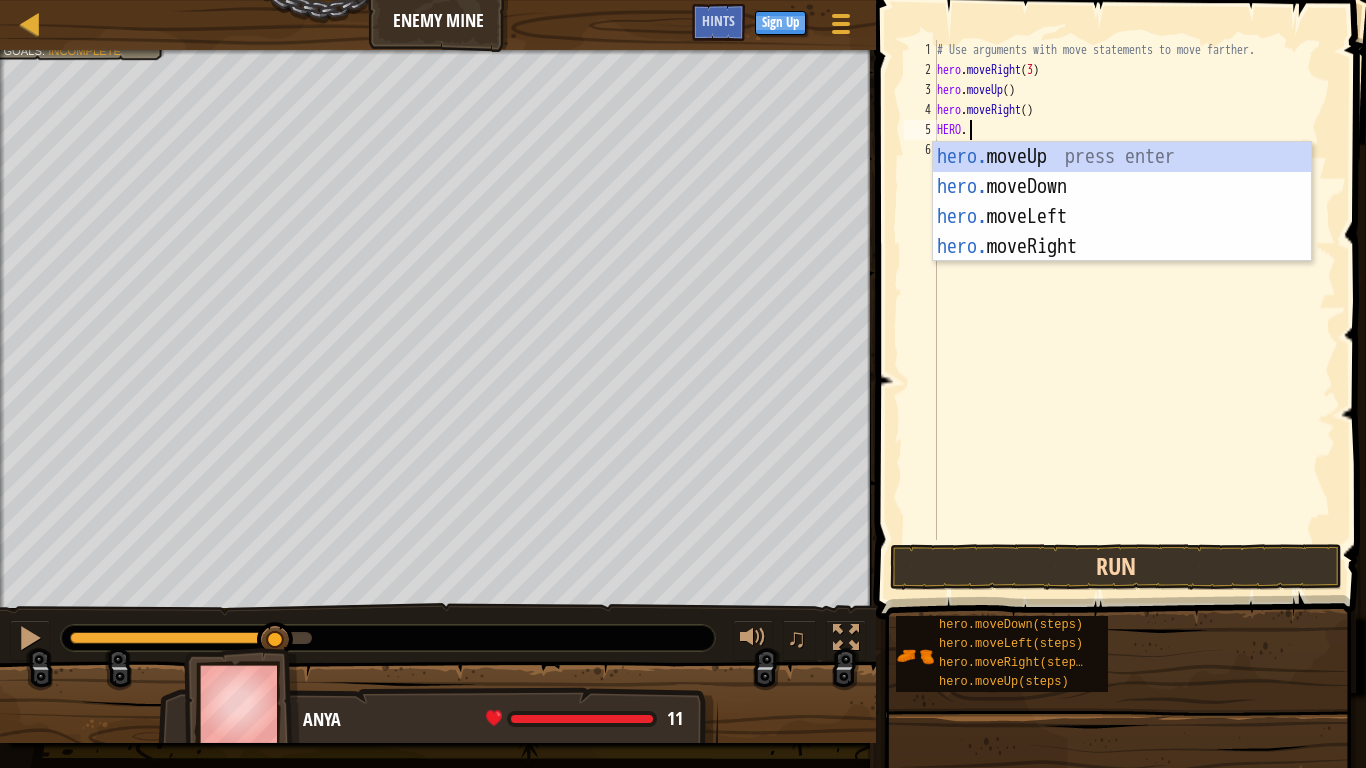 type on "HERO.DOW" 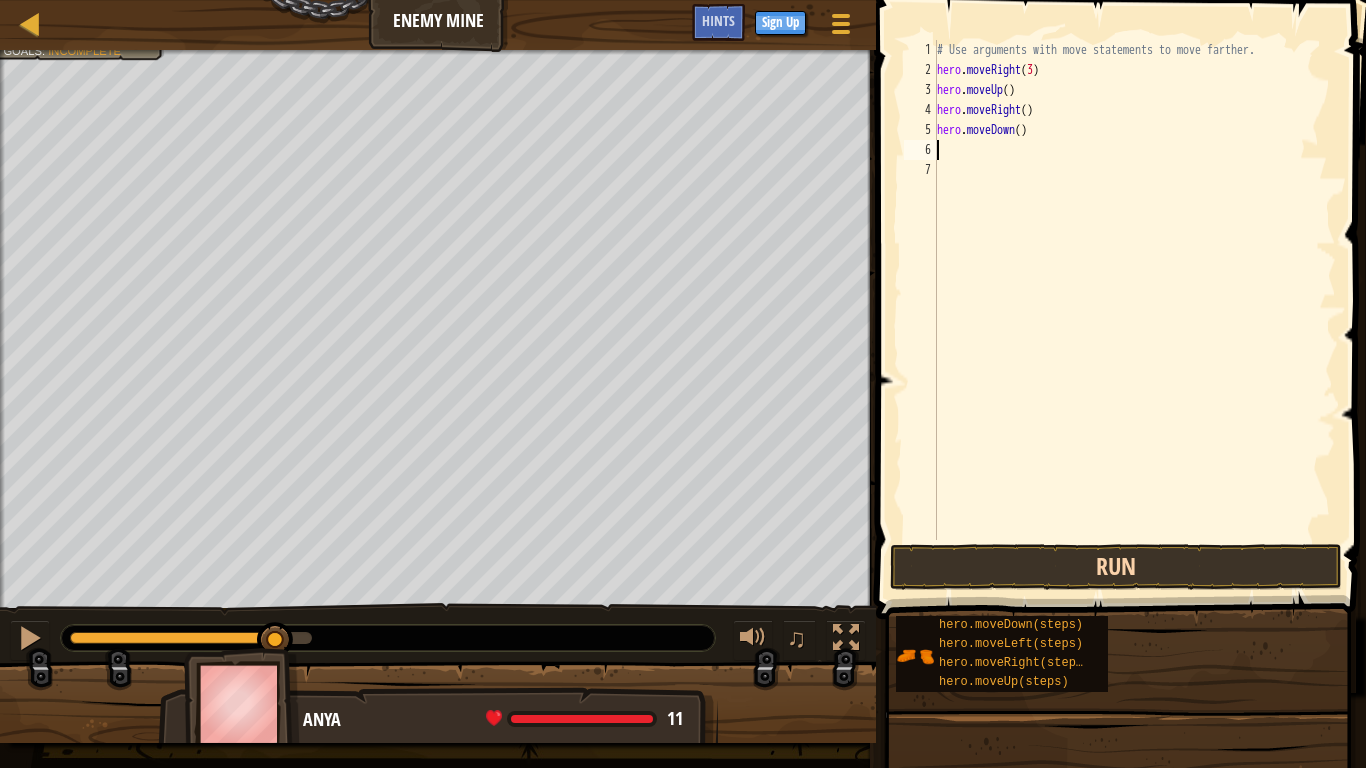 scroll, scrollTop: 5, scrollLeft: 0, axis: vertical 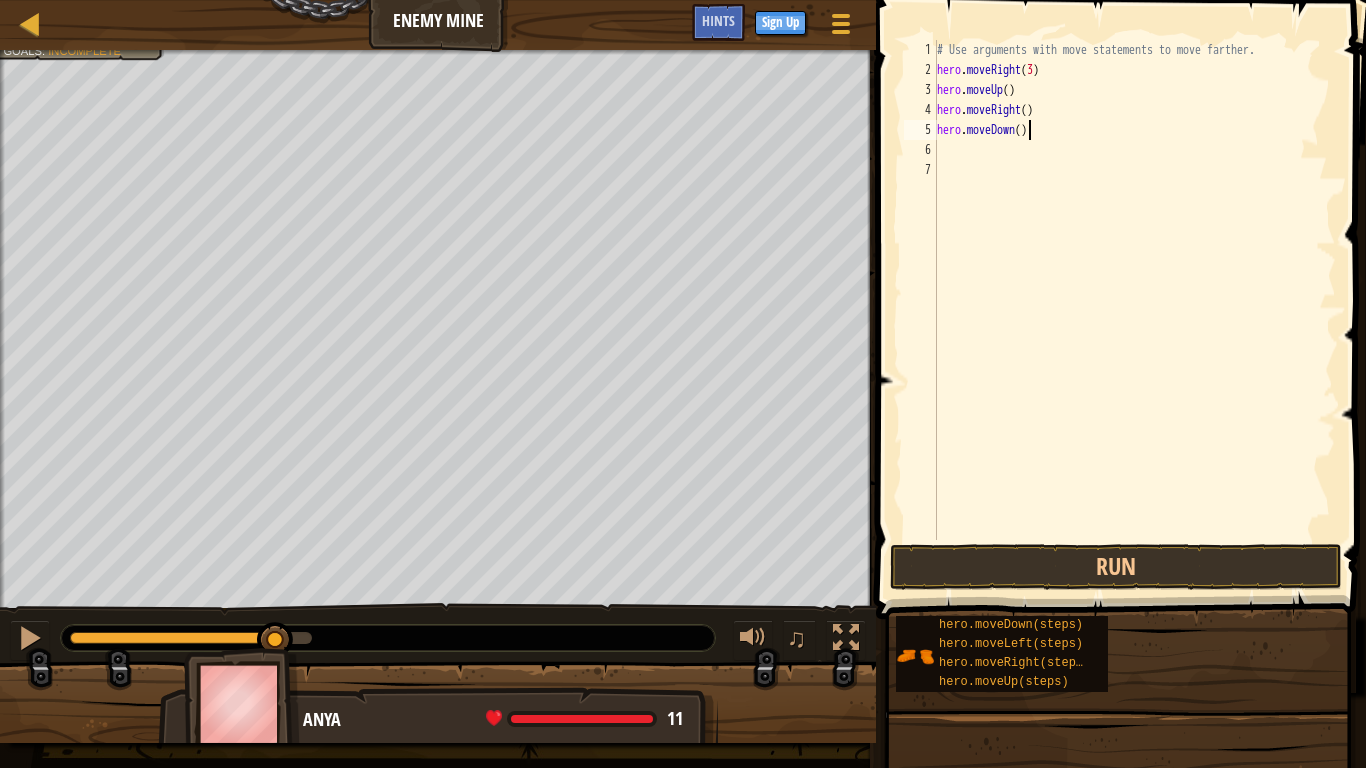 click on "# Use arguments with move statements to move farther. hero . moveRight ( 3 ) hero . moveUp ( ) hero . moveRight ( ) hero . moveDown ( )" at bounding box center [1134, 310] 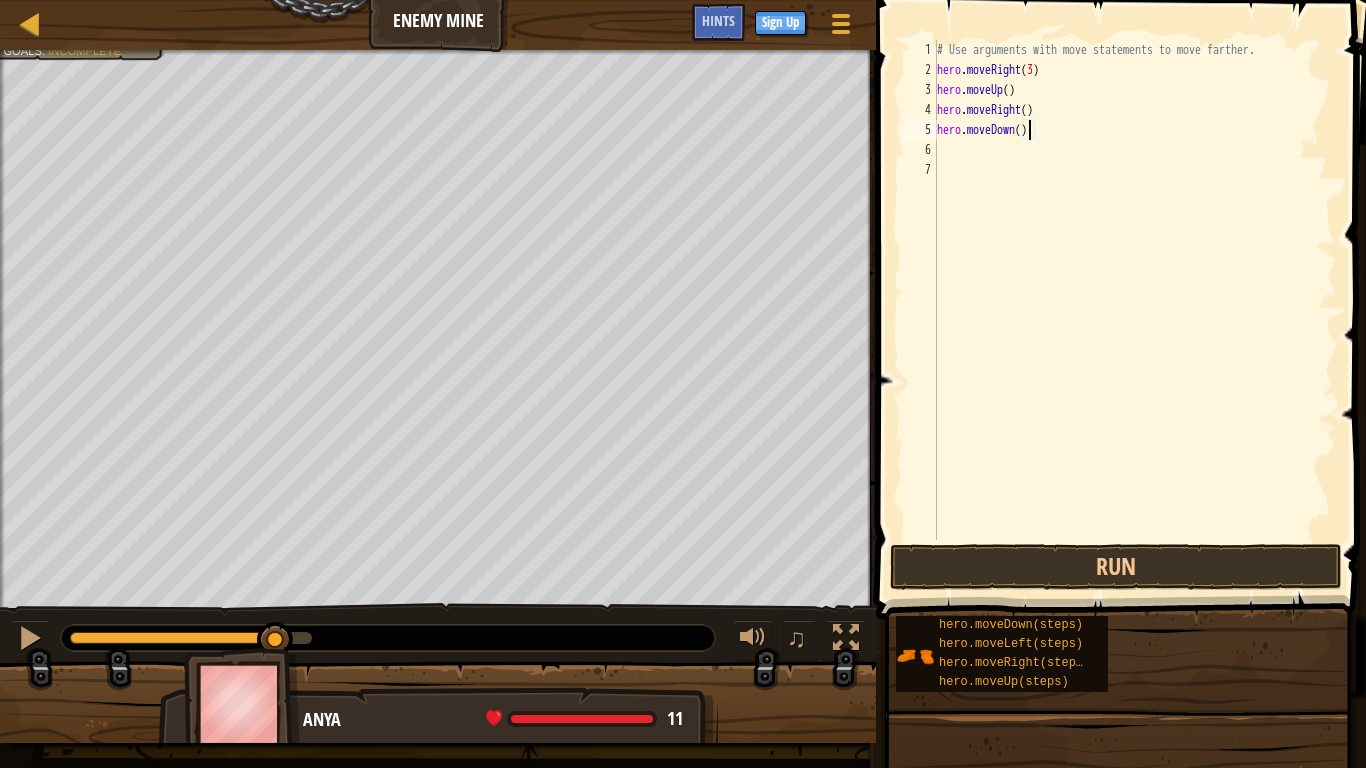 type on "hero.moveDown(3)" 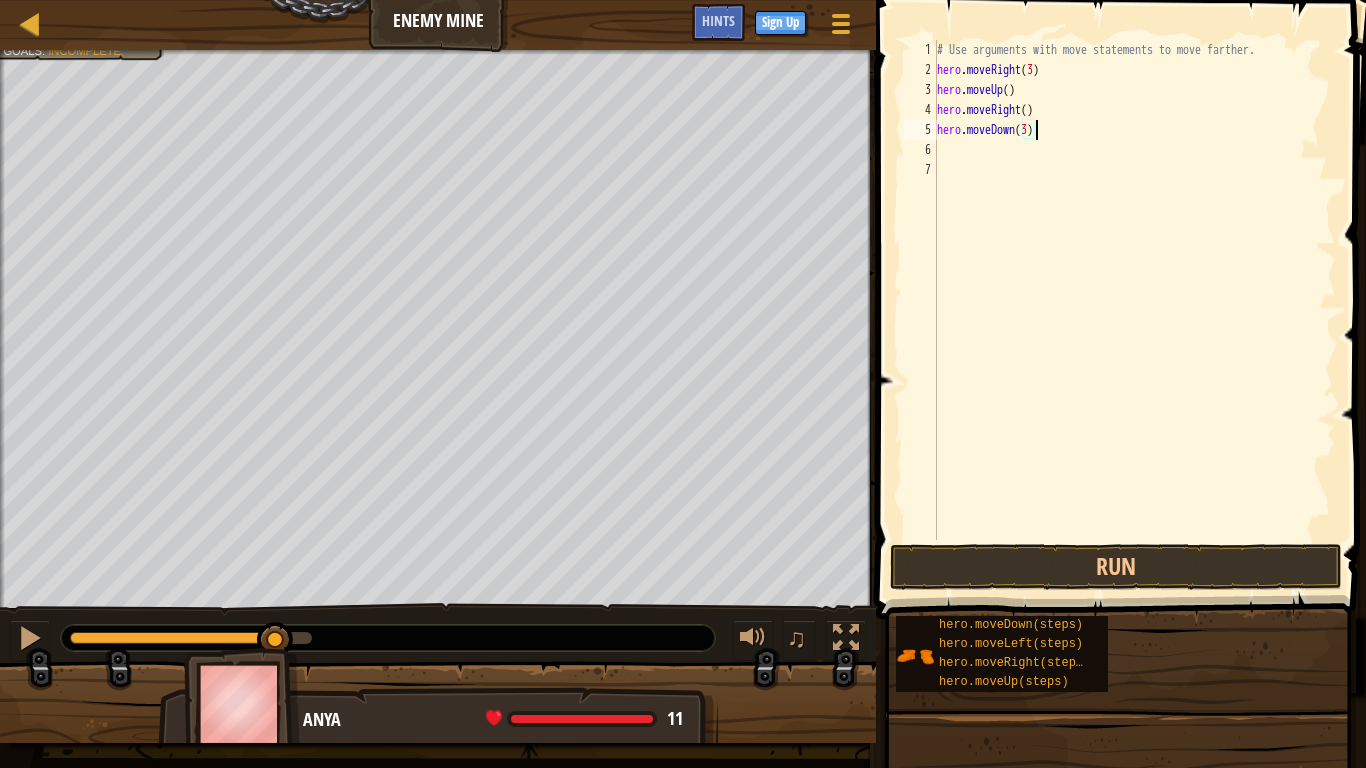 scroll, scrollTop: 5, scrollLeft: 75, axis: both 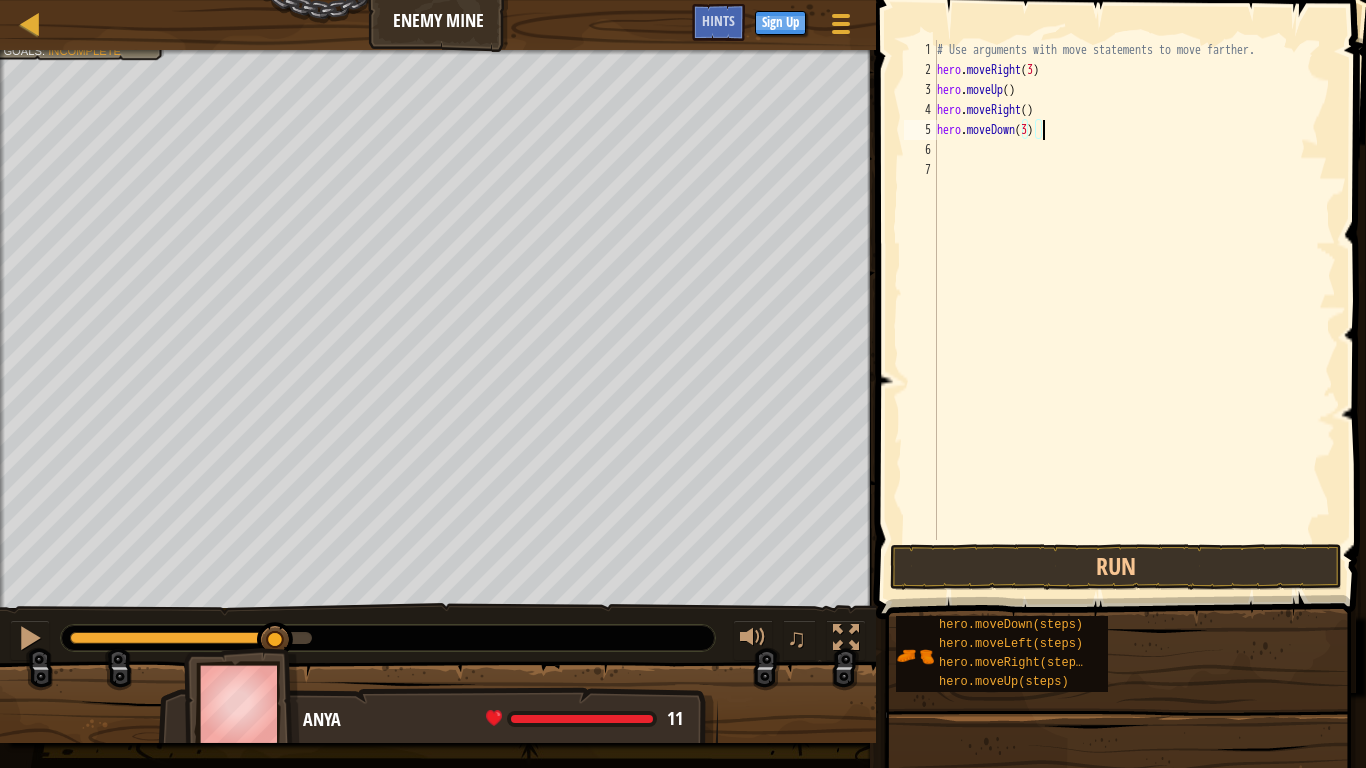 click on "# Use arguments with move statements to move farther. hero . moveRight ( 3 ) hero . moveUp ( ) hero . moveRight ( ) hero . moveDown ( 3 )" at bounding box center [1134, 310] 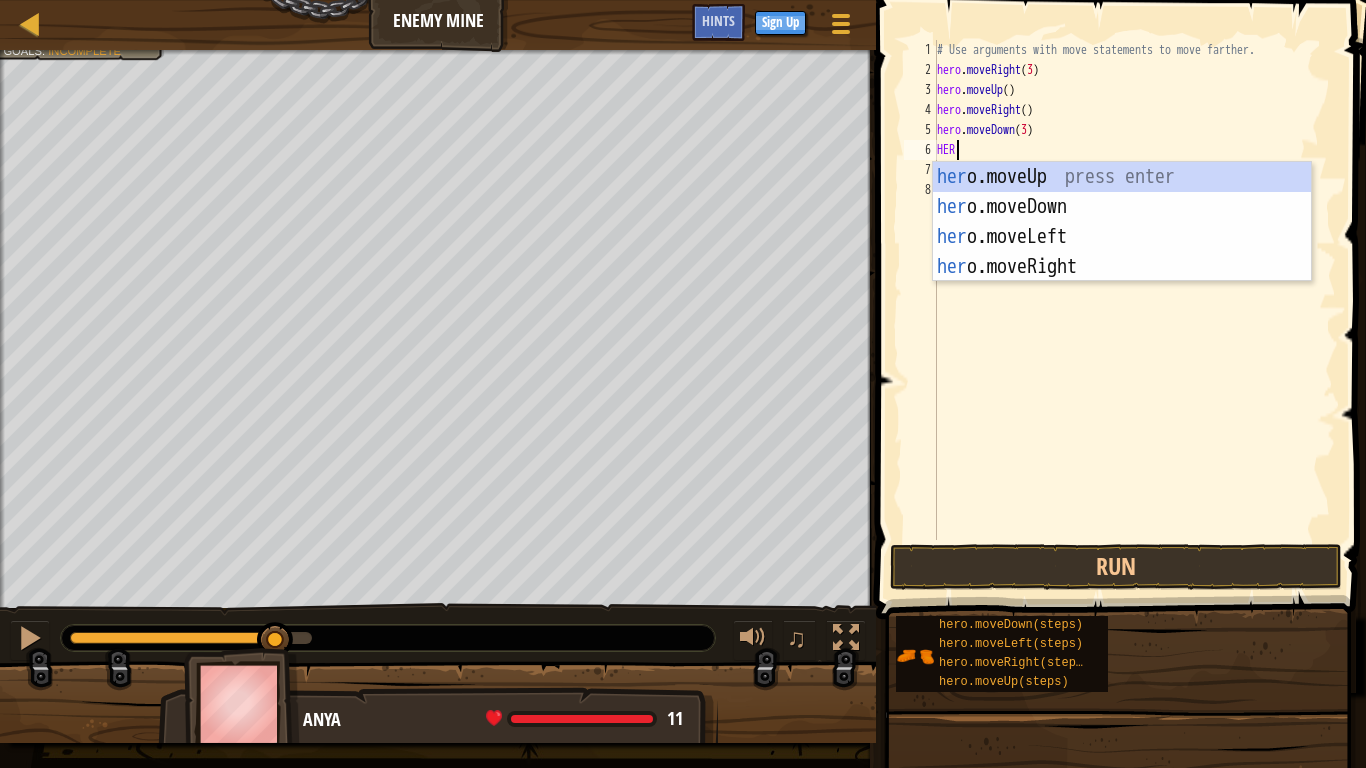 type on "HERO" 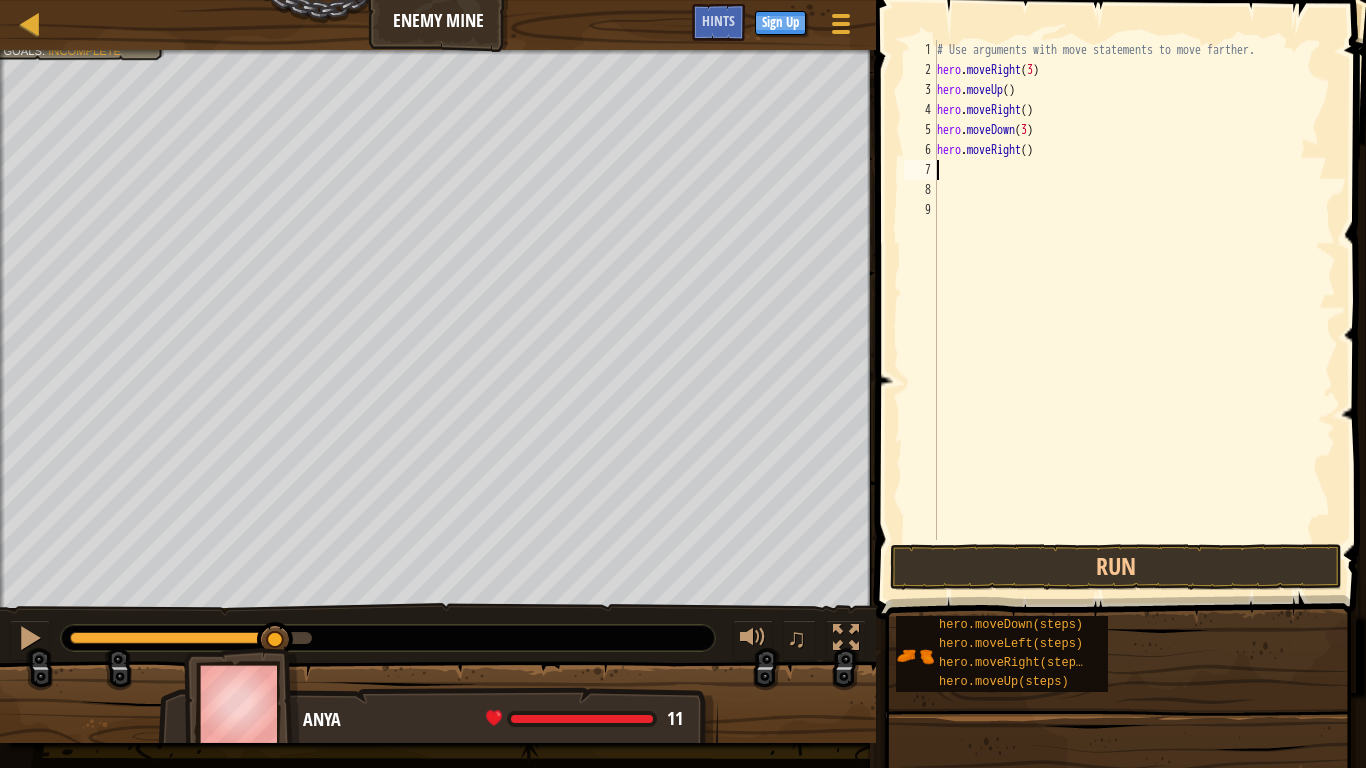 scroll, scrollTop: 5, scrollLeft: 0, axis: vertical 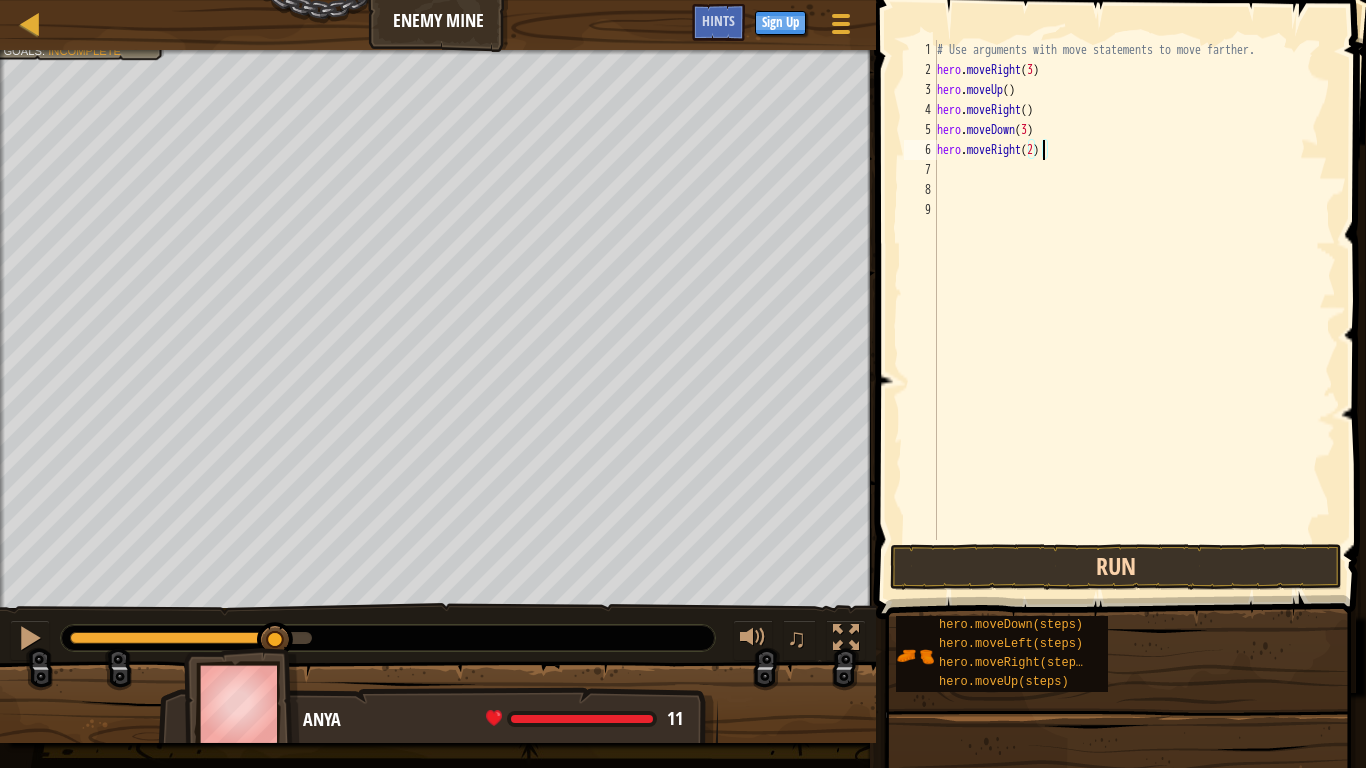 type on "hero.moveRight(2)" 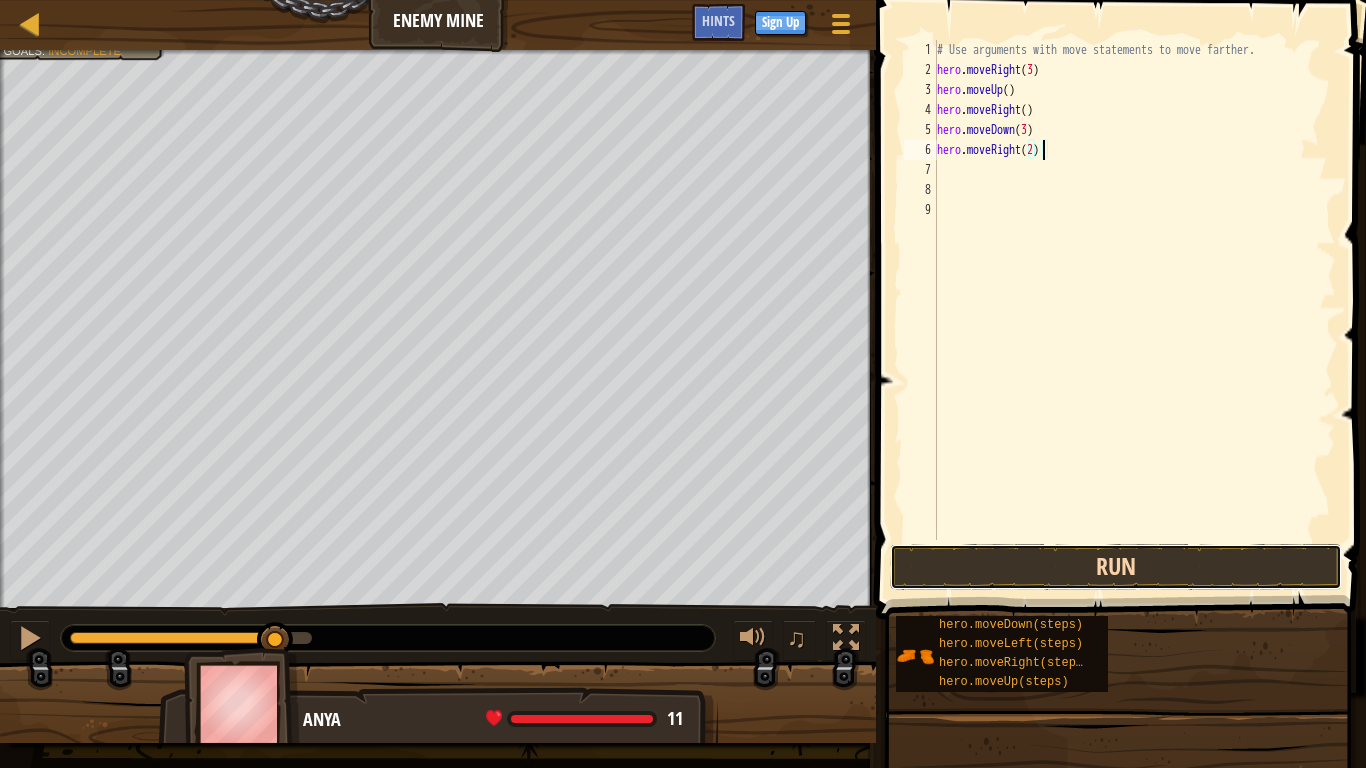 click on "Run" at bounding box center (1116, 567) 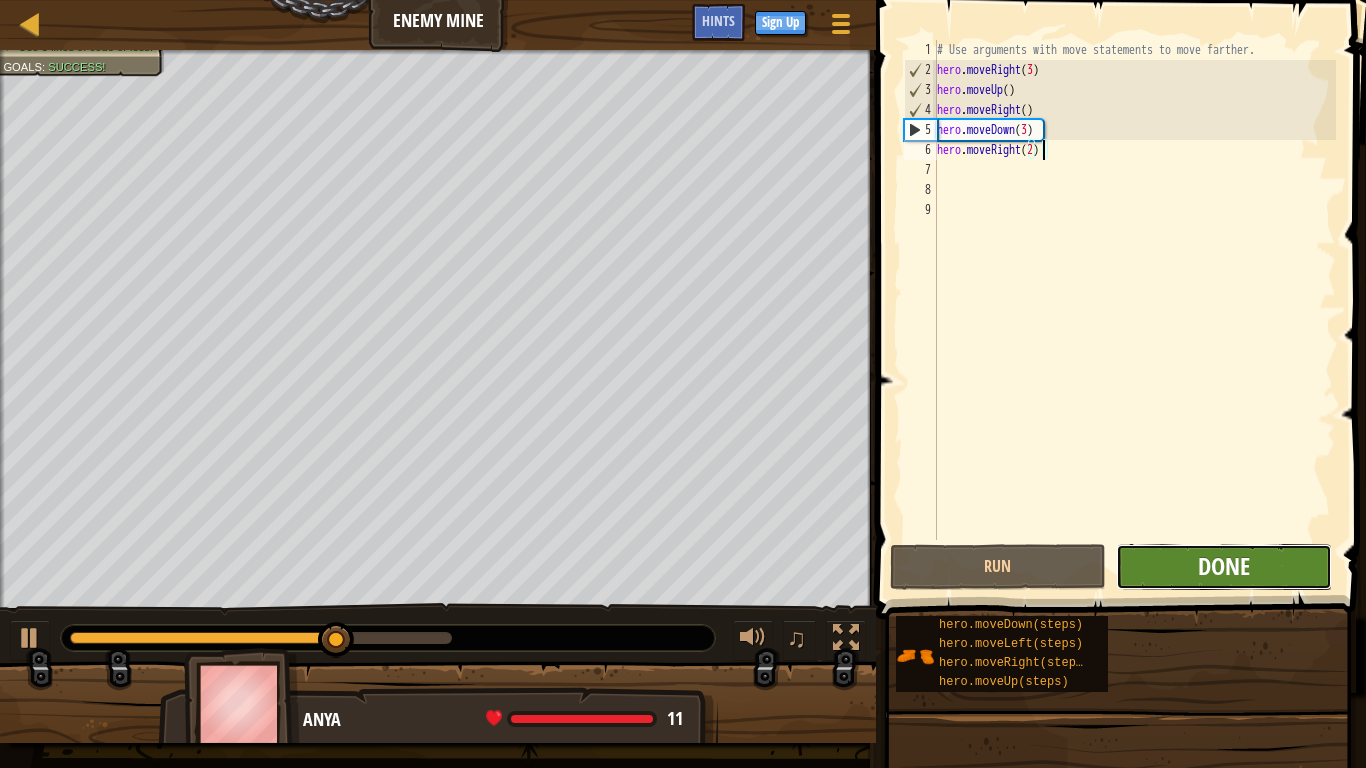 click on "Done" at bounding box center (1224, 566) 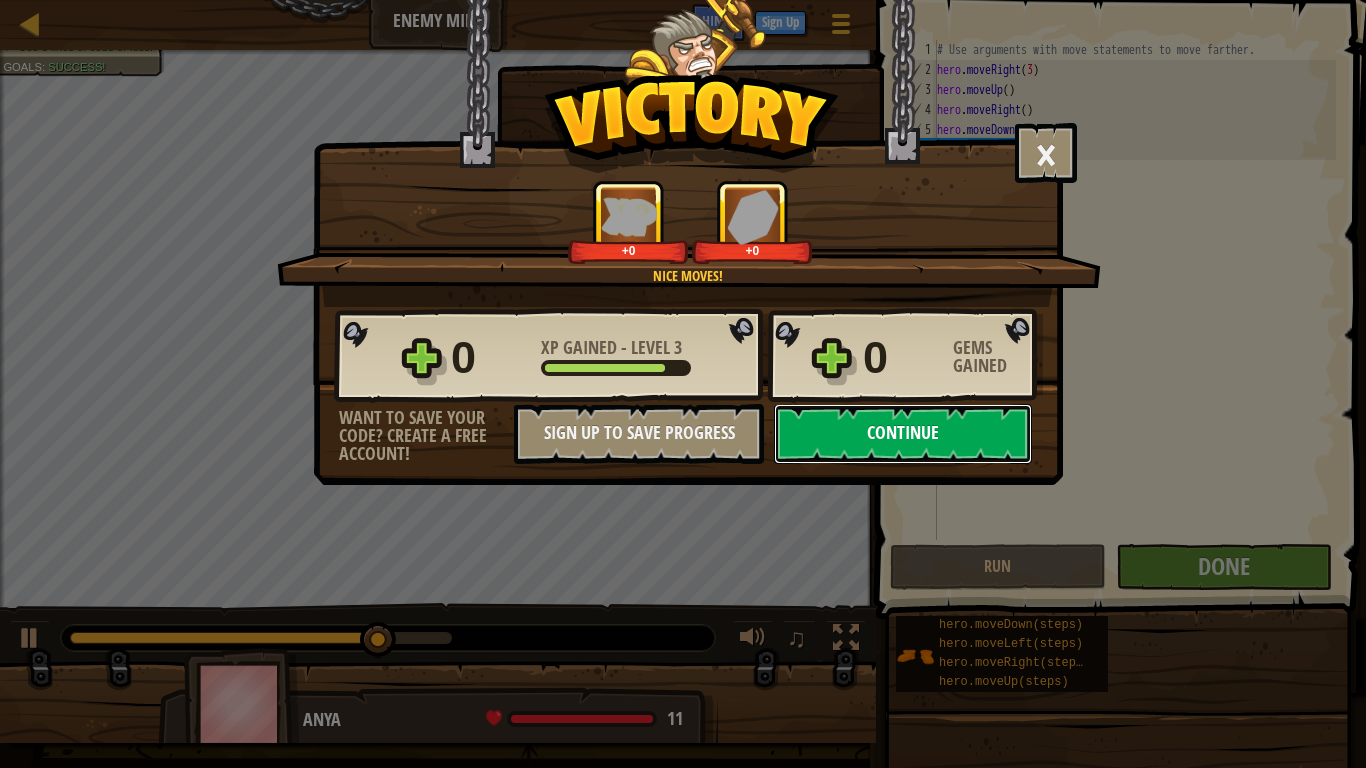 click on "Continue" at bounding box center [903, 434] 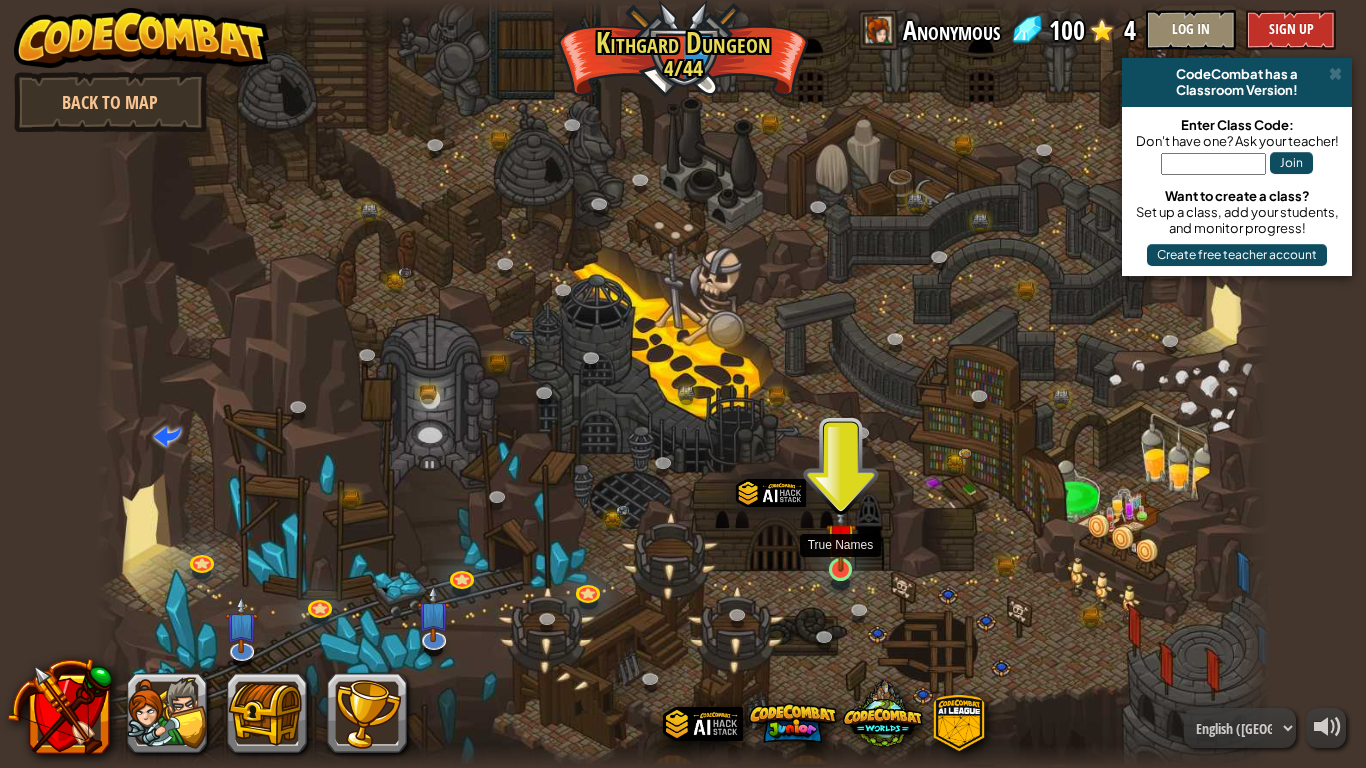 click at bounding box center [841, 538] 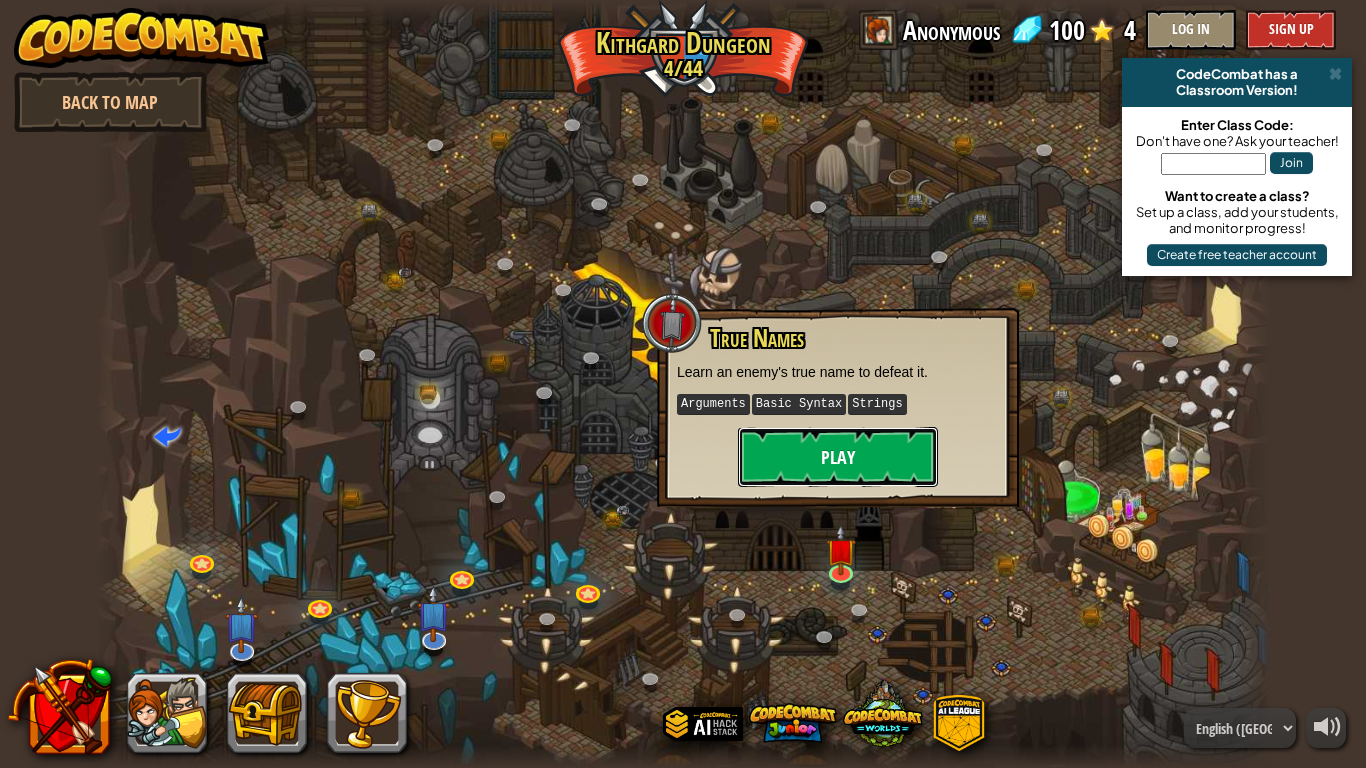 click on "Play" at bounding box center (838, 457) 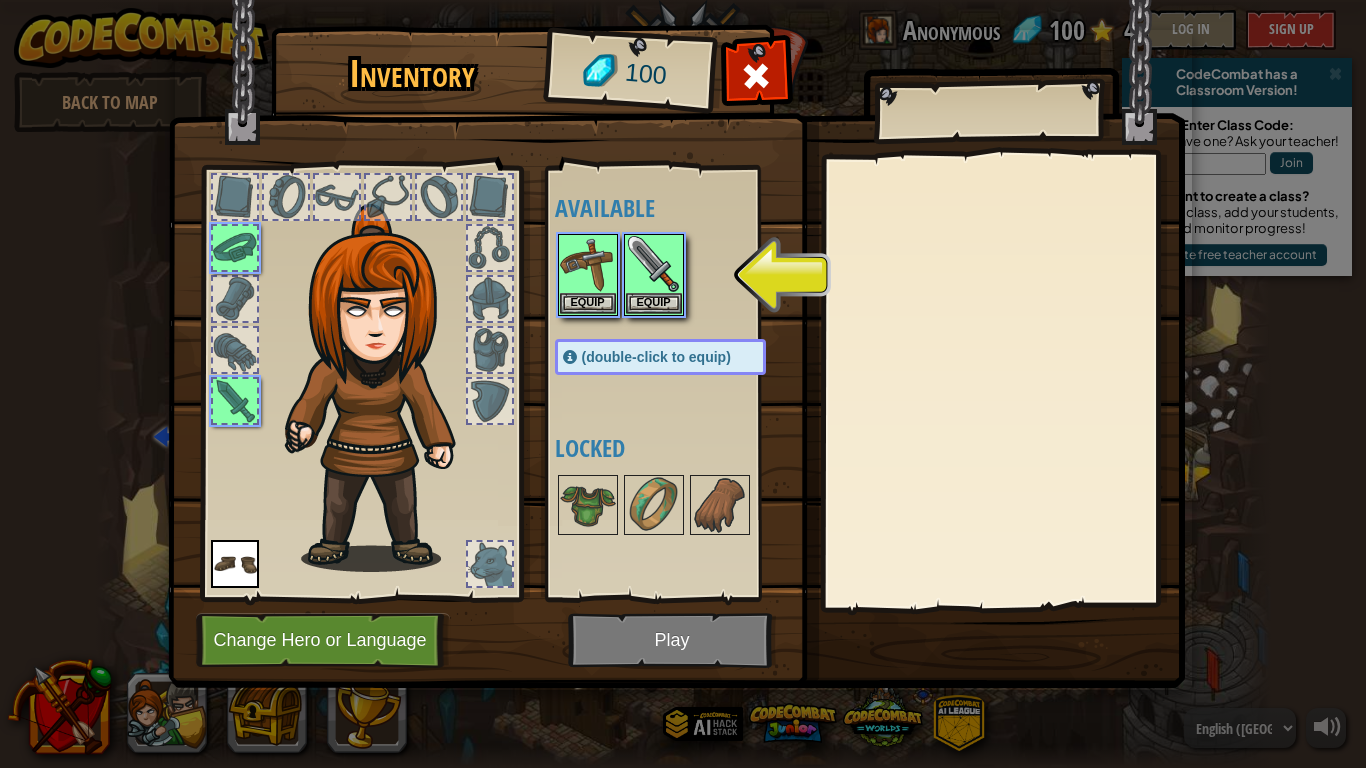 click at bounding box center (676, 325) 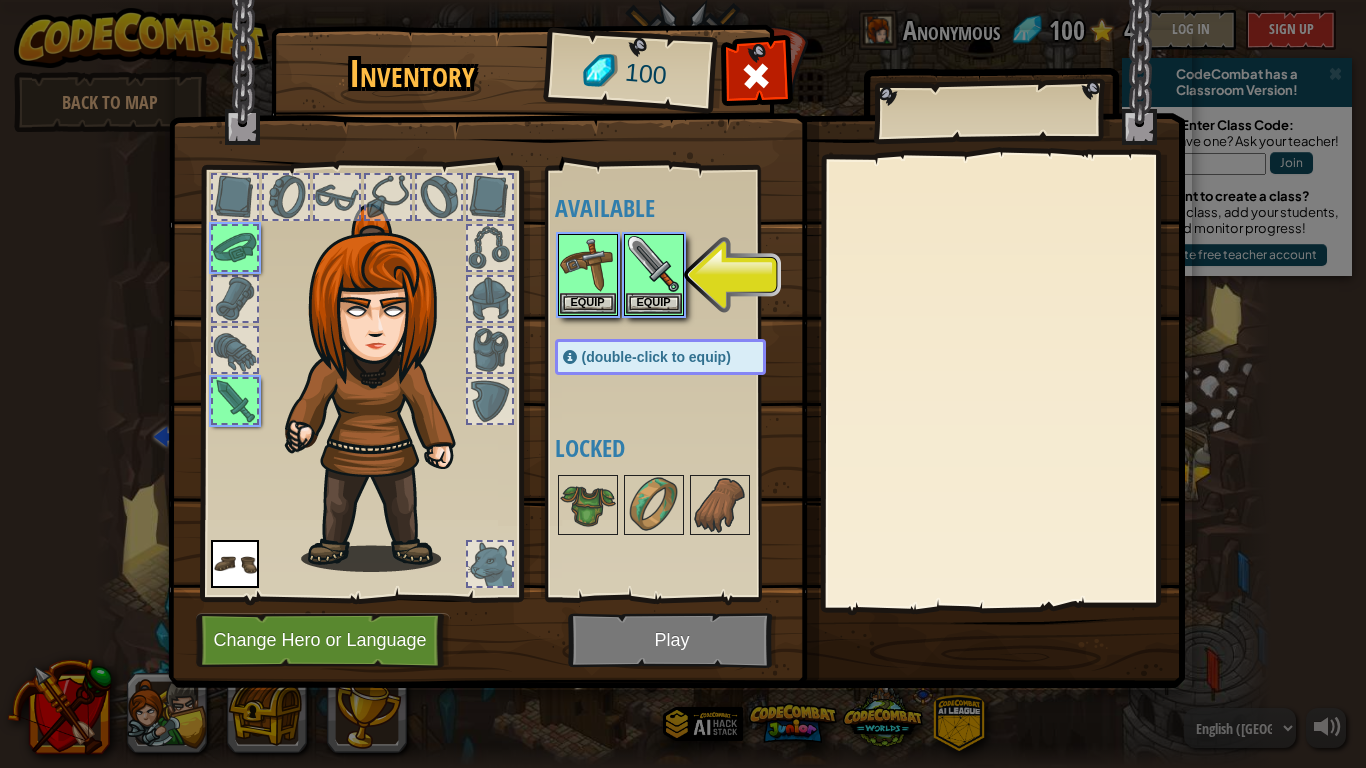 click at bounding box center (676, 325) 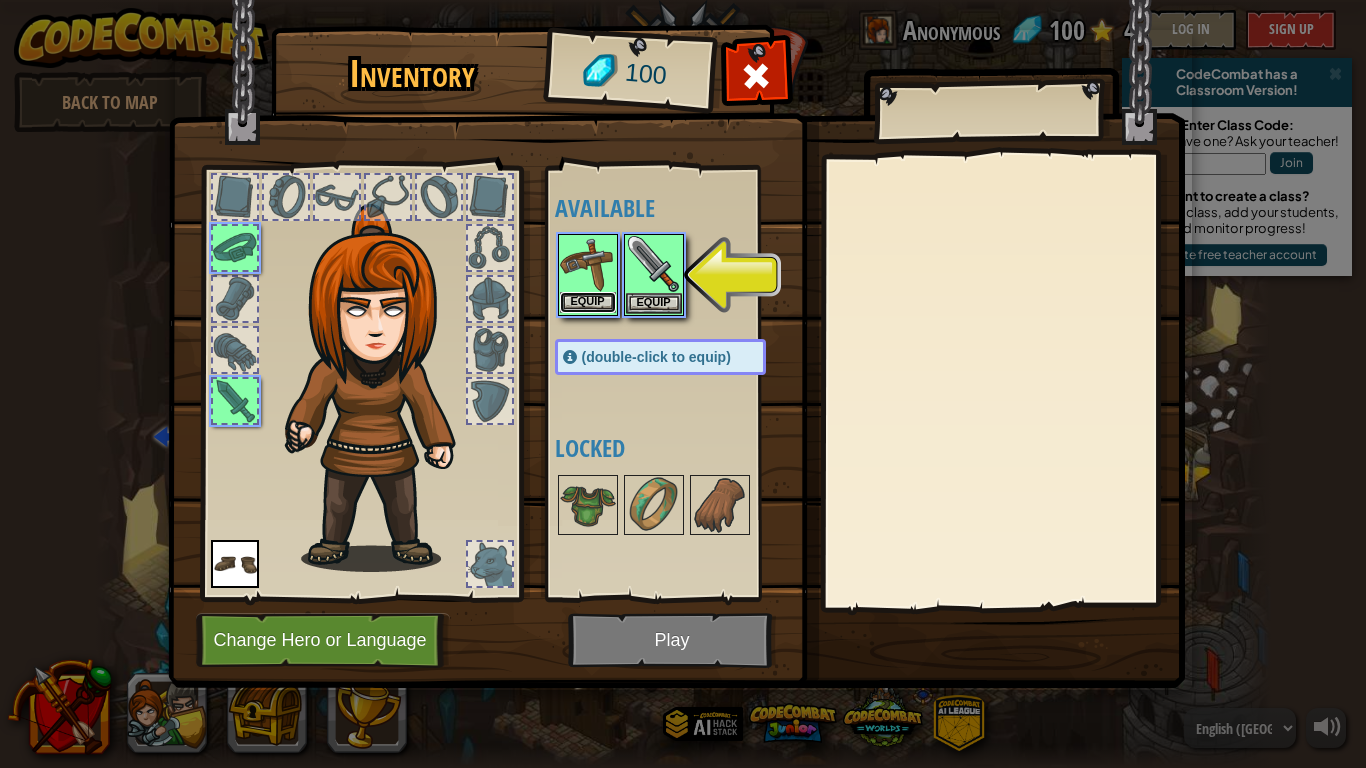 click on "Equip" at bounding box center (588, 302) 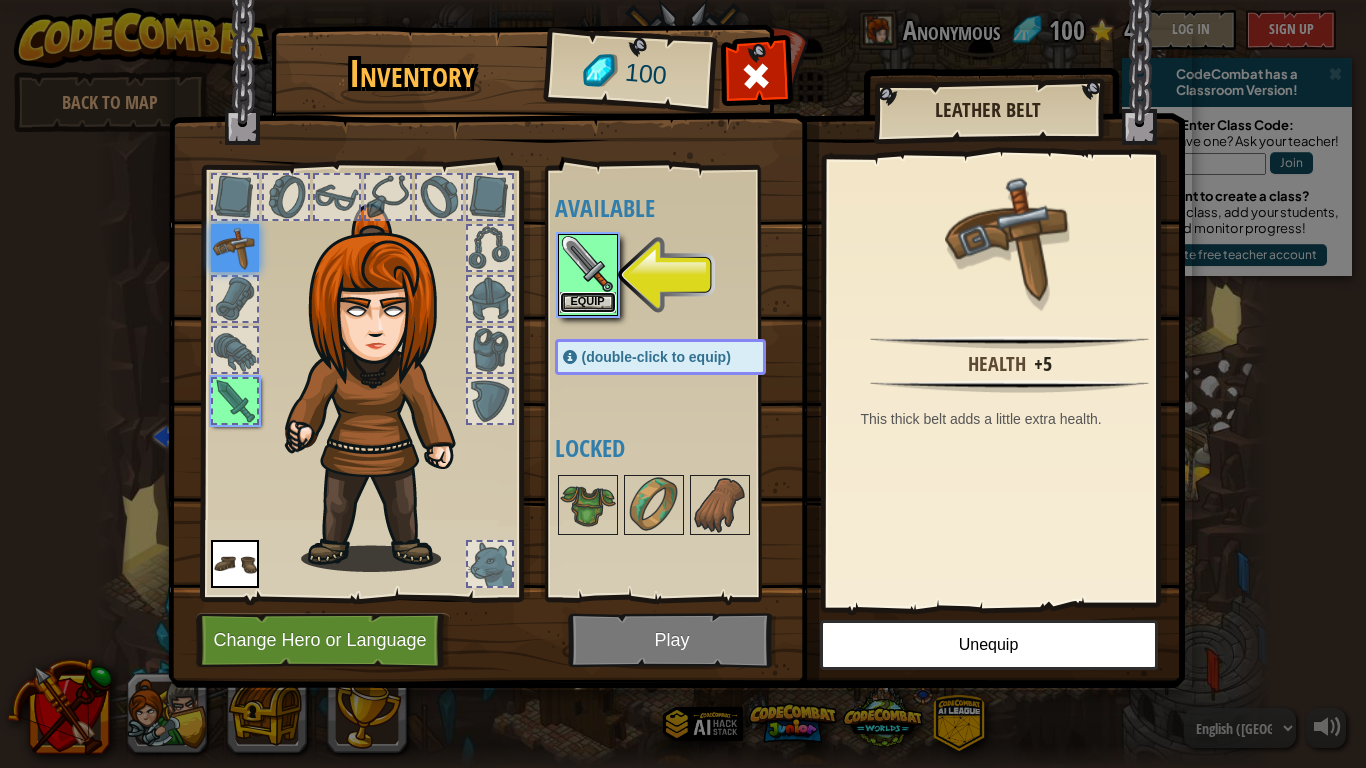 click on "Equip" at bounding box center (588, 302) 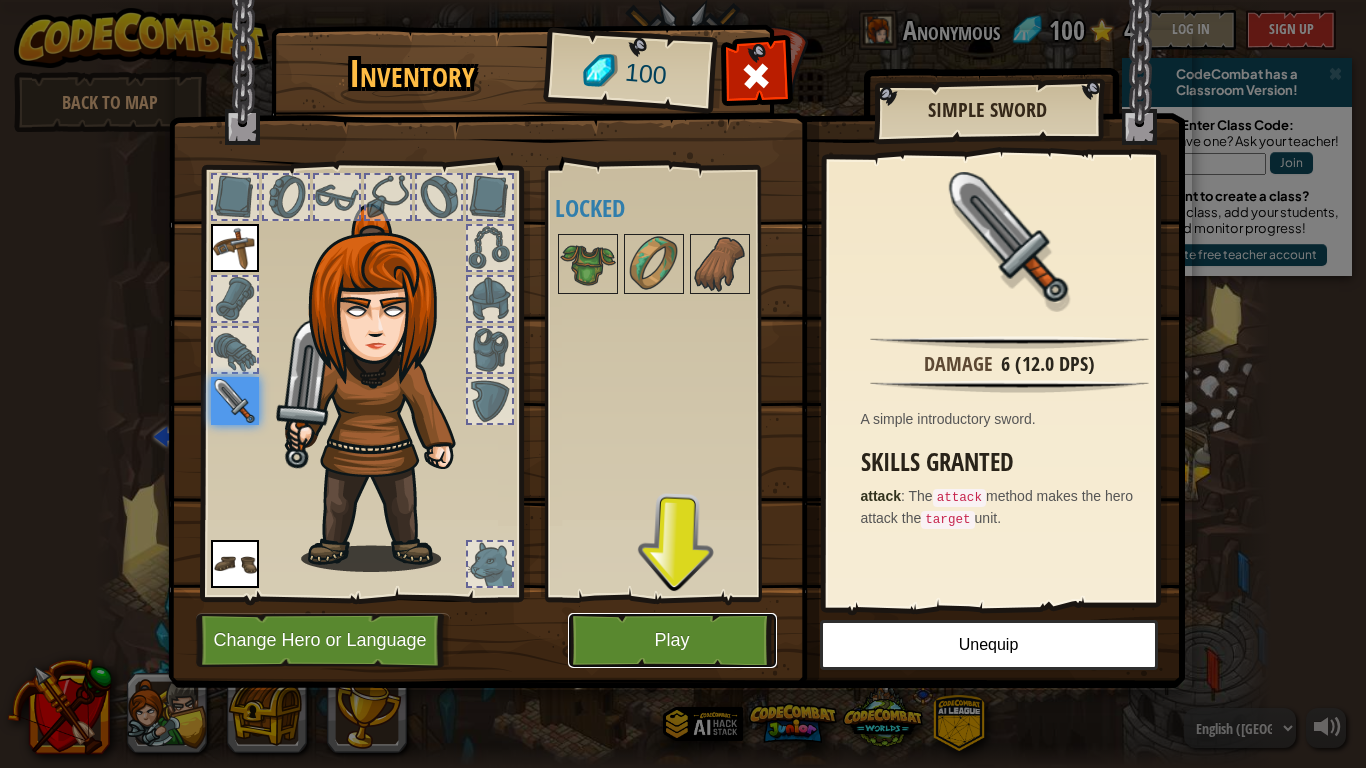 click on "Play" at bounding box center [672, 640] 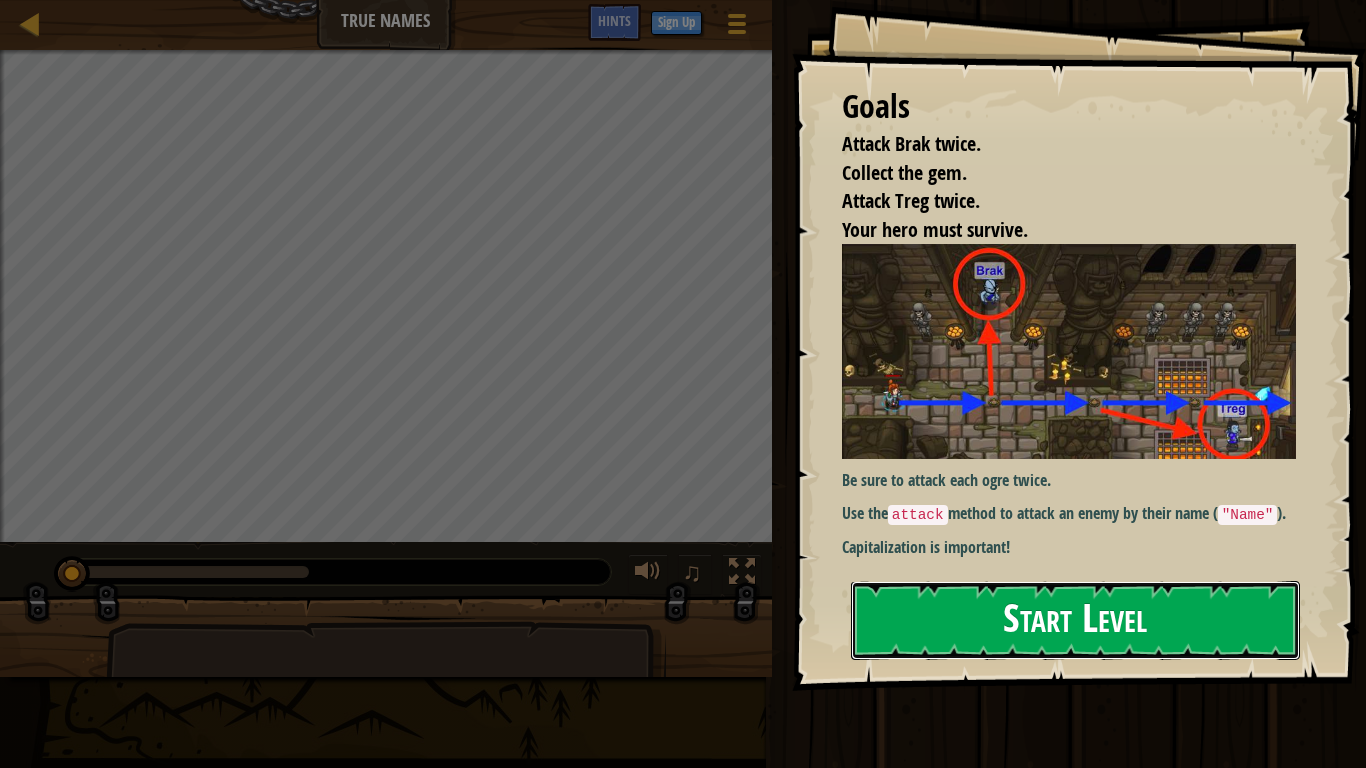 click on "Start Level" at bounding box center [1075, 620] 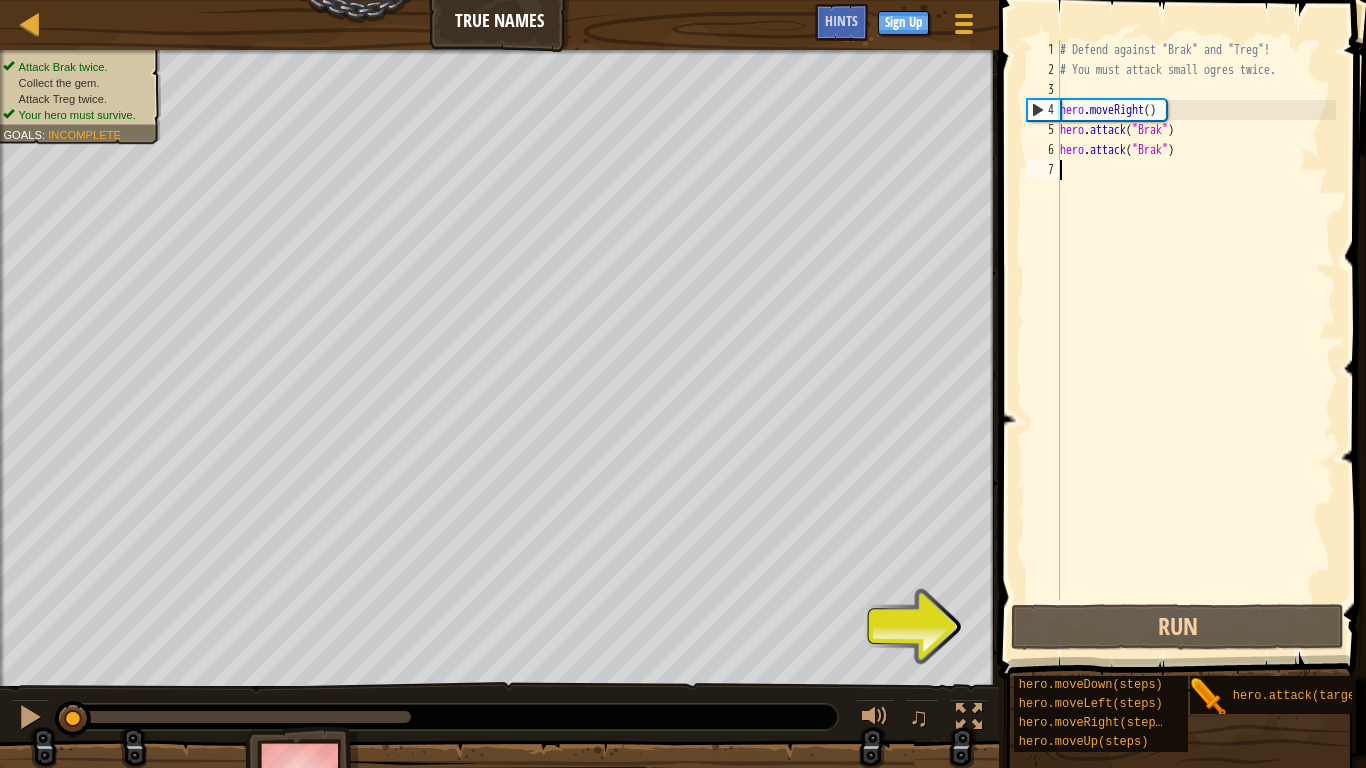 scroll, scrollTop: 0, scrollLeft: 28, axis: horizontal 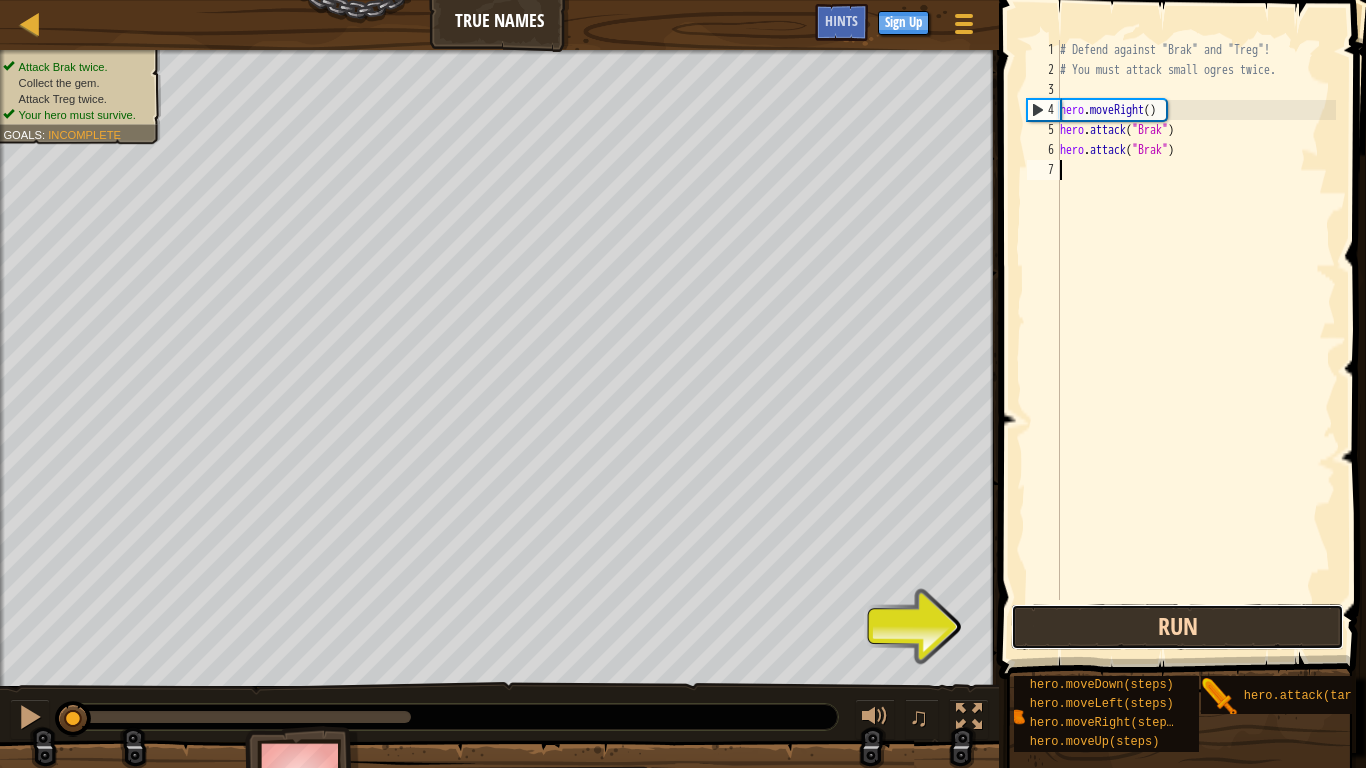 click on "Run" at bounding box center (1177, 627) 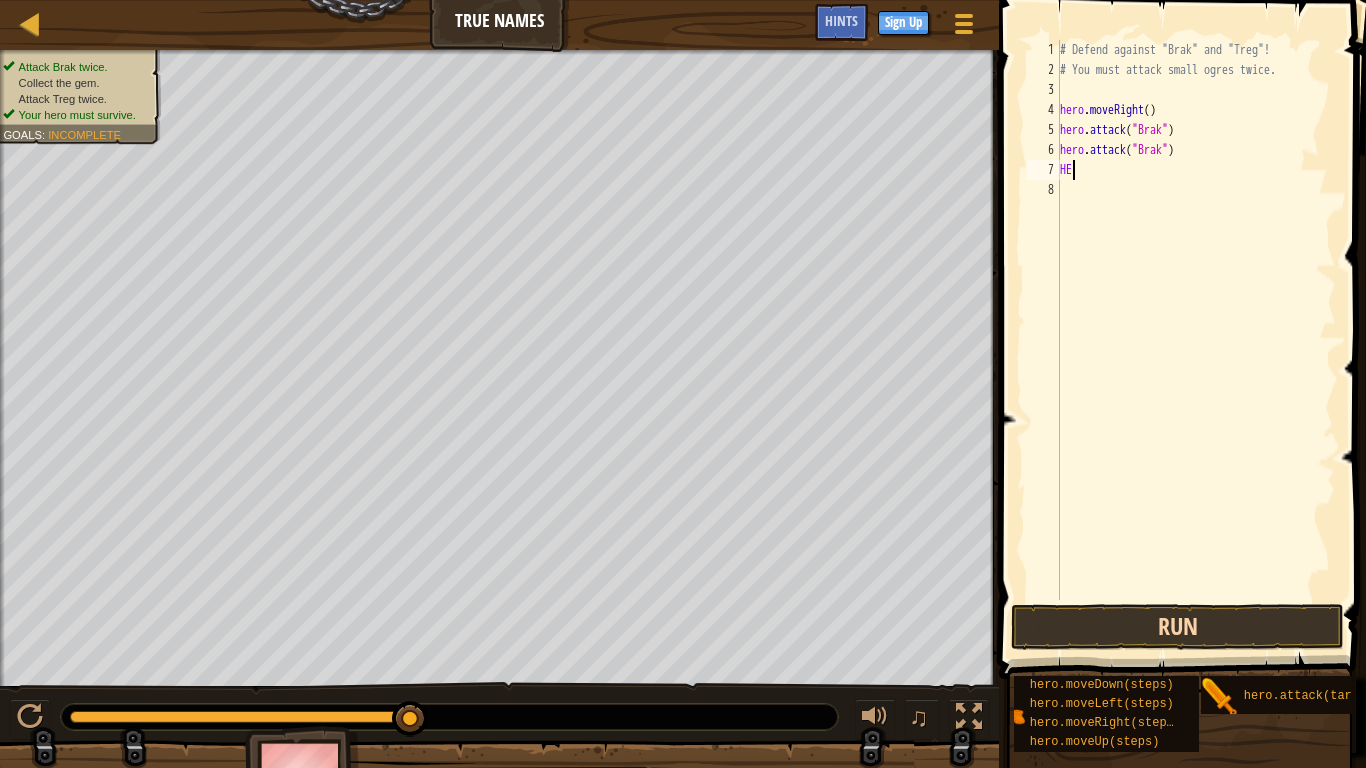 type on "H" 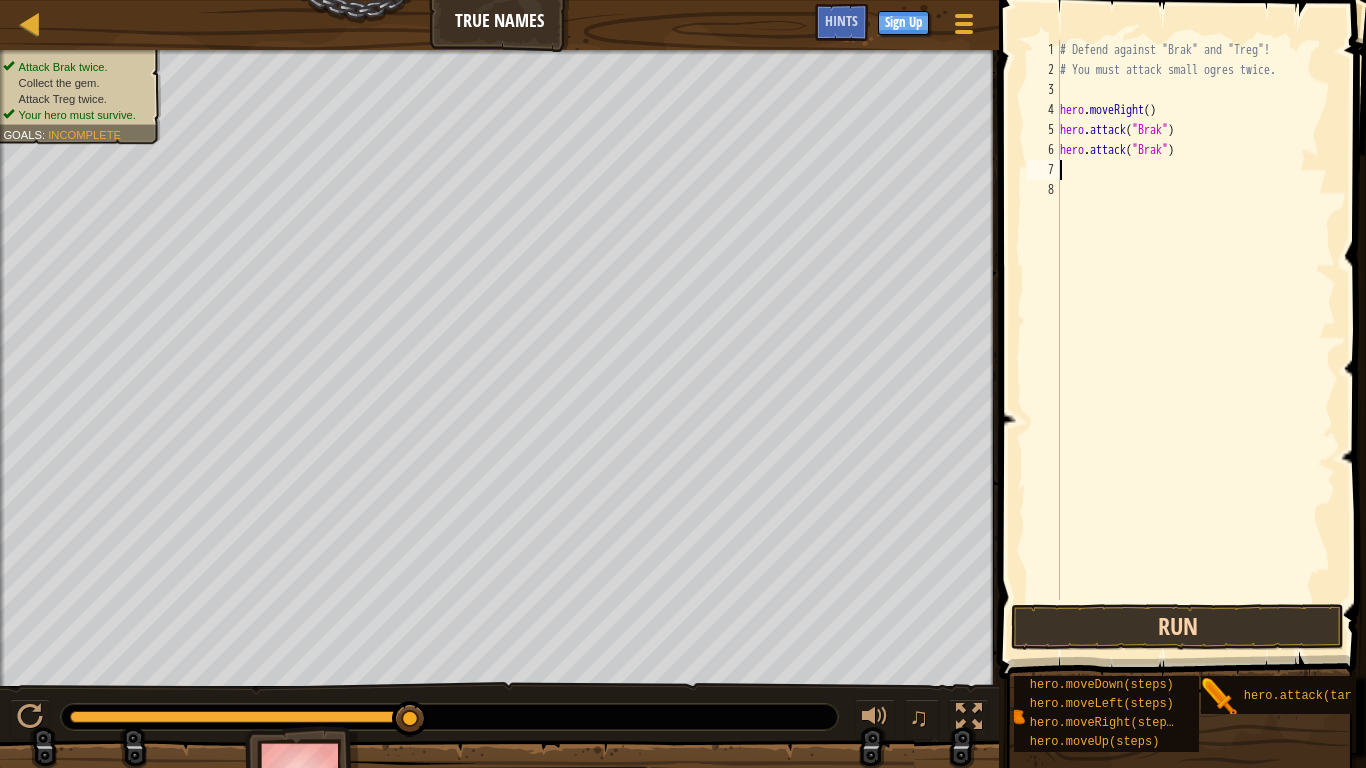 scroll, scrollTop: 5, scrollLeft: 0, axis: vertical 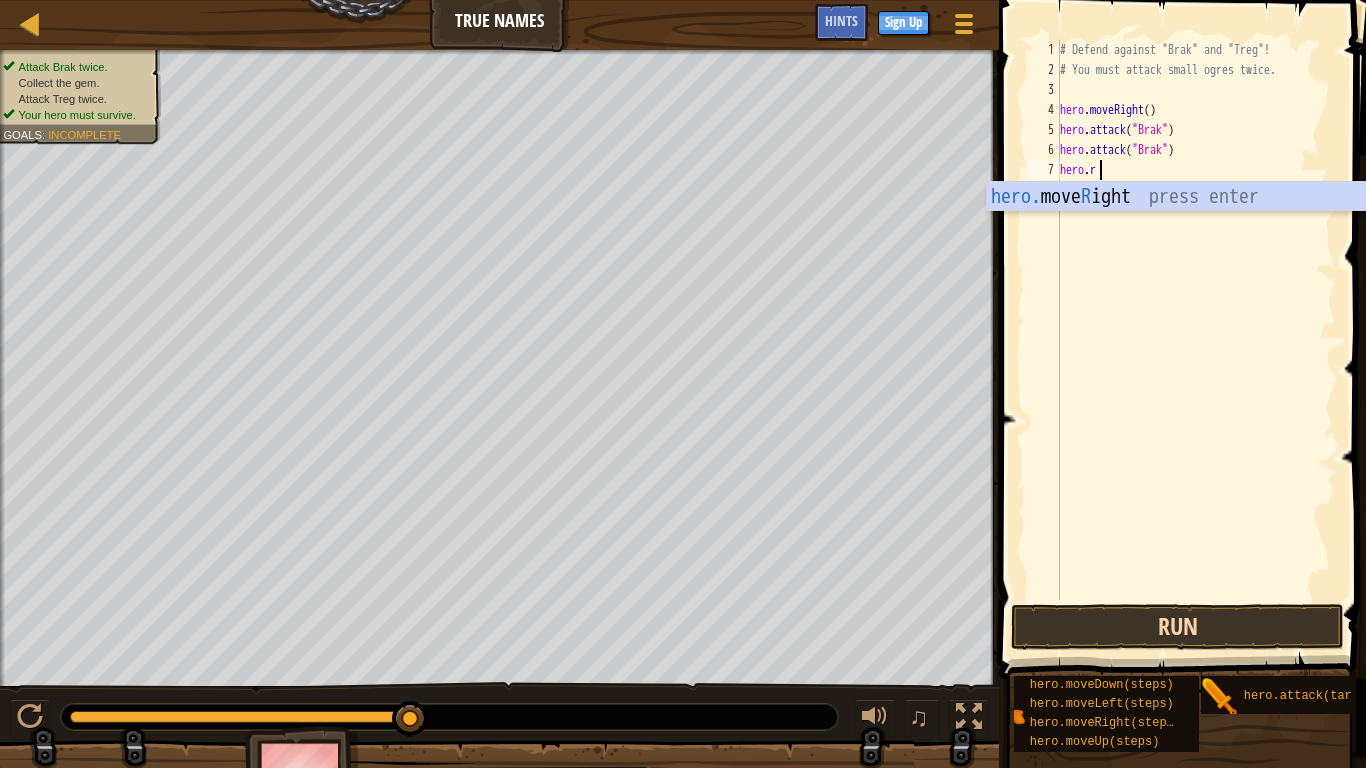 type on "hero.ri" 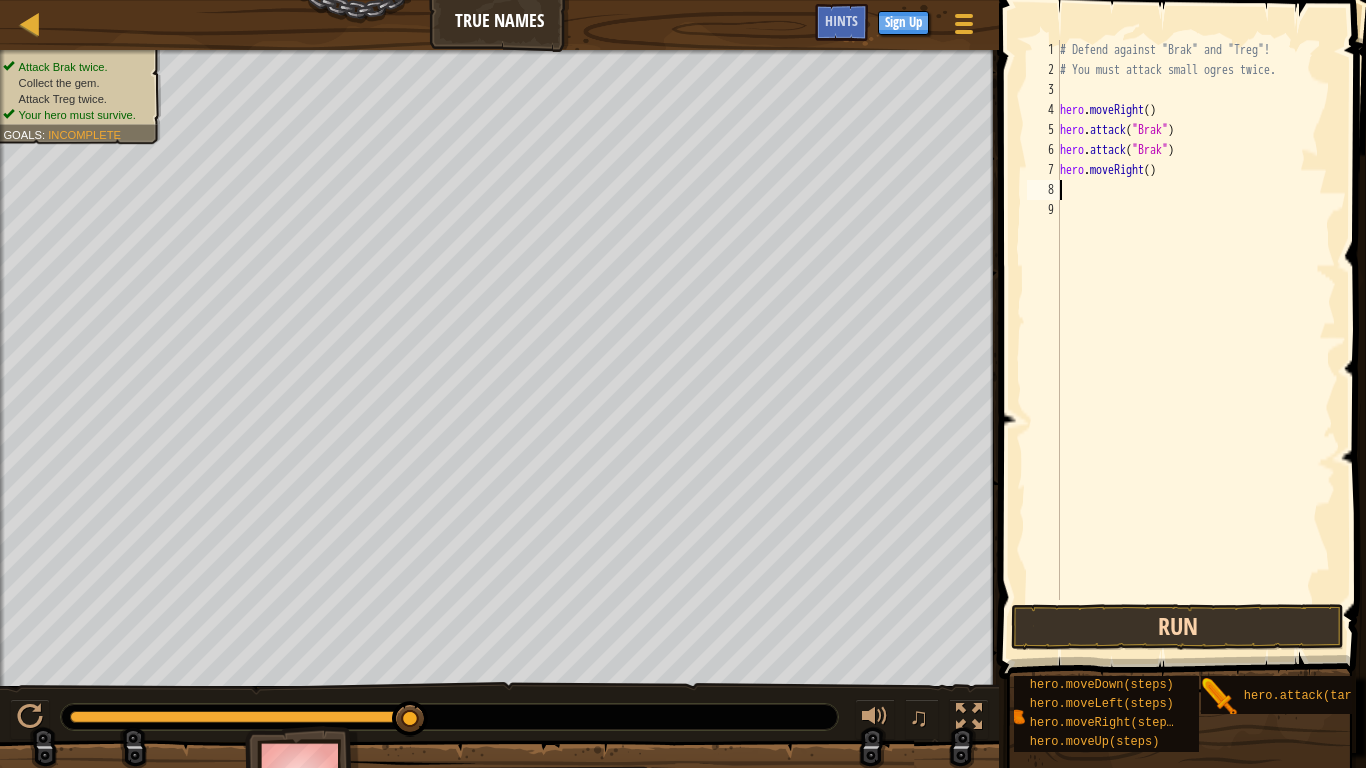 scroll, scrollTop: 5, scrollLeft: 0, axis: vertical 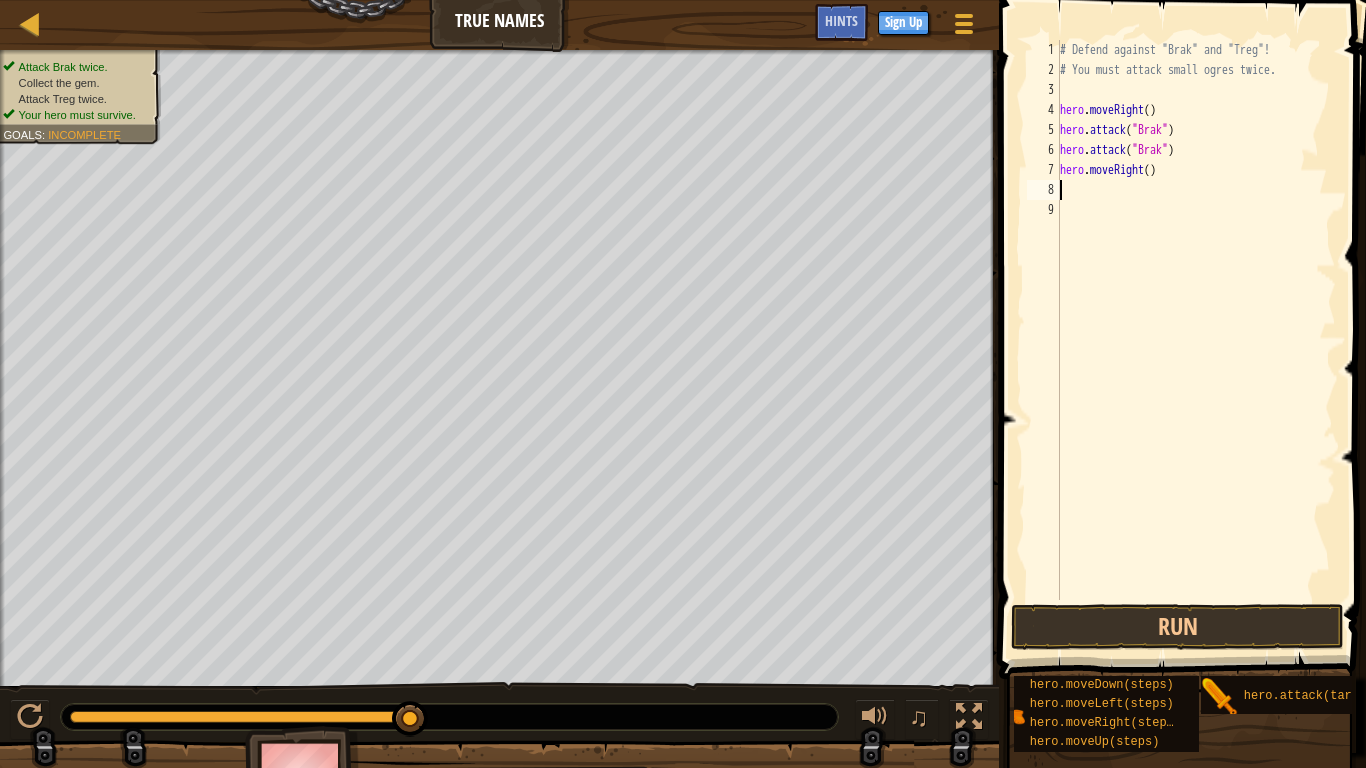 click on "# Defend against "Brak" and "Treg"! # You must attack small ogres twice. hero . moveRight ( ) hero . attack ( "Brak" ) hero . attack ( "Brak" ) hero . moveRight ( )" at bounding box center (1196, 340) 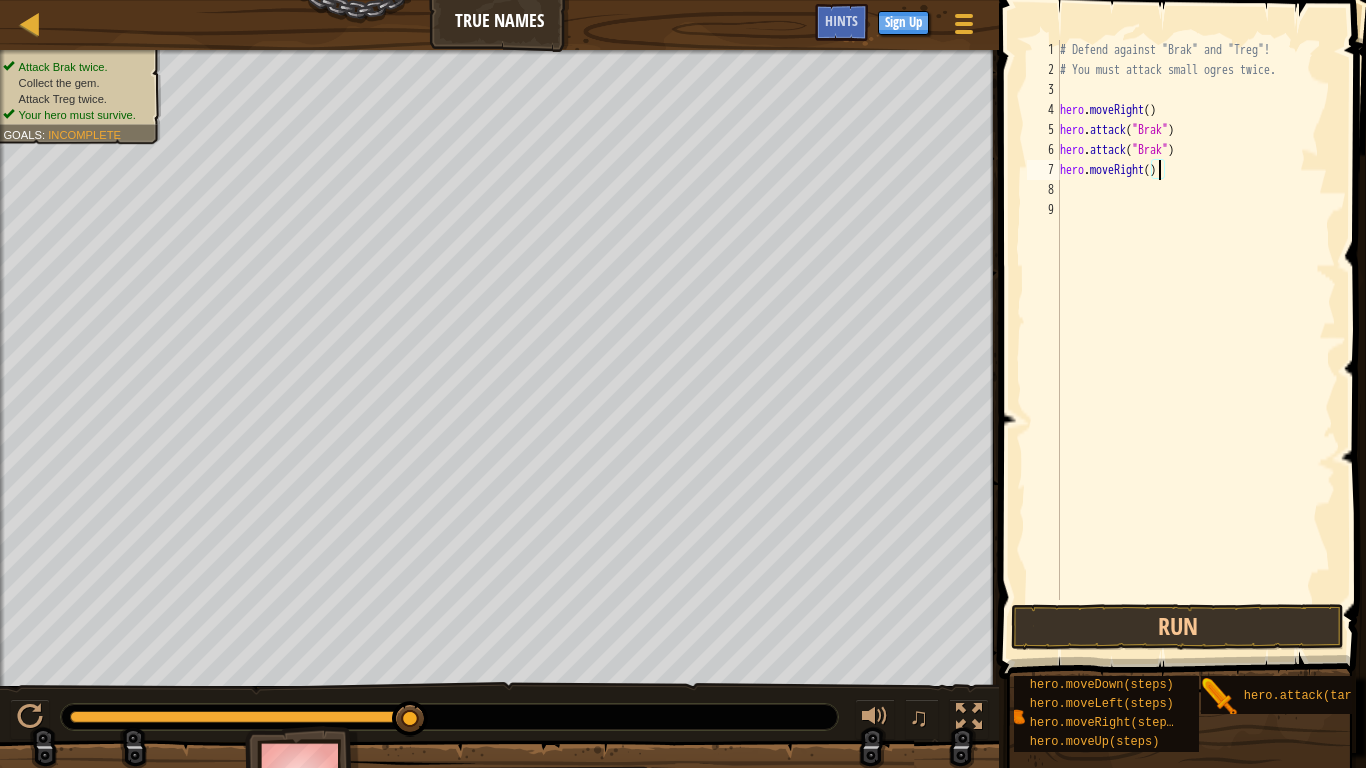 scroll, scrollTop: 5, scrollLeft: 79, axis: both 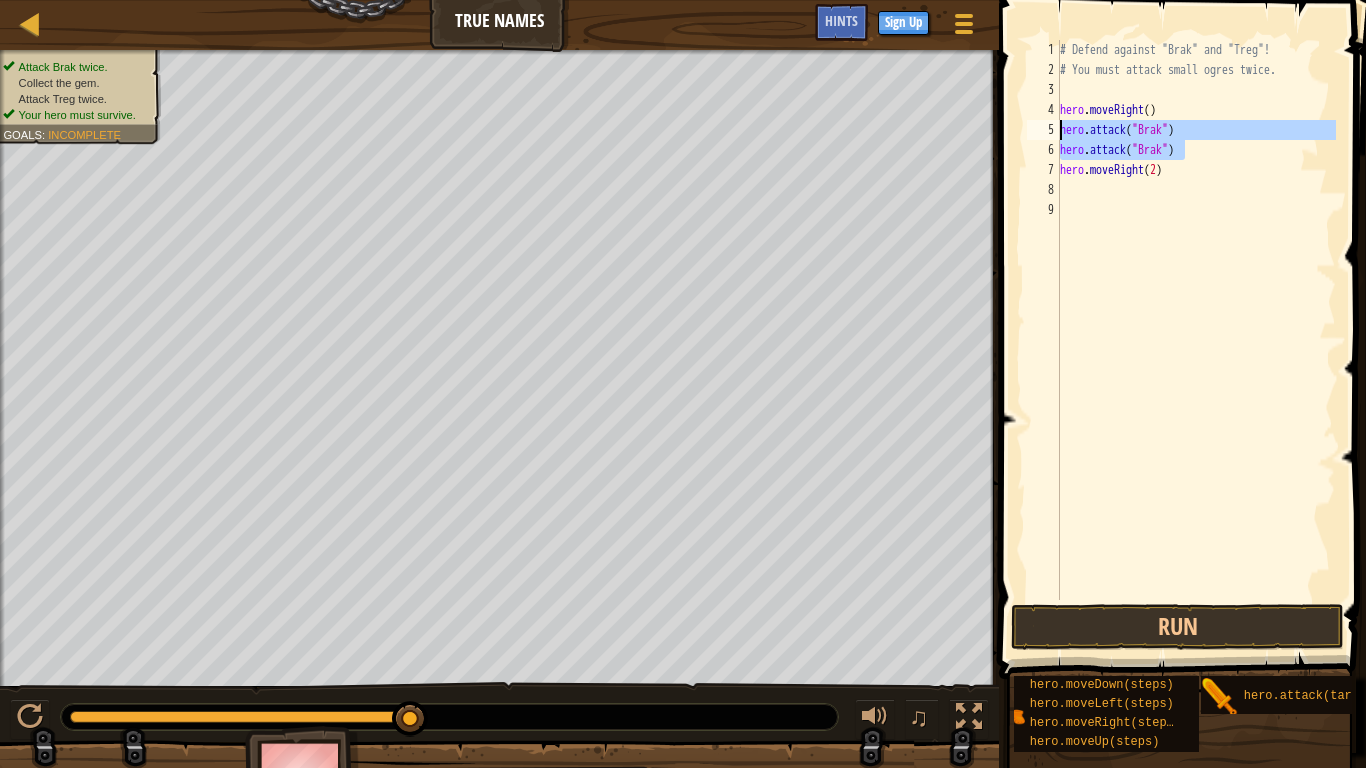 drag, startPoint x: 998, startPoint y: 154, endPoint x: 1004, endPoint y: 129, distance: 25.70992 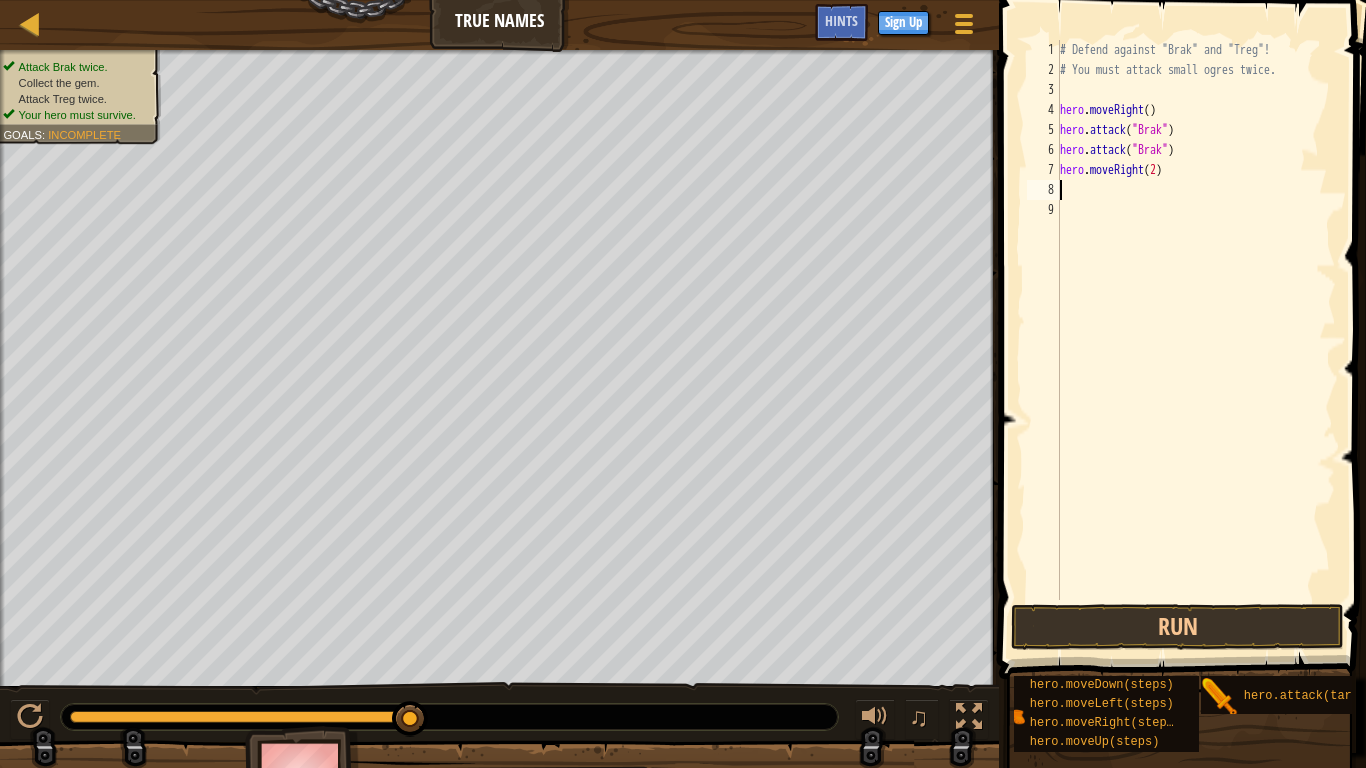 click on "# Defend against "Brak" and "Treg"! # You must attack small ogres twice. hero . moveRight ( ) hero . attack ( "Brak" ) hero . attack ( "Brak" ) hero . moveRight ( 2 )" at bounding box center (1196, 340) 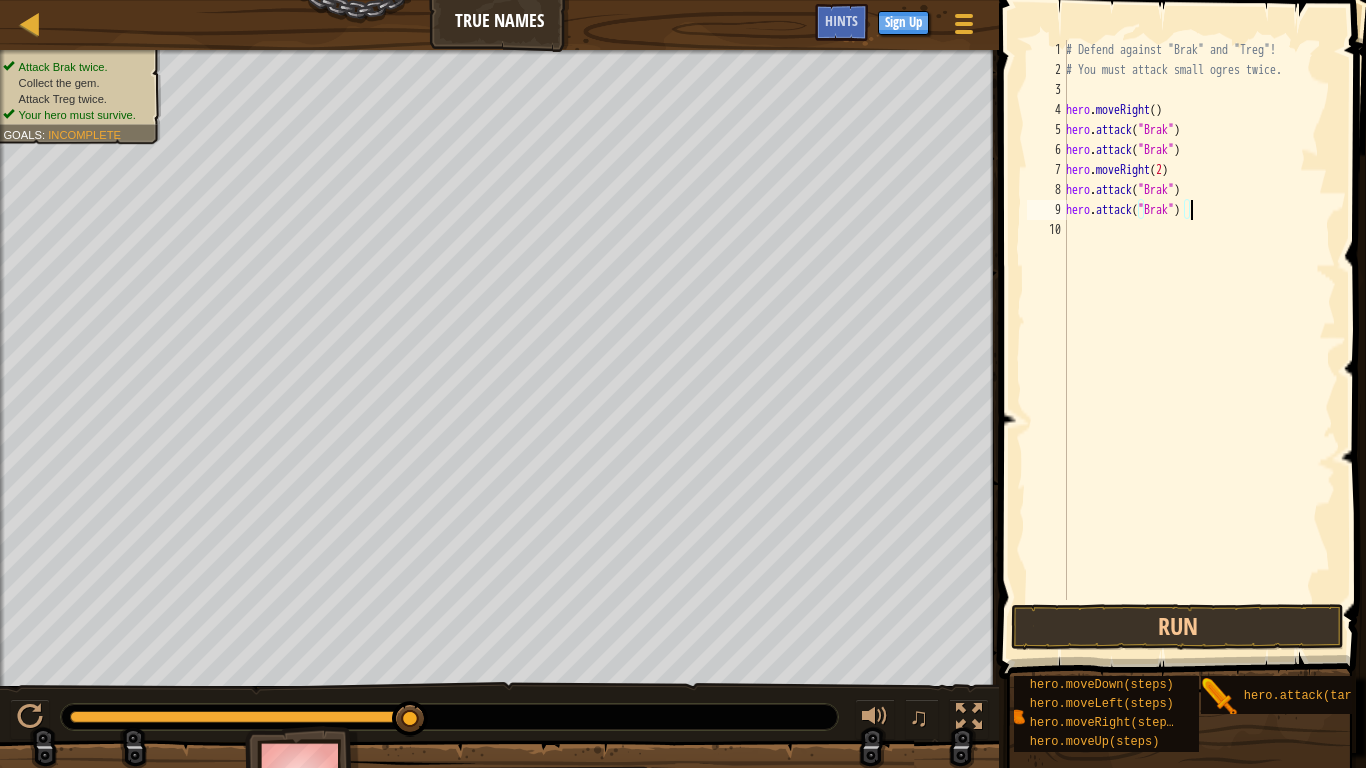click on "# Defend against "Brak" and "Treg"! # You must attack small ogres twice. hero . moveRight ( ) hero . attack ( "Brak" ) hero . attack ( "Brak" ) hero . moveRight ( 2 ) hero . attack ( "Brak" ) hero . attack ( "Brak" )" at bounding box center (1199, 340) 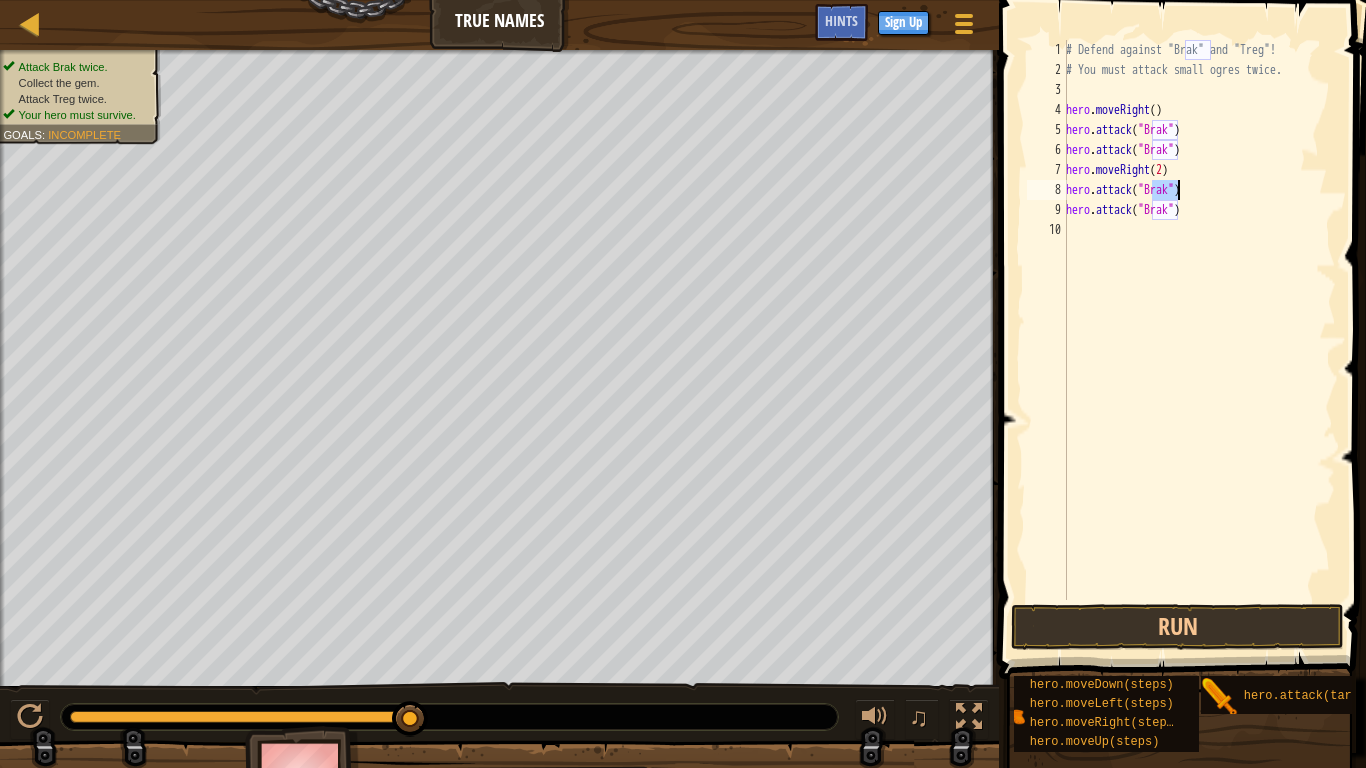 click on "# Defend against "Brak" and "Treg"! # You must attack small ogres twice. hero . moveRight ( ) hero . attack ( "Brak" ) hero . attack ( "Brak" ) hero . moveRight ( 2 ) hero . attack ( "Brak" ) hero . attack ( "Brak" )" at bounding box center [1199, 340] 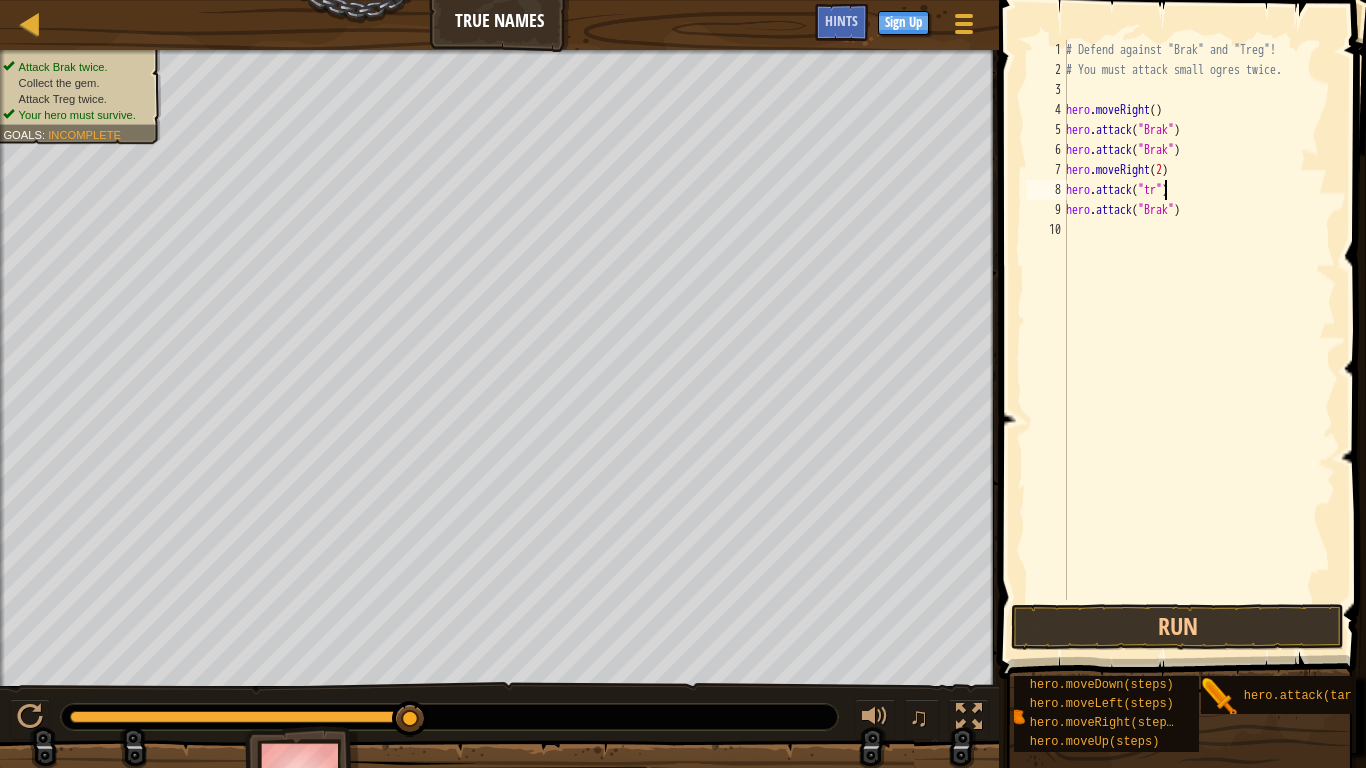 scroll, scrollTop: 5, scrollLeft: 84, axis: both 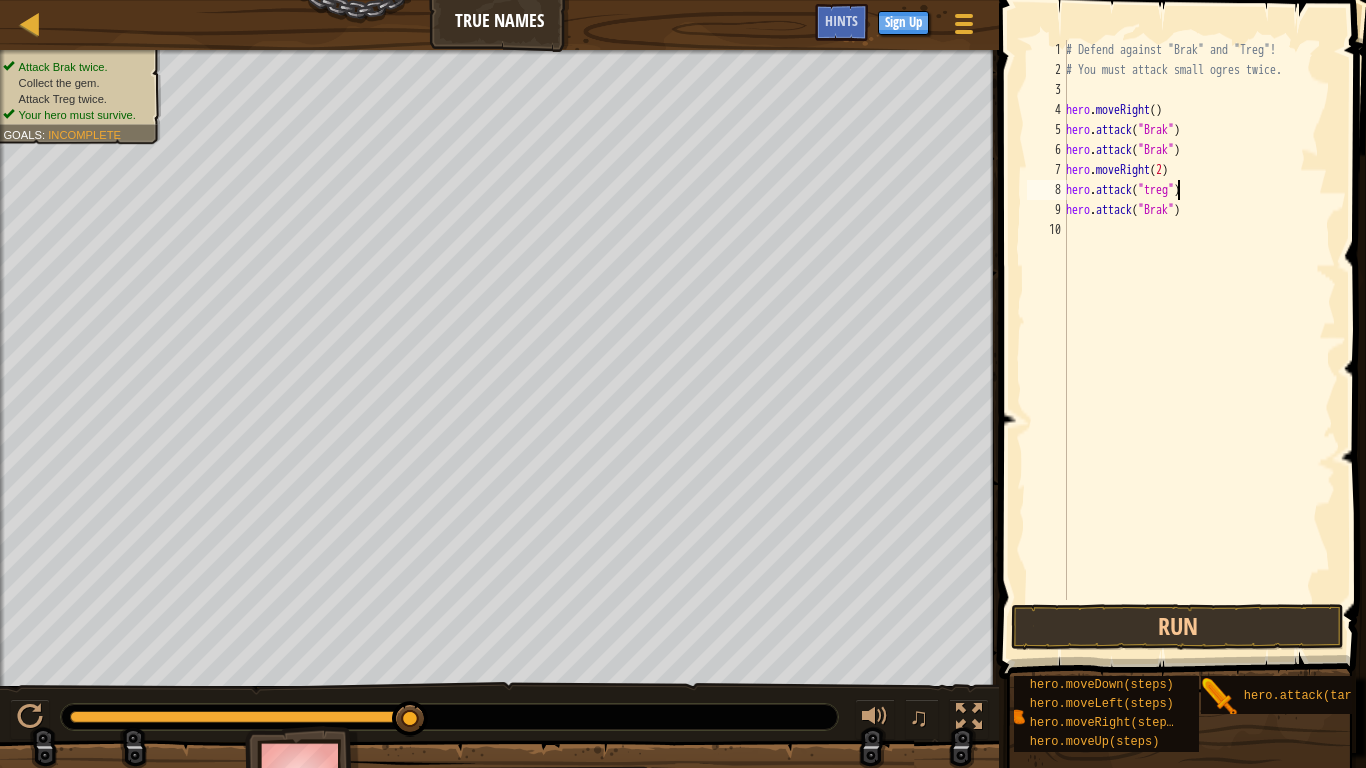click on "# Defend against "Brak" and "Treg"! # You must attack small ogres twice. hero . moveRight ( ) hero . attack ( "Brak" ) hero . attack ( "Brak" ) hero . moveRight ( 2 ) hero . attack ( "treg" ) hero . attack ( "Brak" )" at bounding box center [1199, 340] 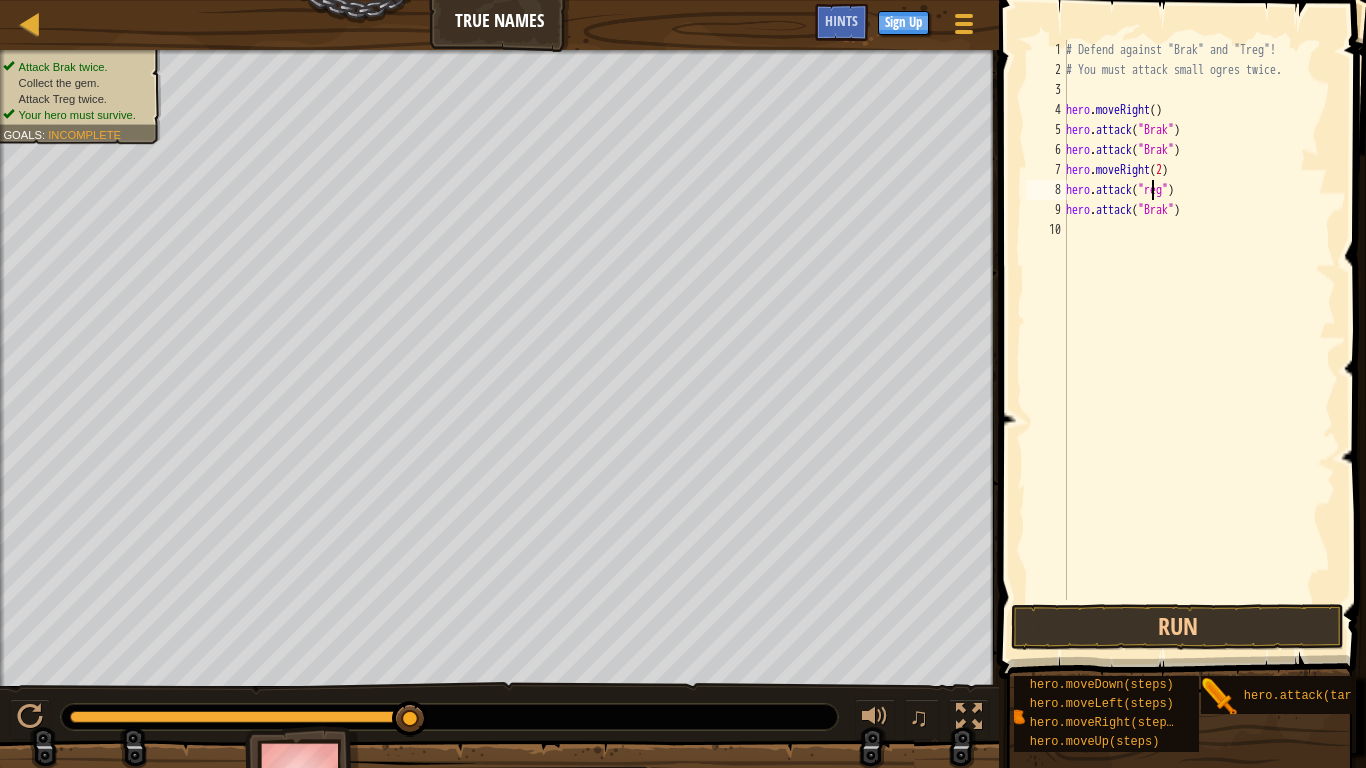 scroll, scrollTop: 5, scrollLeft: 69, axis: both 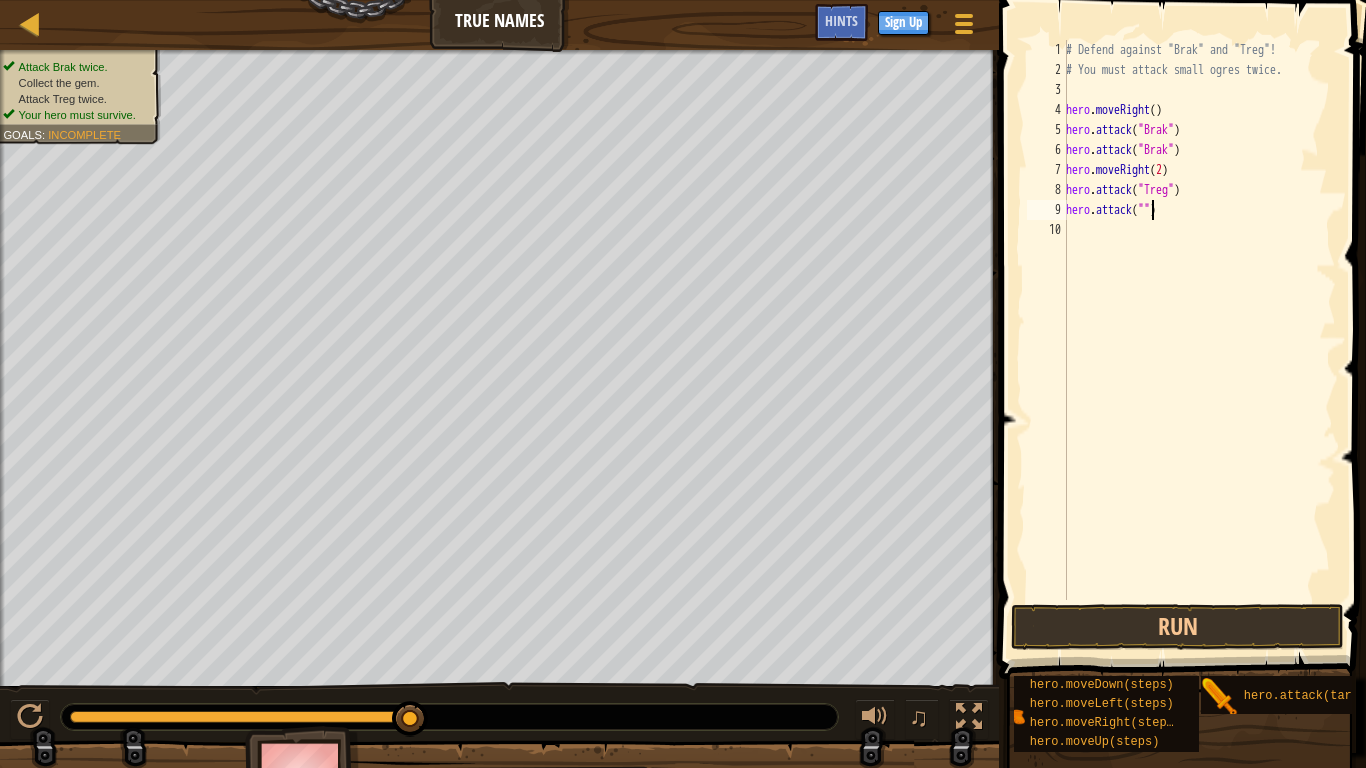 paste on "Brak")" 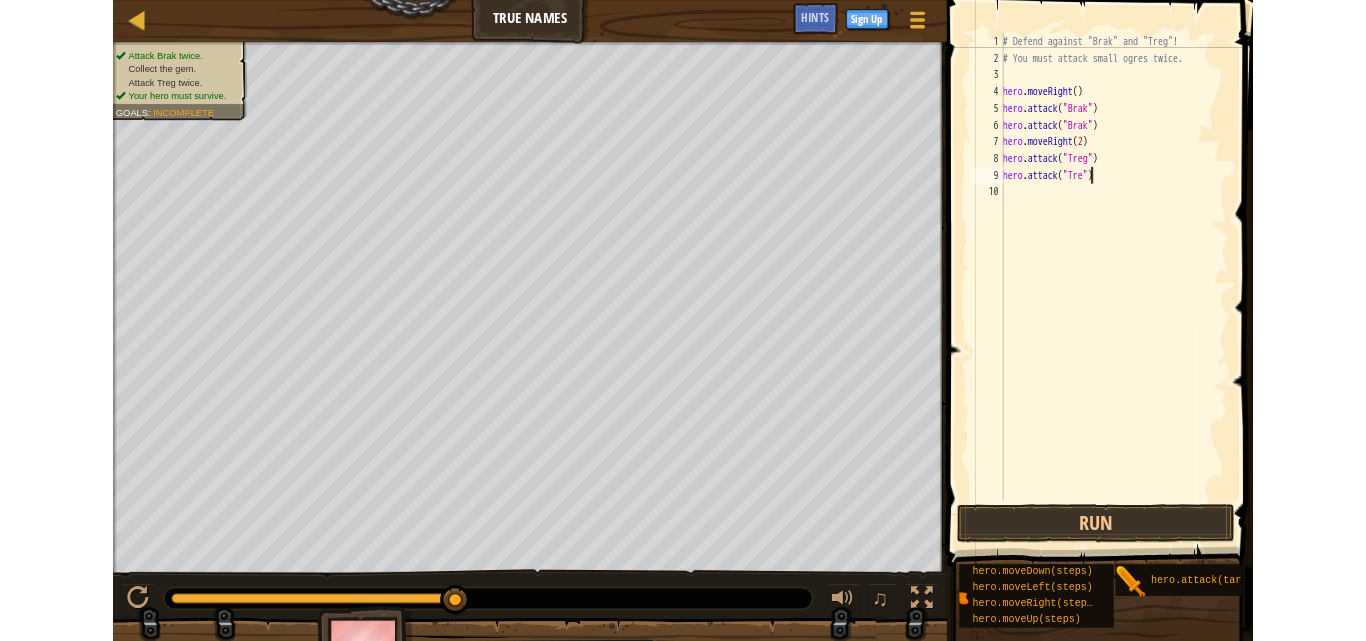 scroll, scrollTop: 5, scrollLeft: 84, axis: both 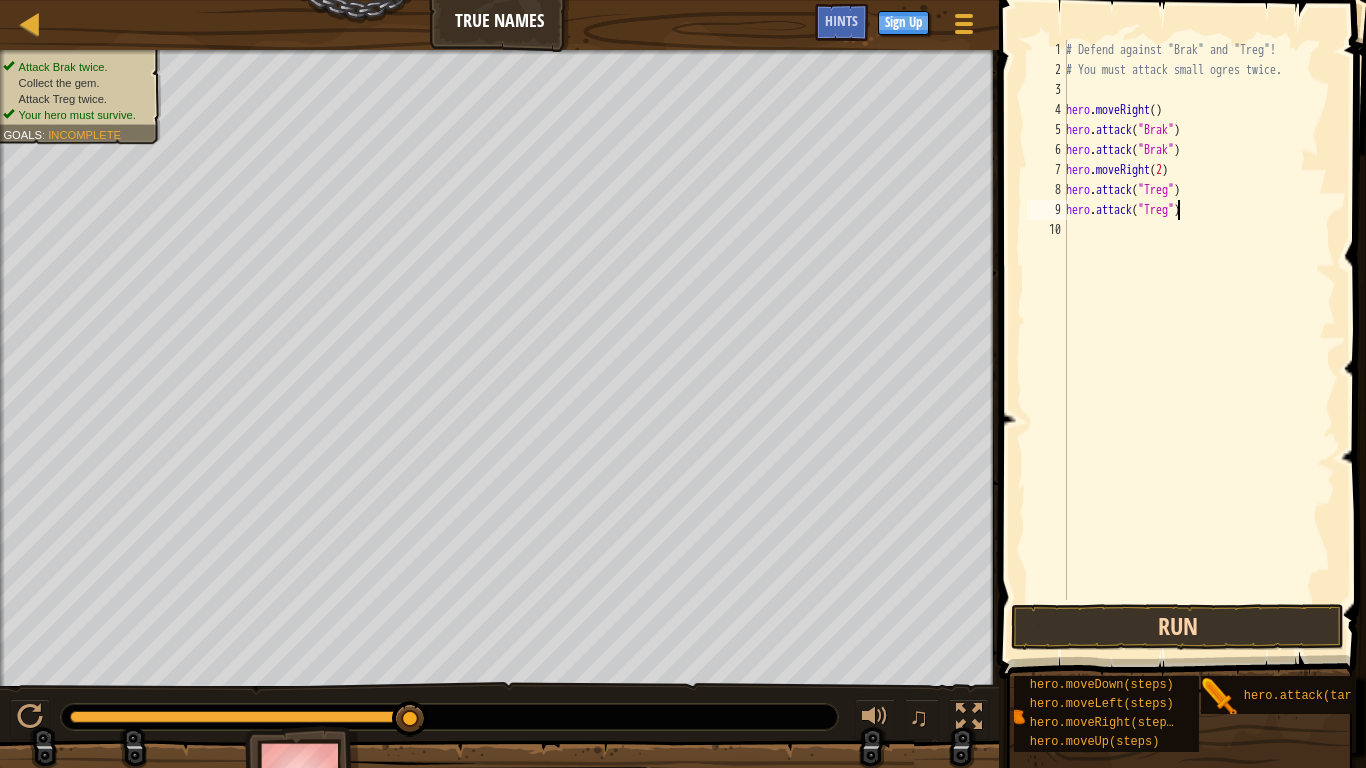 type on "hero.attack("Treg")" 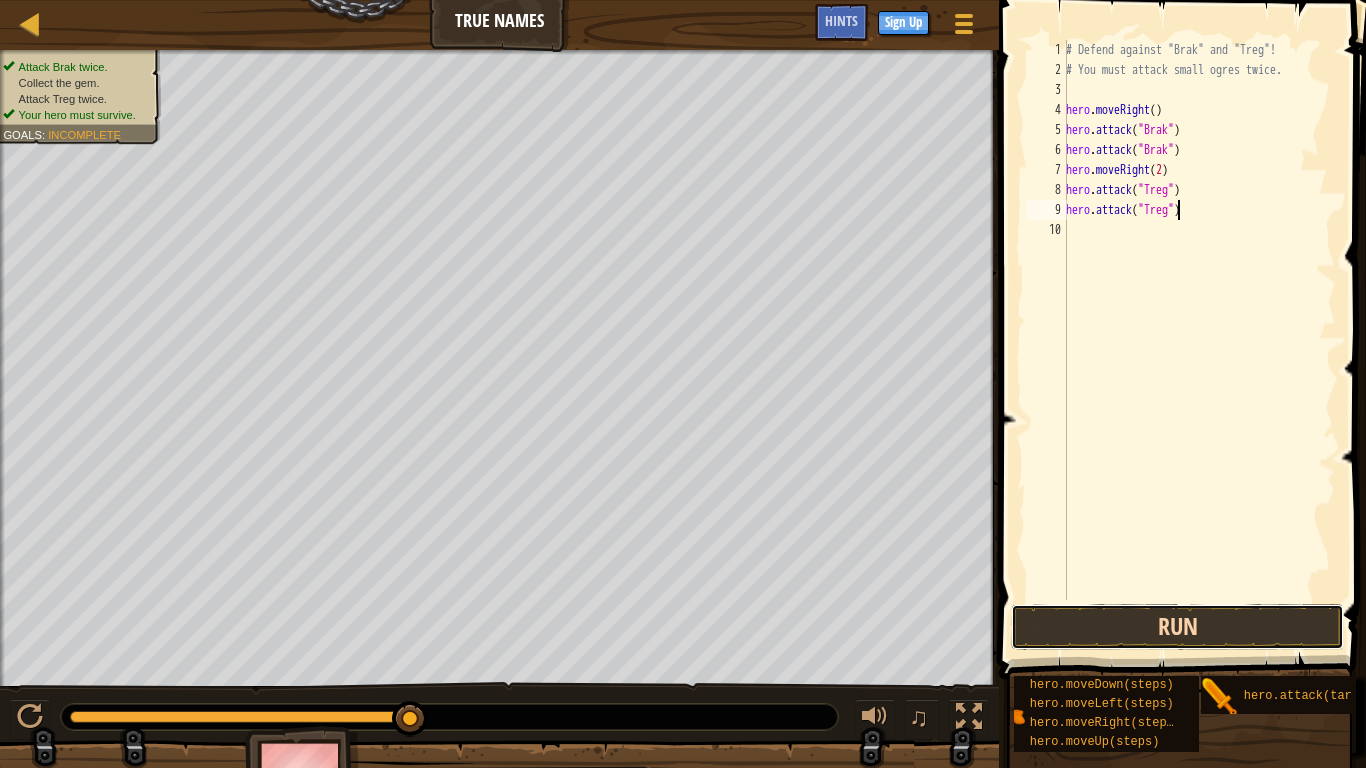 click on "Run" at bounding box center [1177, 627] 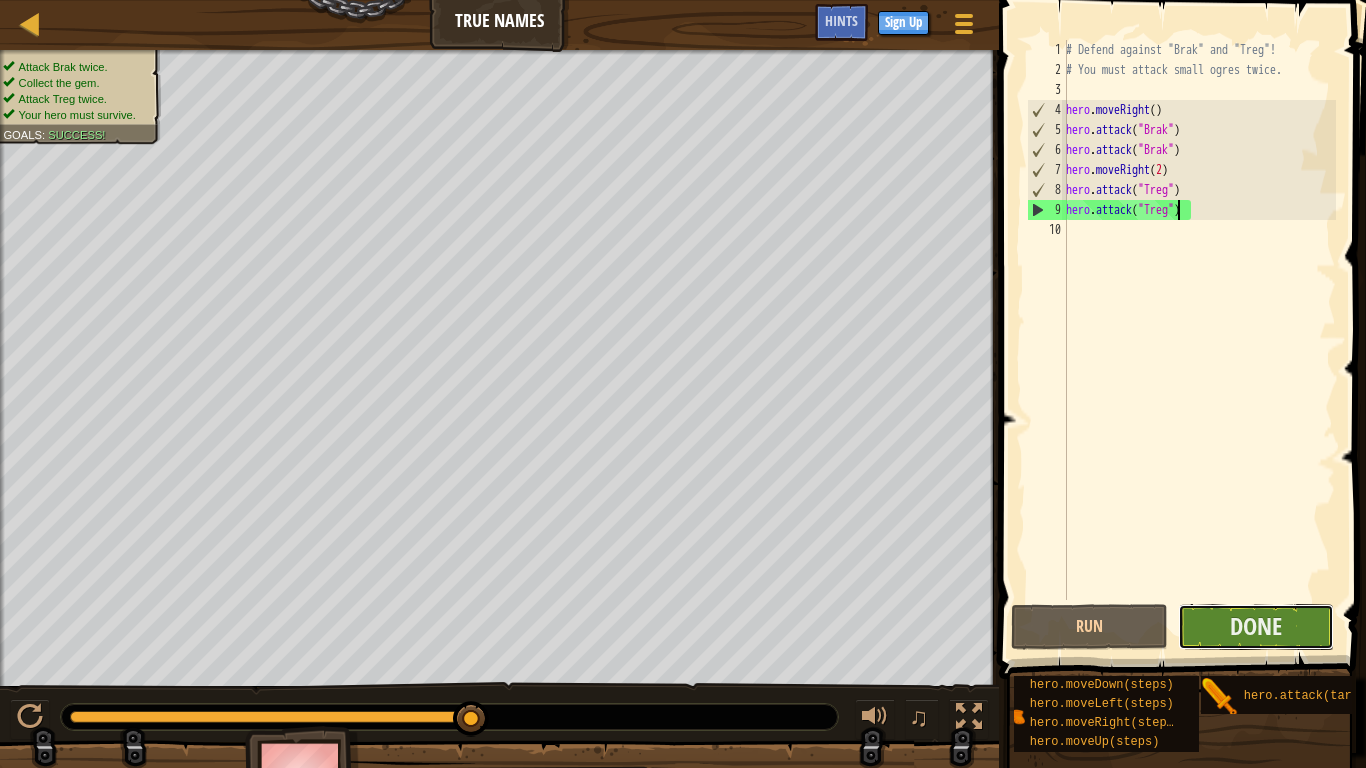 click on "Done" at bounding box center (1256, 627) 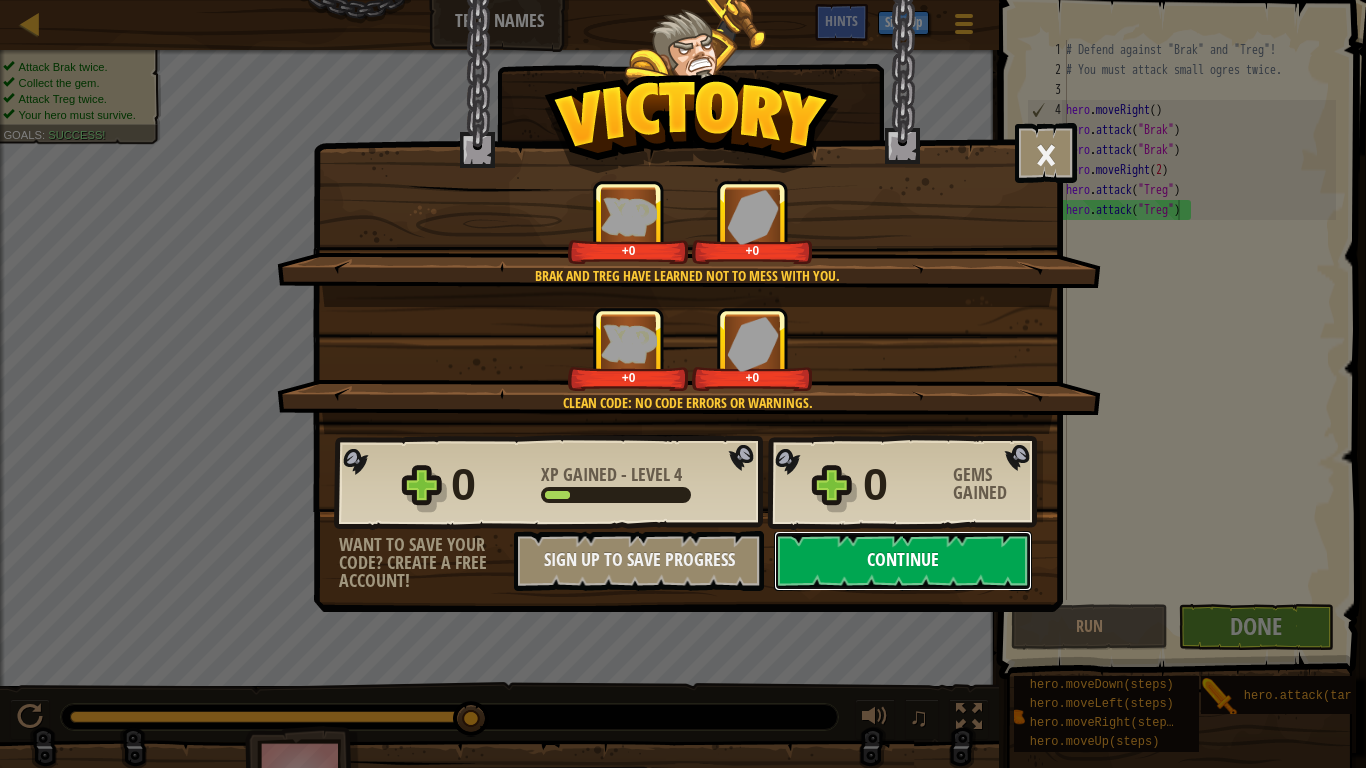 click on "Continue" at bounding box center [903, 561] 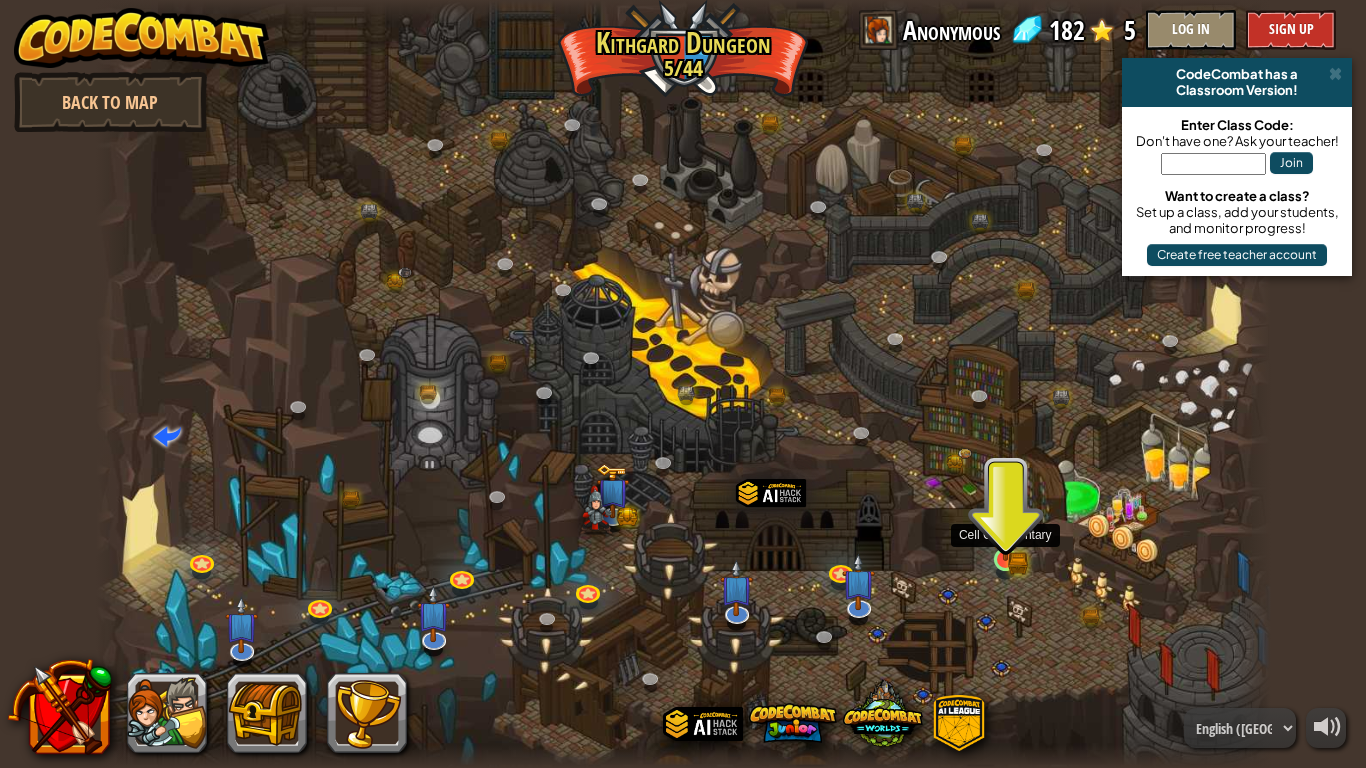 click at bounding box center [1006, 530] 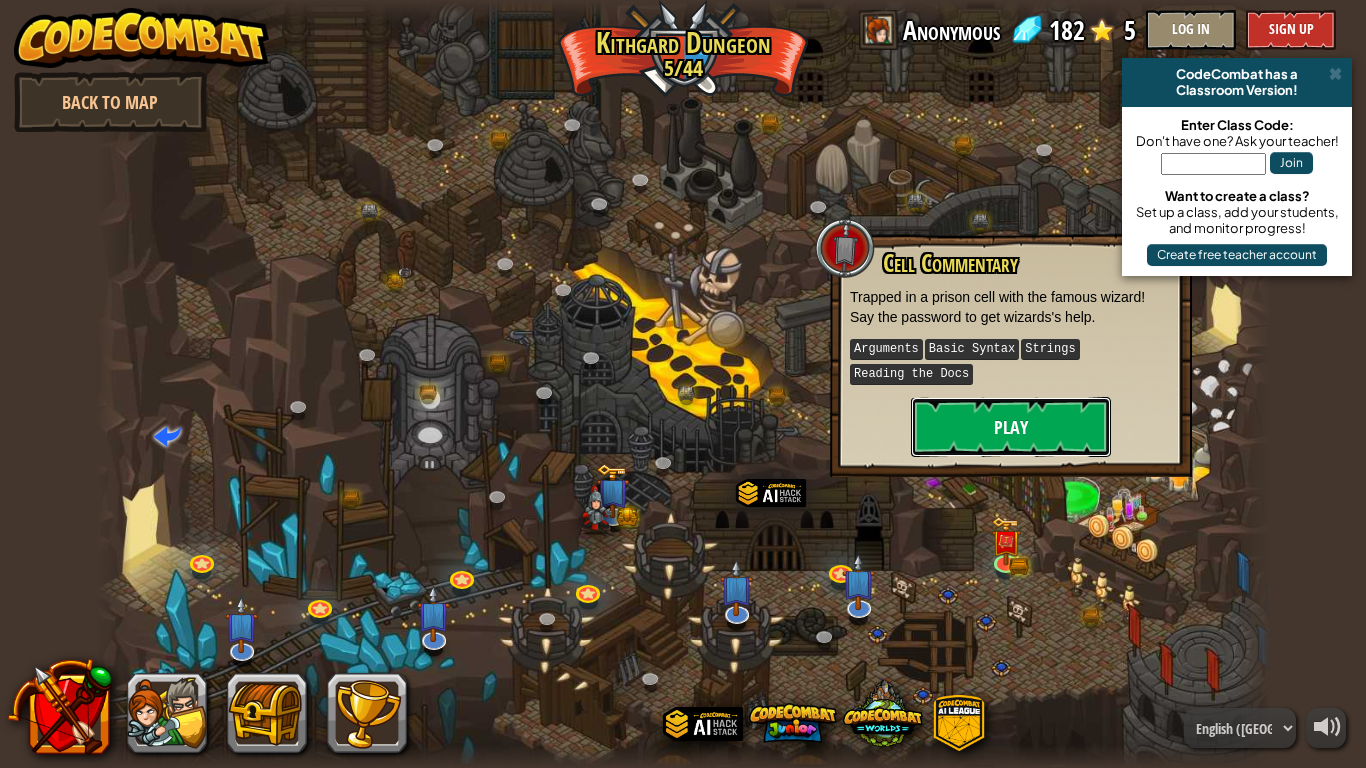 click on "Play" at bounding box center [1011, 427] 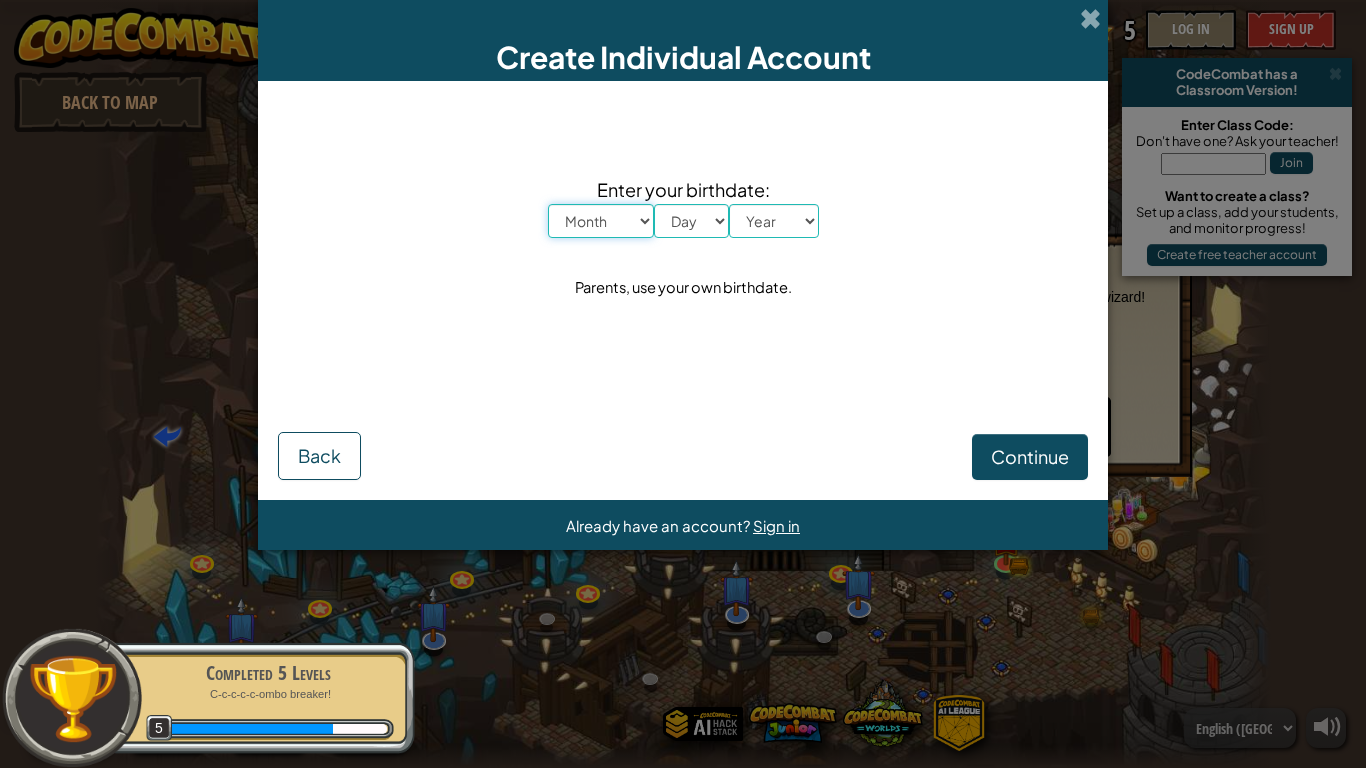 click on "Month January February March April May June July August September October November December" at bounding box center (601, 221) 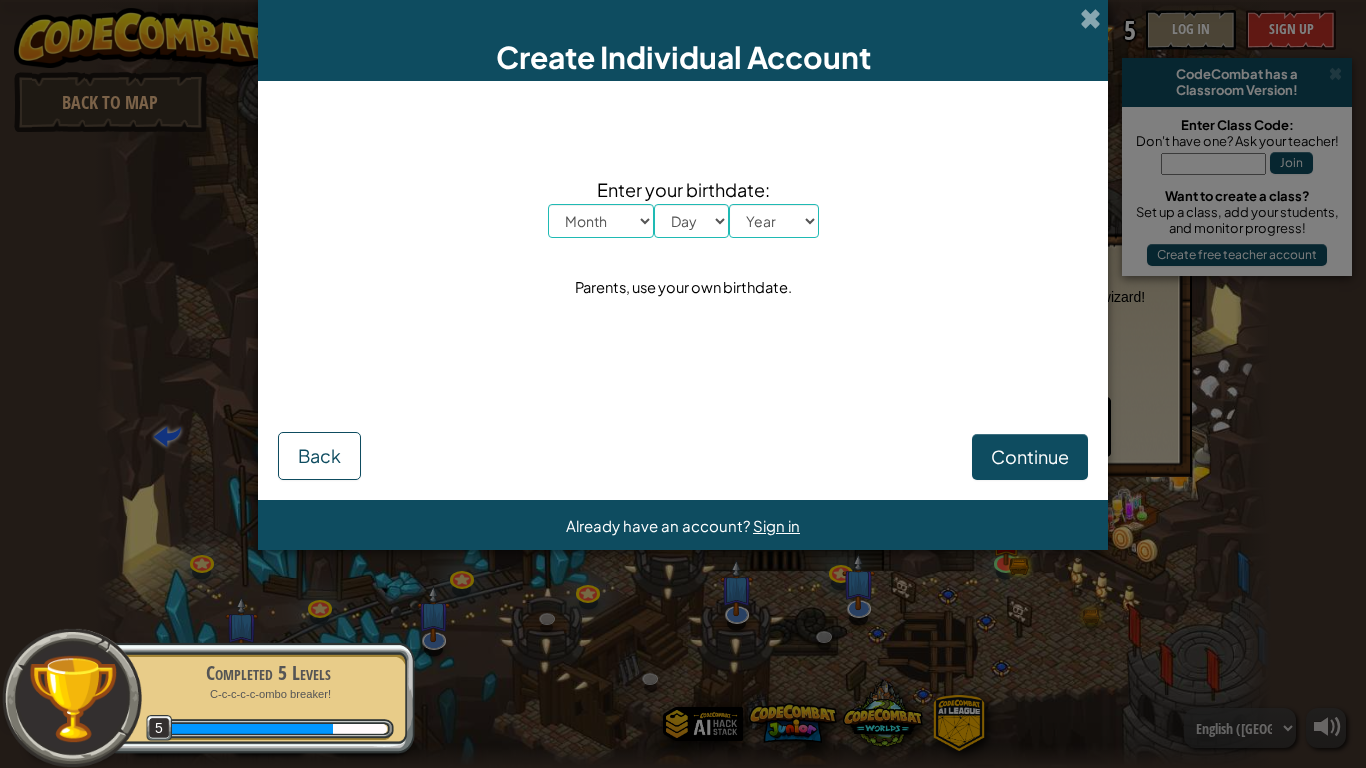 click on "Enter your birthdate: Month January February March April May June July August September October November December Day 1 2 3 4 5 6 7 8 9 10 11 12 13 14 15 16 17 18 19 20 21 22 23 24 25 26 27 28 29 30 31 Year [DATE] 2024 2023 2022 2021 2020 2019 2018 2017 2016 2015 2014 2013 2012 2011 2010 2009 2008 2007 2006 2005 2004 2003 2002 2001 2000 1999 1998 1997 1996 1995 1994 1993 1992 1991 1990 1989 1988 1987 1986 1985 1984 1983 1982 1981 1980 1979 1978 1977 1976 1975 1974 1973 1972 1971 1970 1969 1968 1967 1966 1965 1964 1963 1962 1961 1960 1959 1958 1957 1956 1955 1954 1953 1952 1951 1950 1949 1948 1947 1946 1945 1944 1943 1942 1941 1940 1939 1938 1937 1936 1935 1934 1933 1932 1931 1930 1929 1928 1927 1926 Parents, use your own birthdate." at bounding box center (683, 239) 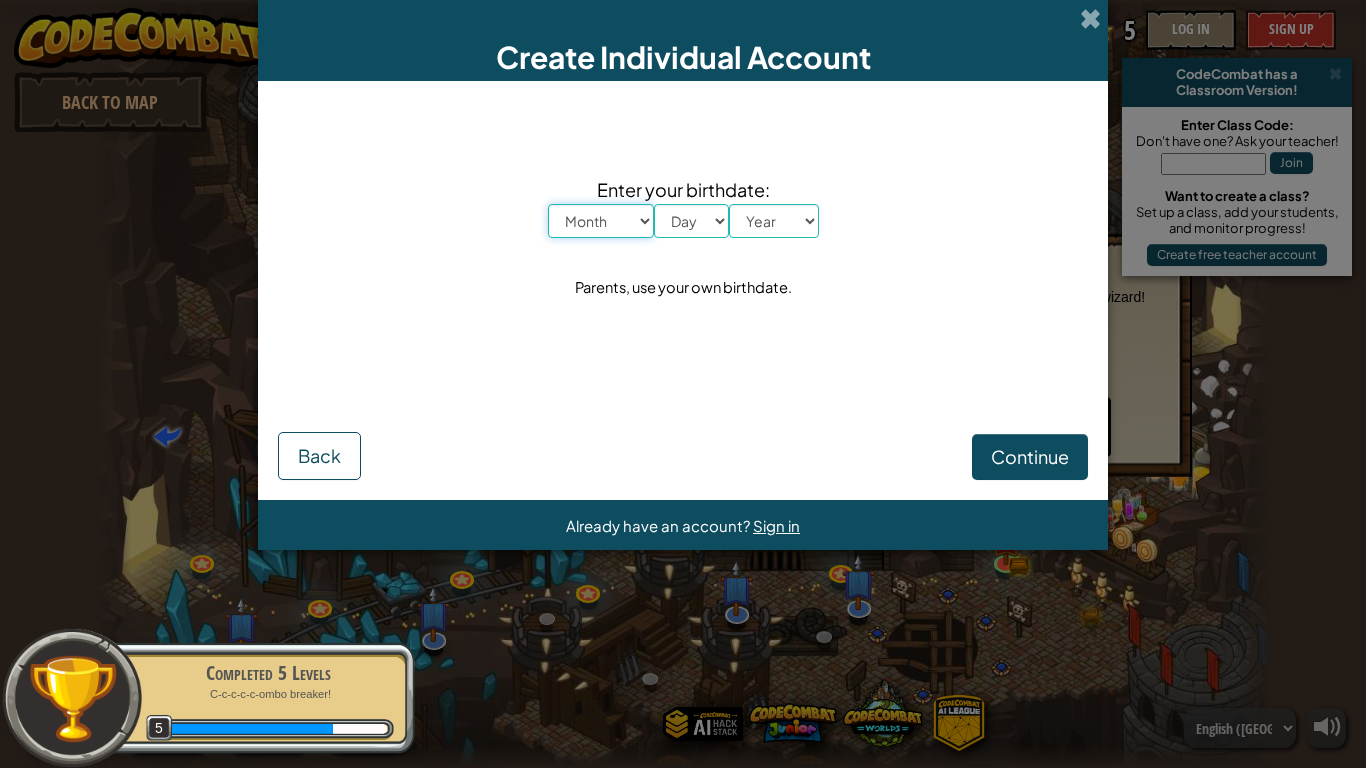 click on "Month January February March April May June July August September October November December" at bounding box center (601, 221) 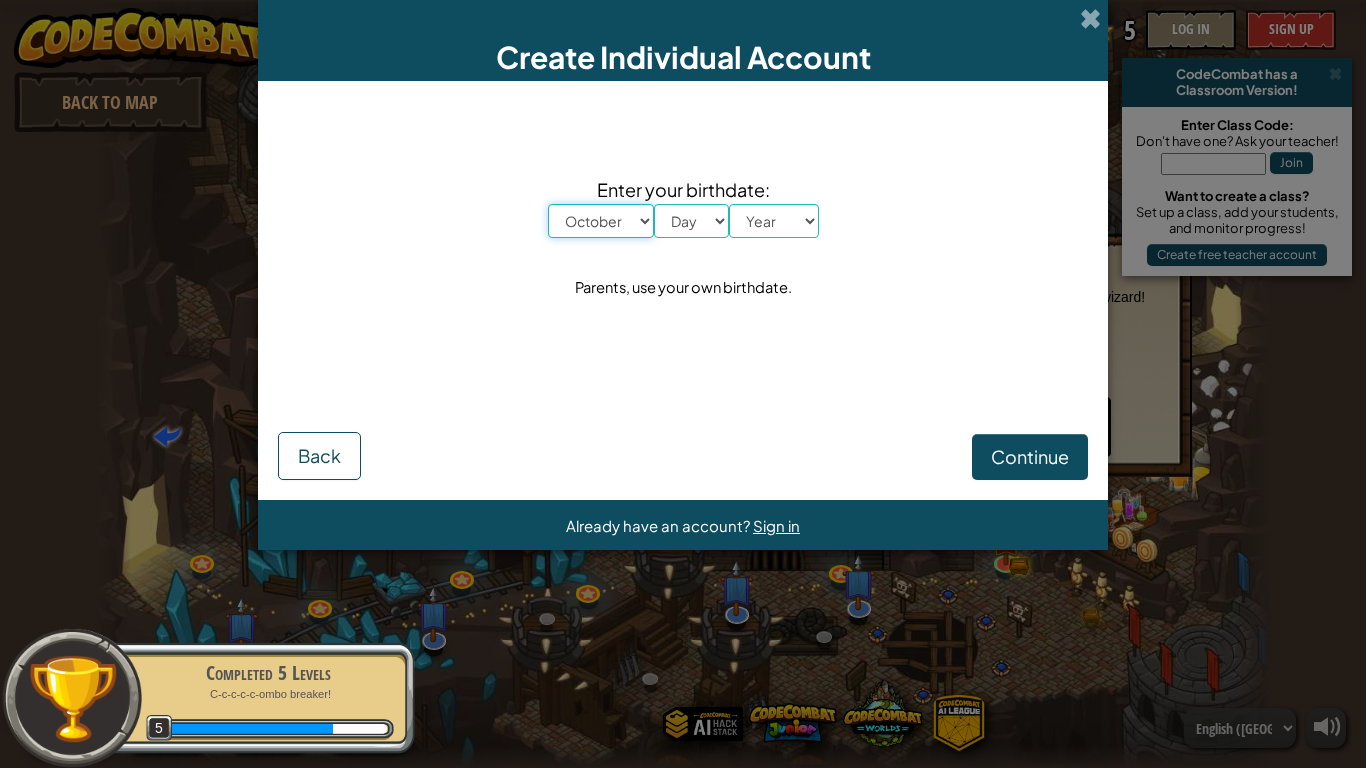 click on "Month January February March April May June July August September October November December" at bounding box center (601, 221) 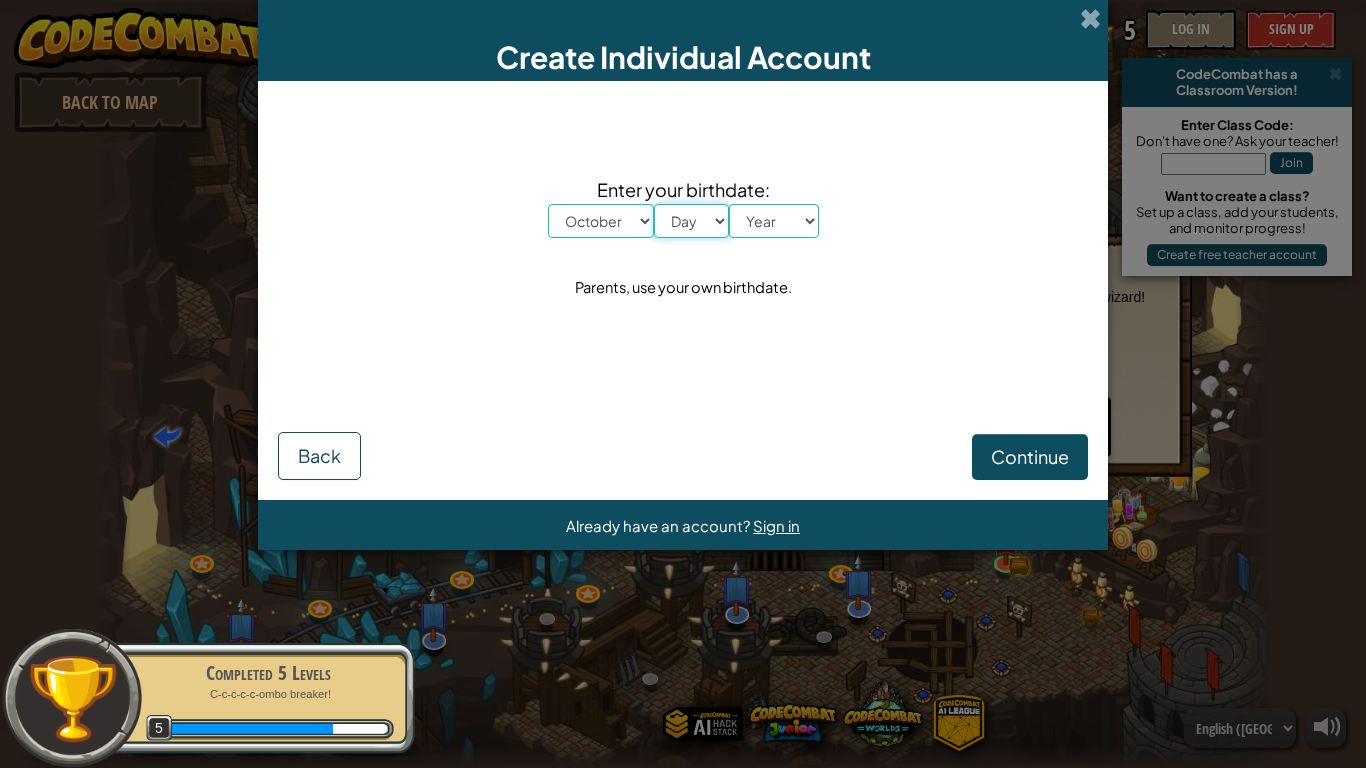 click on "Day 1 2 3 4 5 6 7 8 9 10 11 12 13 14 15 16 17 18 19 20 21 22 23 24 25 26 27 28 29 30 31" at bounding box center (691, 221) 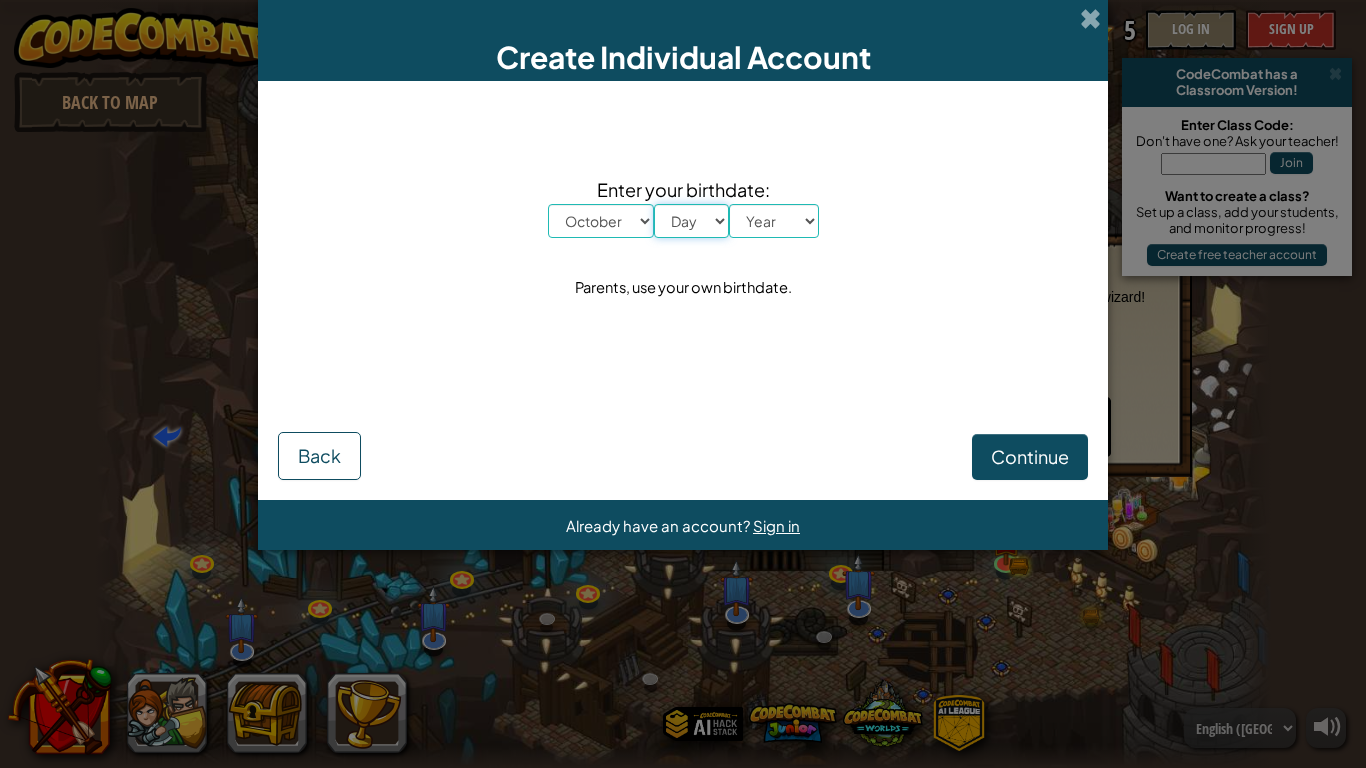select on "15" 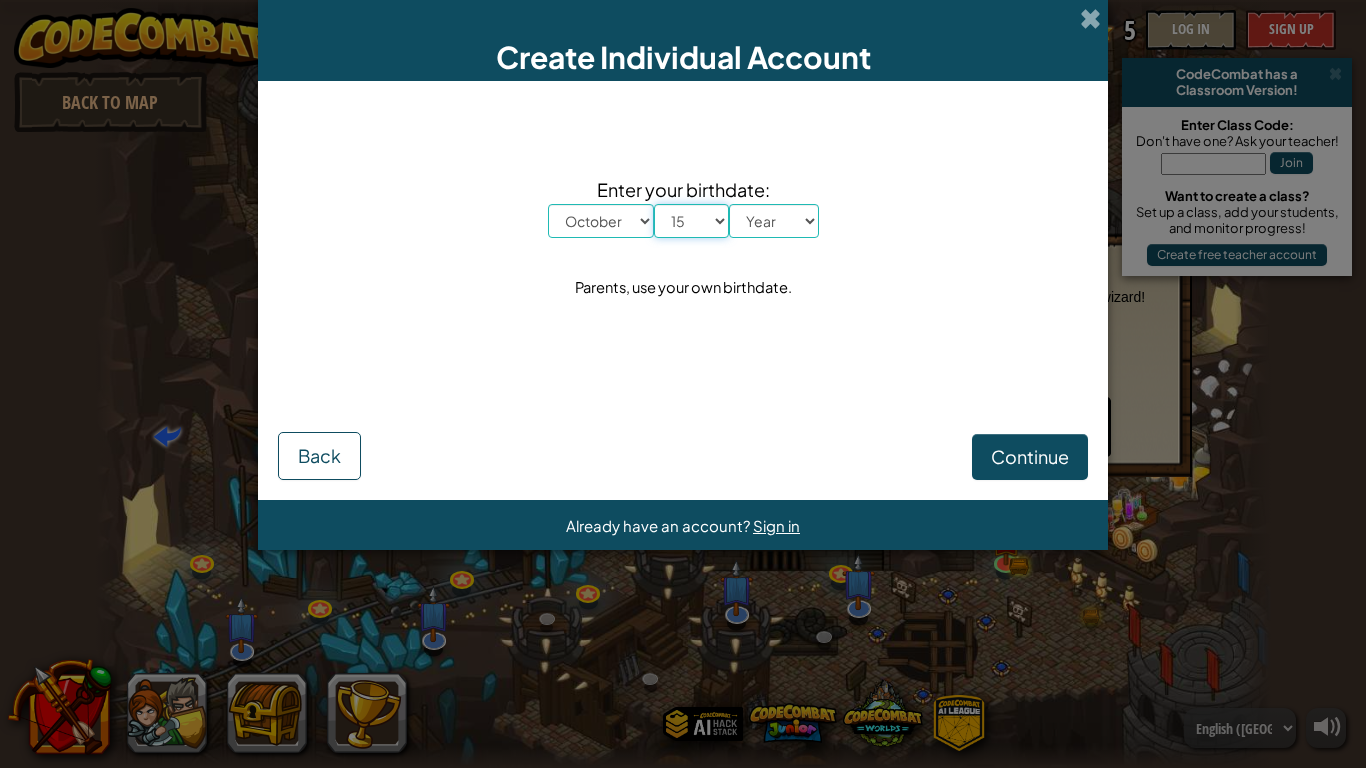 click on "Day 1 2 3 4 5 6 7 8 9 10 11 12 13 14 15 16 17 18 19 20 21 22 23 24 25 26 27 28 29 30 31" at bounding box center (691, 221) 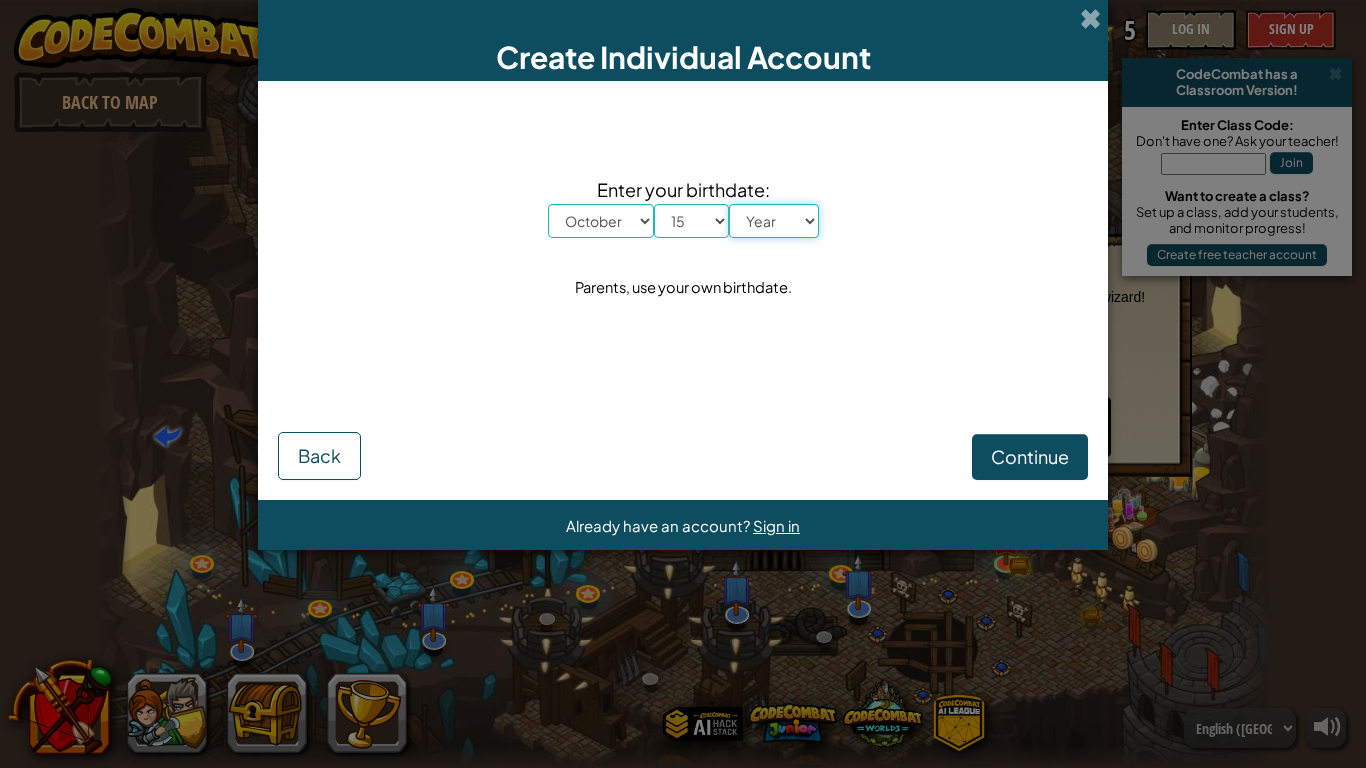click on "Year [DATE] 2024 2023 2022 2021 2020 2019 2018 2017 2016 2015 2014 2013 2012 2011 2010 2009 2008 2007 2006 2005 2004 2003 2002 2001 2000 1999 1998 1997 1996 1995 1994 1993 1992 1991 1990 1989 1988 1987 1986 1985 1984 1983 1982 1981 1980 1979 1978 1977 1976 1975 1974 1973 1972 1971 1970 1969 1968 1967 1966 1965 1964 1963 1962 1961 1960 1959 1958 1957 1956 1955 1954 1953 1952 1951 1950 1949 1948 1947 1946 1945 1944 1943 1942 1941 1940 1939 1938 1937 1936 1935 1934 1933 1932 1931 1930 1929 1928 1927 1926" at bounding box center [774, 221] 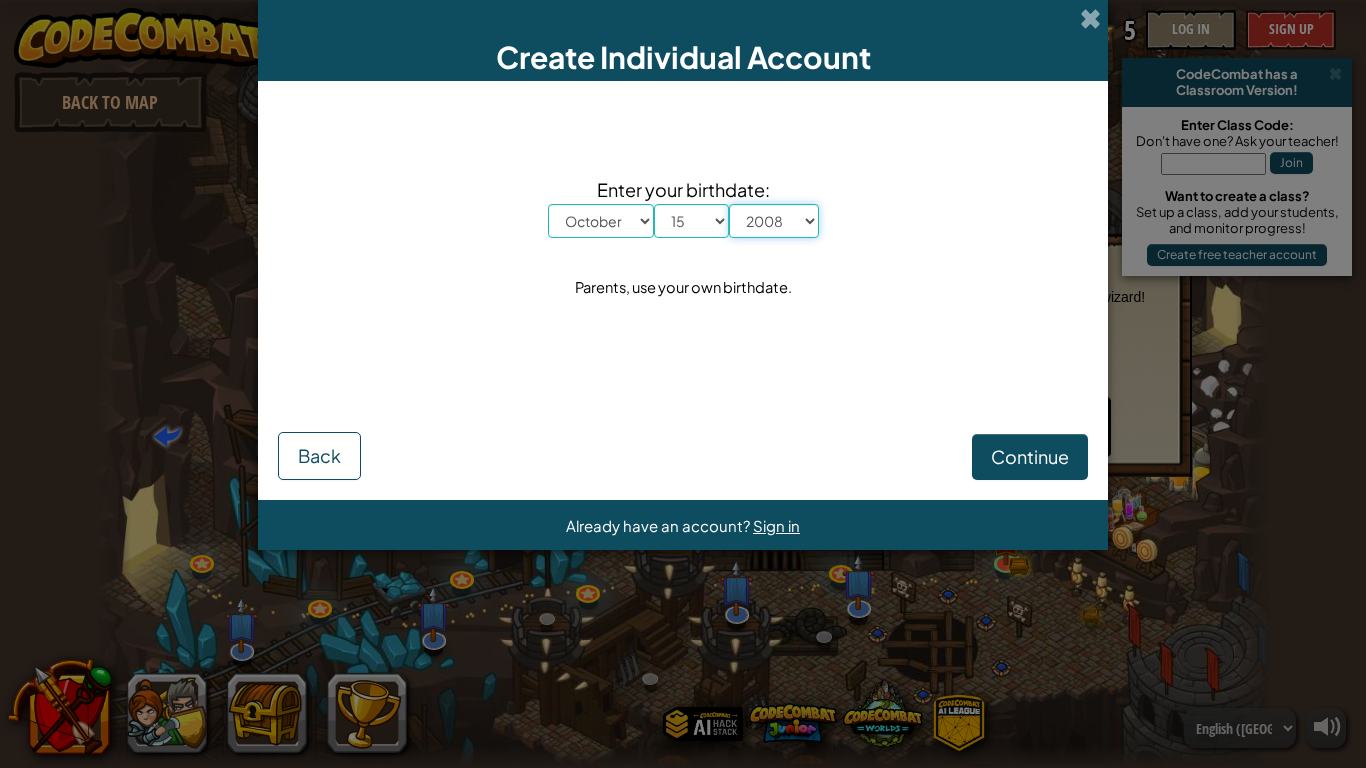click on "Year [DATE] 2024 2023 2022 2021 2020 2019 2018 2017 2016 2015 2014 2013 2012 2011 2010 2009 2008 2007 2006 2005 2004 2003 2002 2001 2000 1999 1998 1997 1996 1995 1994 1993 1992 1991 1990 1989 1988 1987 1986 1985 1984 1983 1982 1981 1980 1979 1978 1977 1976 1975 1974 1973 1972 1971 1970 1969 1968 1967 1966 1965 1964 1963 1962 1961 1960 1959 1958 1957 1956 1955 1954 1953 1952 1951 1950 1949 1948 1947 1946 1945 1944 1943 1942 1941 1940 1939 1938 1937 1936 1935 1934 1933 1932 1931 1930 1929 1928 1927 1926" at bounding box center [774, 221] 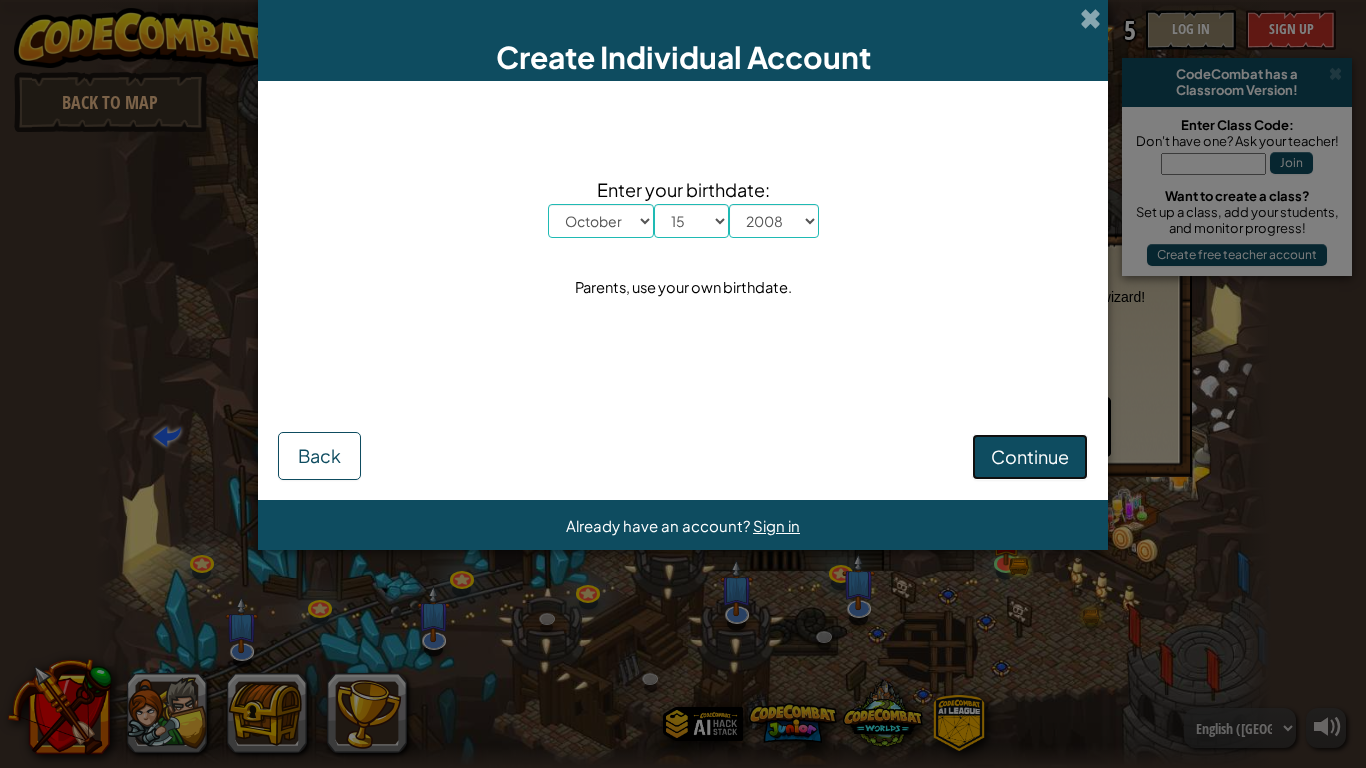 click on "Continue" at bounding box center (1030, 457) 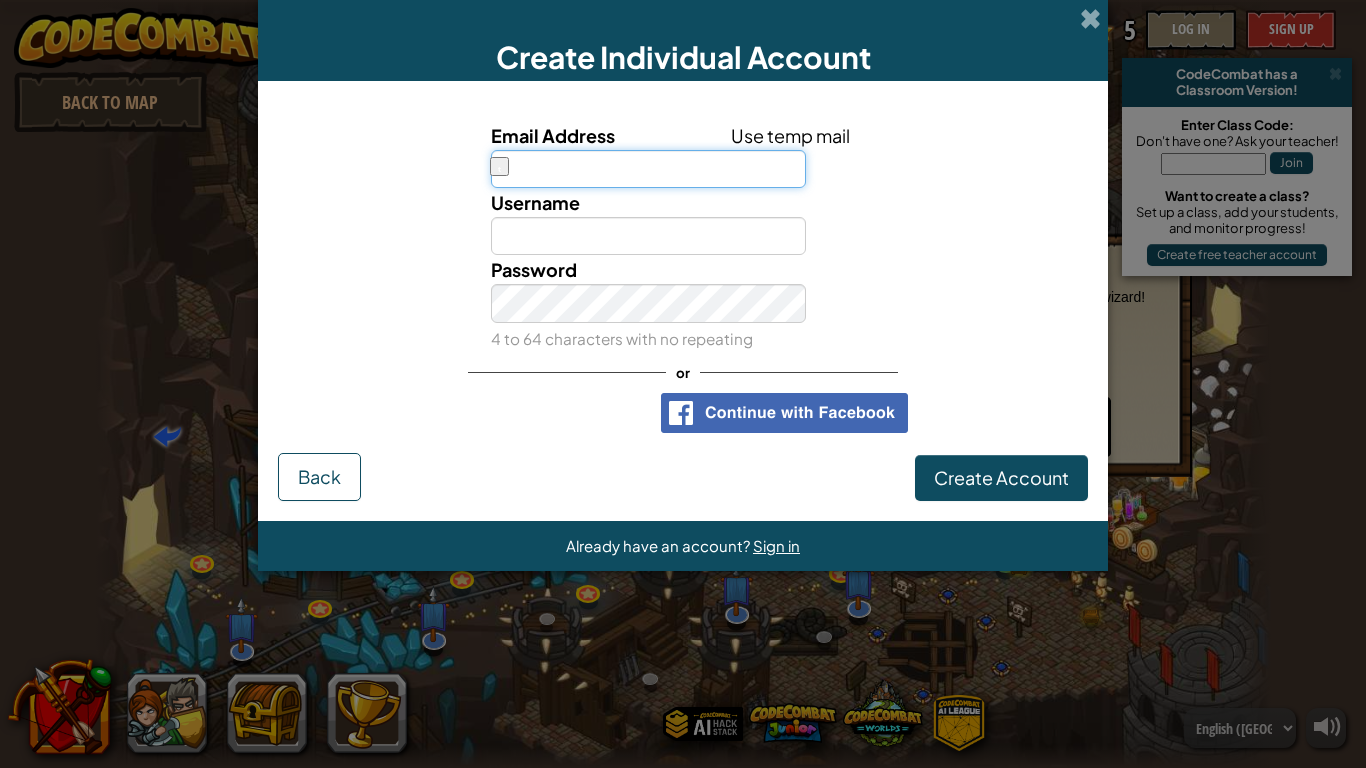 click at bounding box center (499, 166) 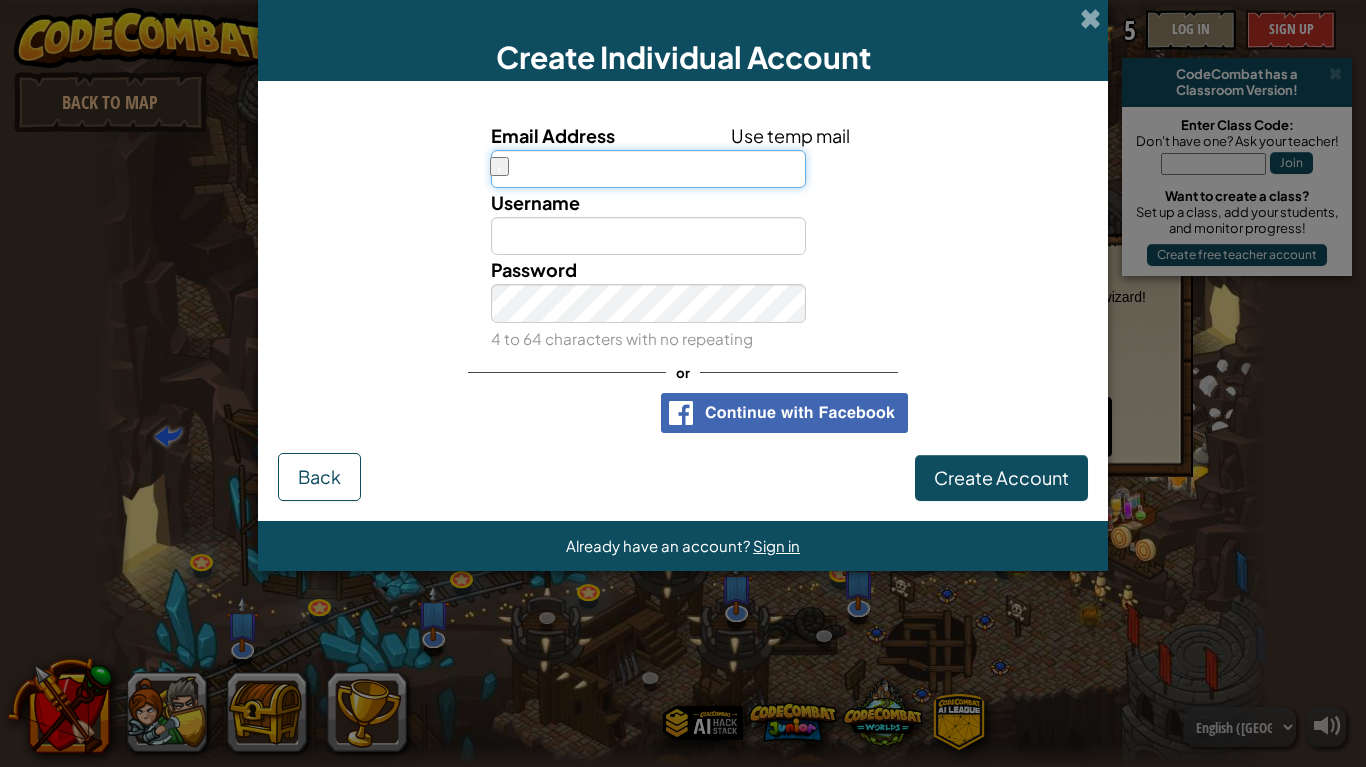 click 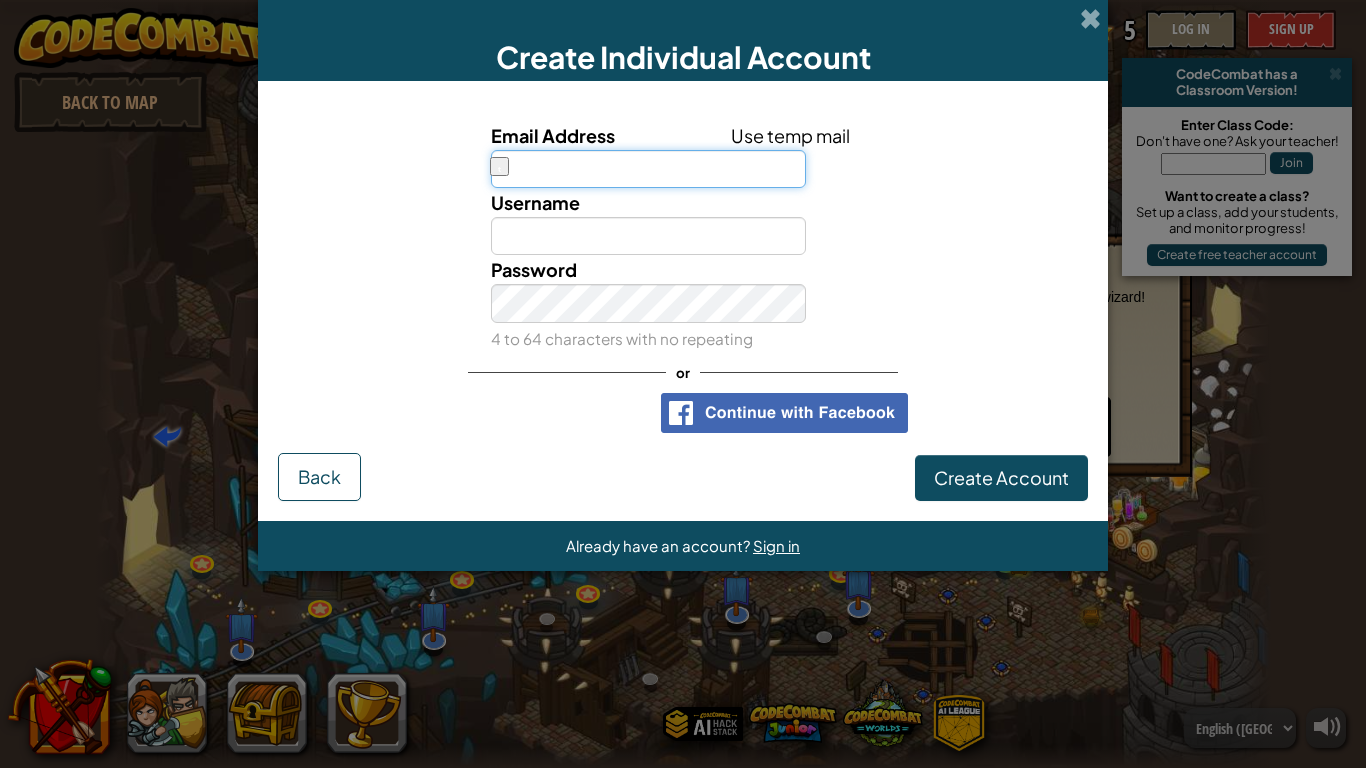 click 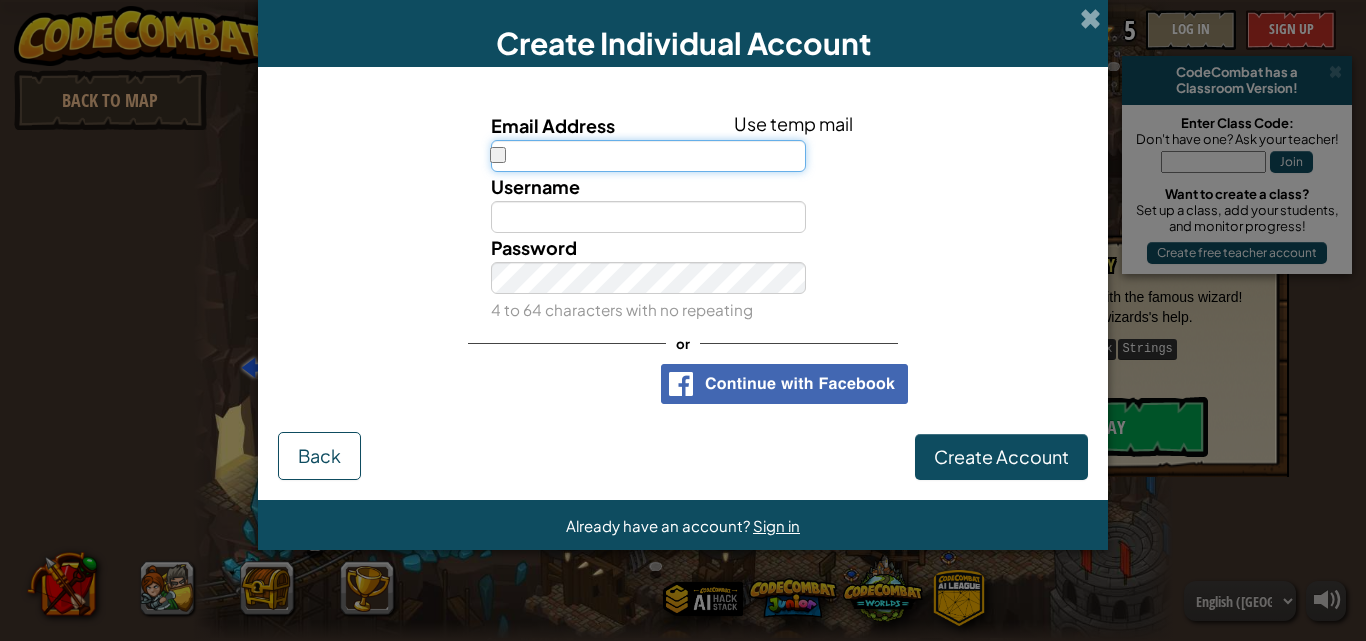 click 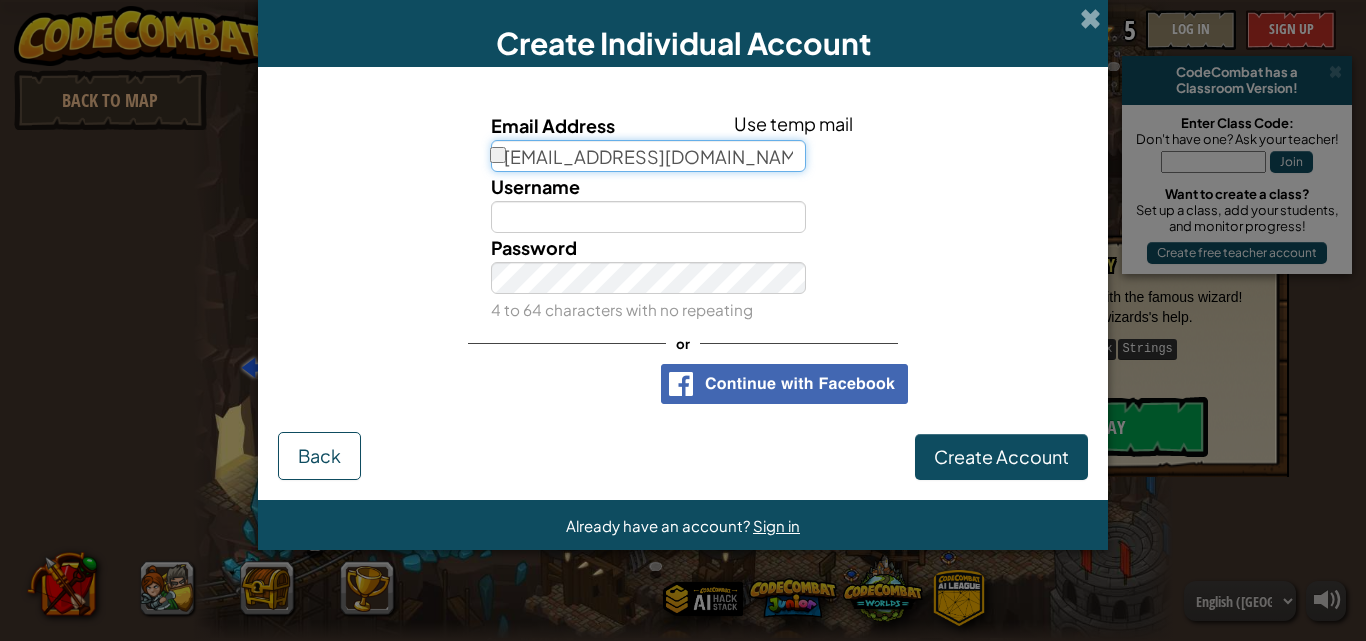 type on "[EMAIL_ADDRESS][DOMAIN_NAME]" 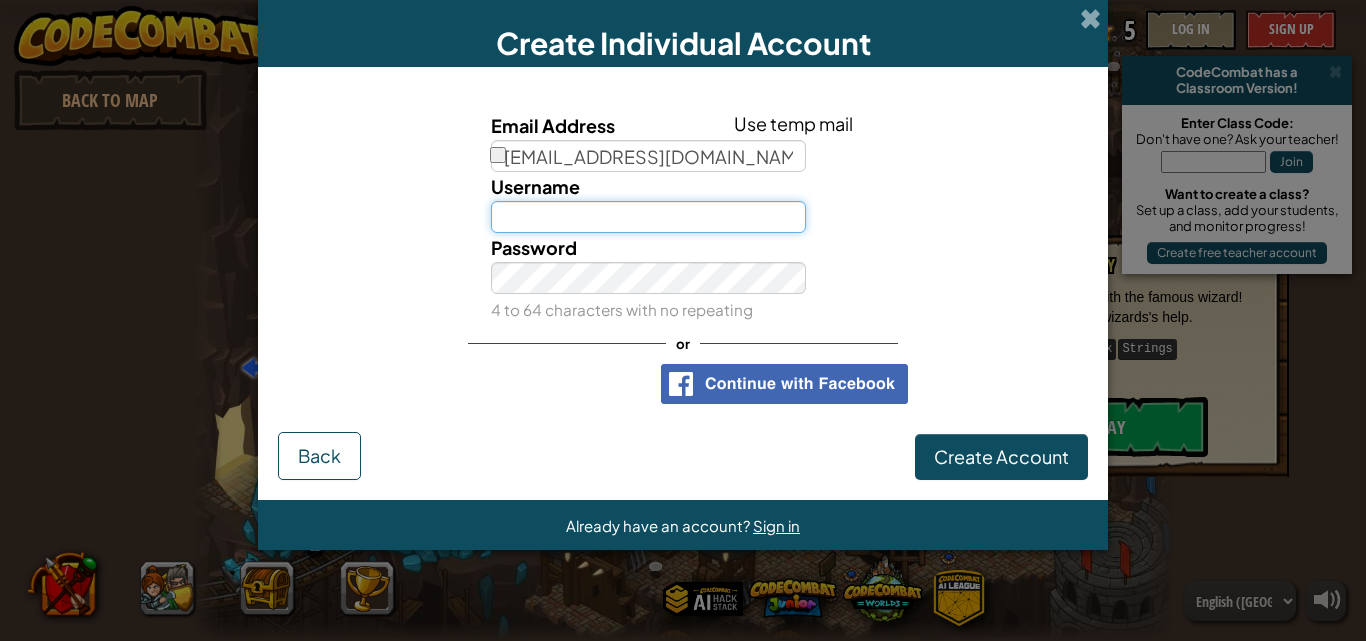 click on "Username" at bounding box center [649, 217] 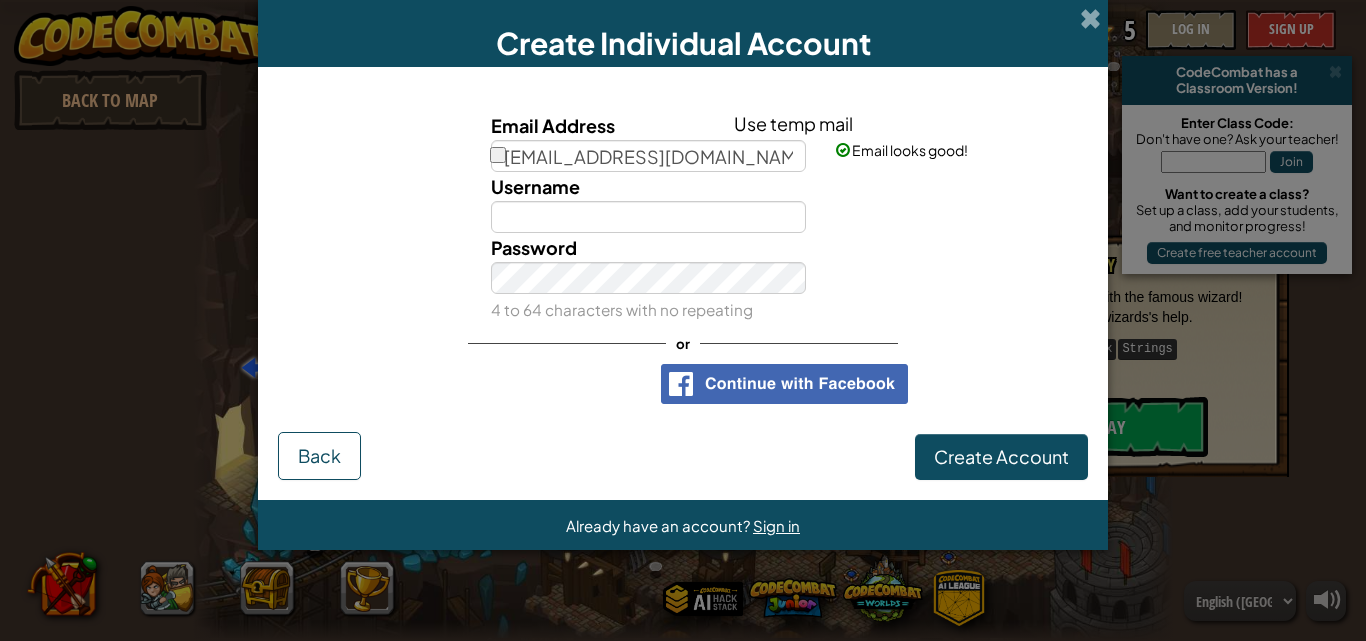click on "Password 4 to 64 characters with no repeating" at bounding box center [683, 278] 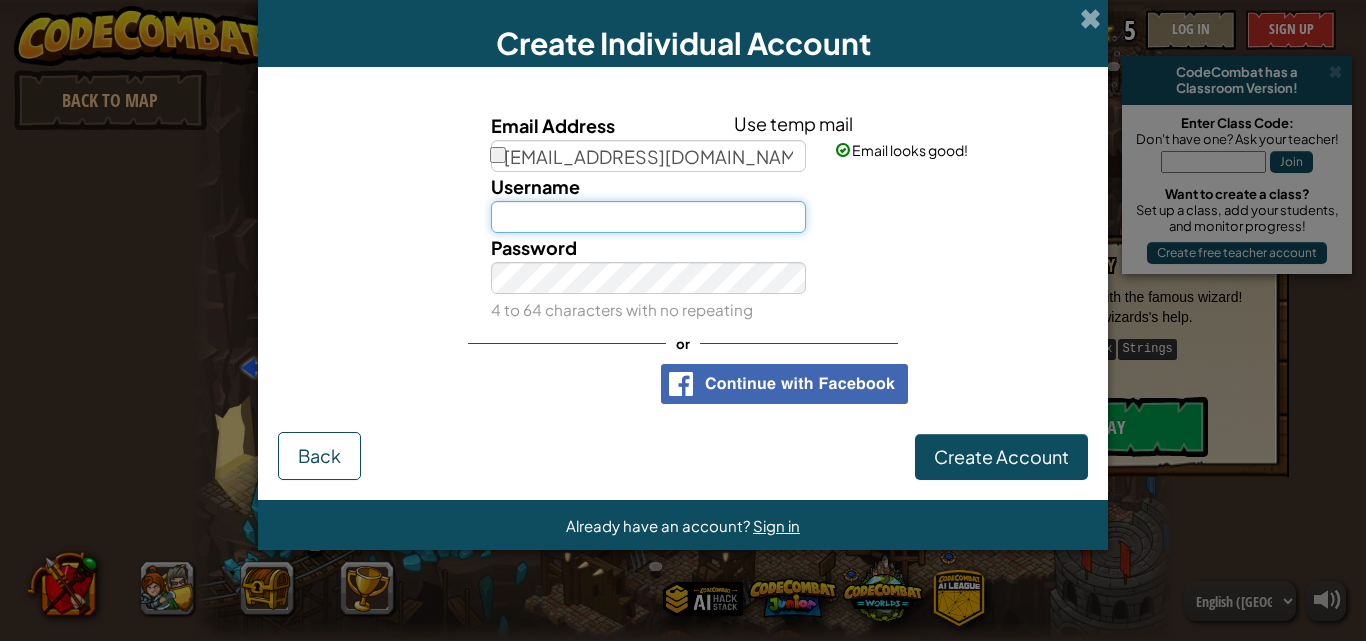 click on "Username" at bounding box center (649, 217) 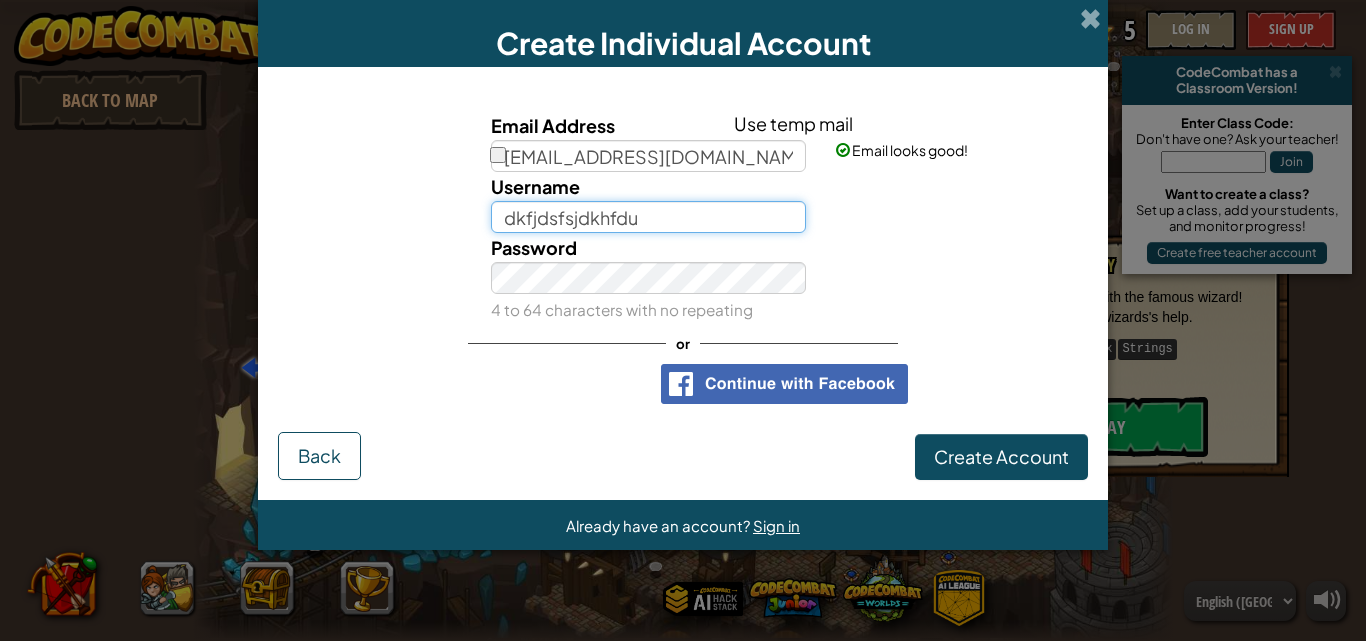 type on "dkfjdsfsjdkhfduf" 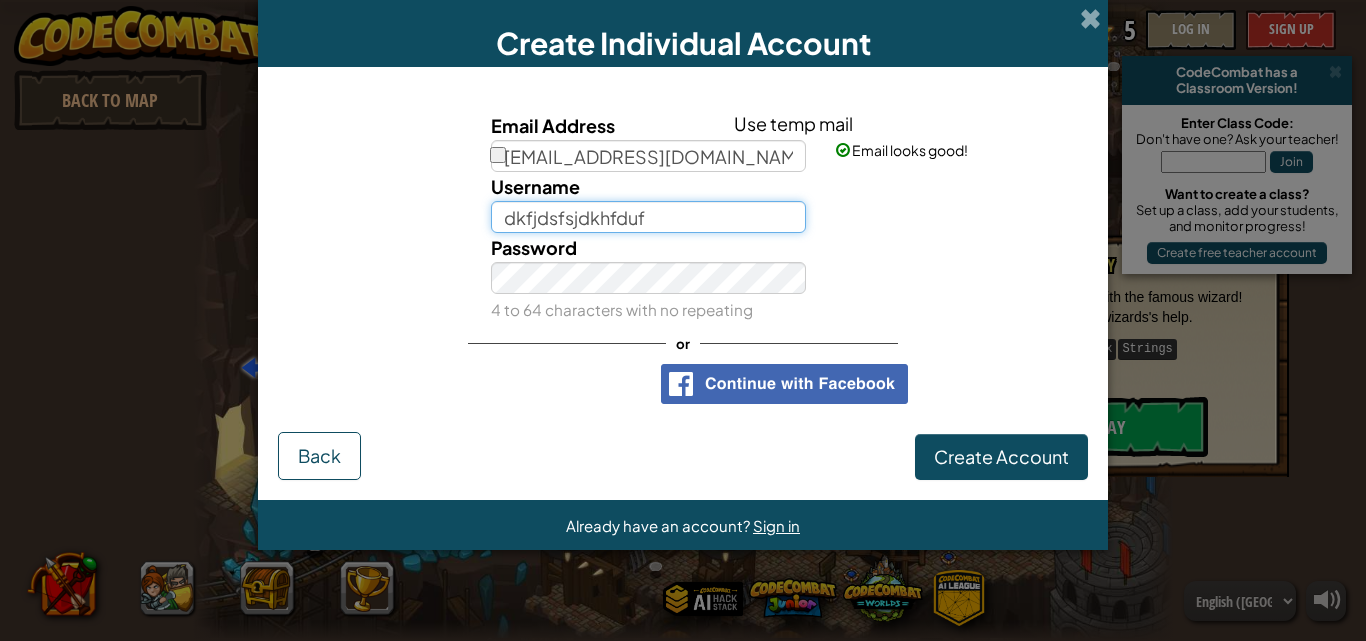 click on "dkfjdsfsjdkhfduf" at bounding box center (649, 217) 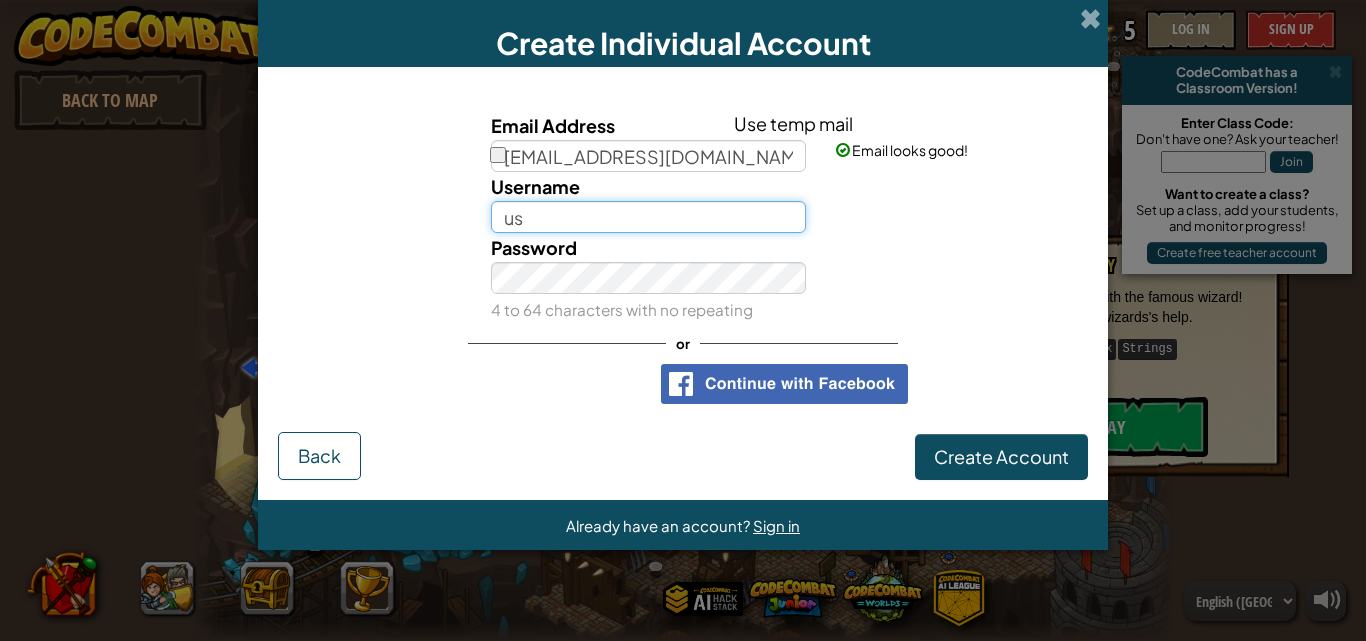 type on "u" 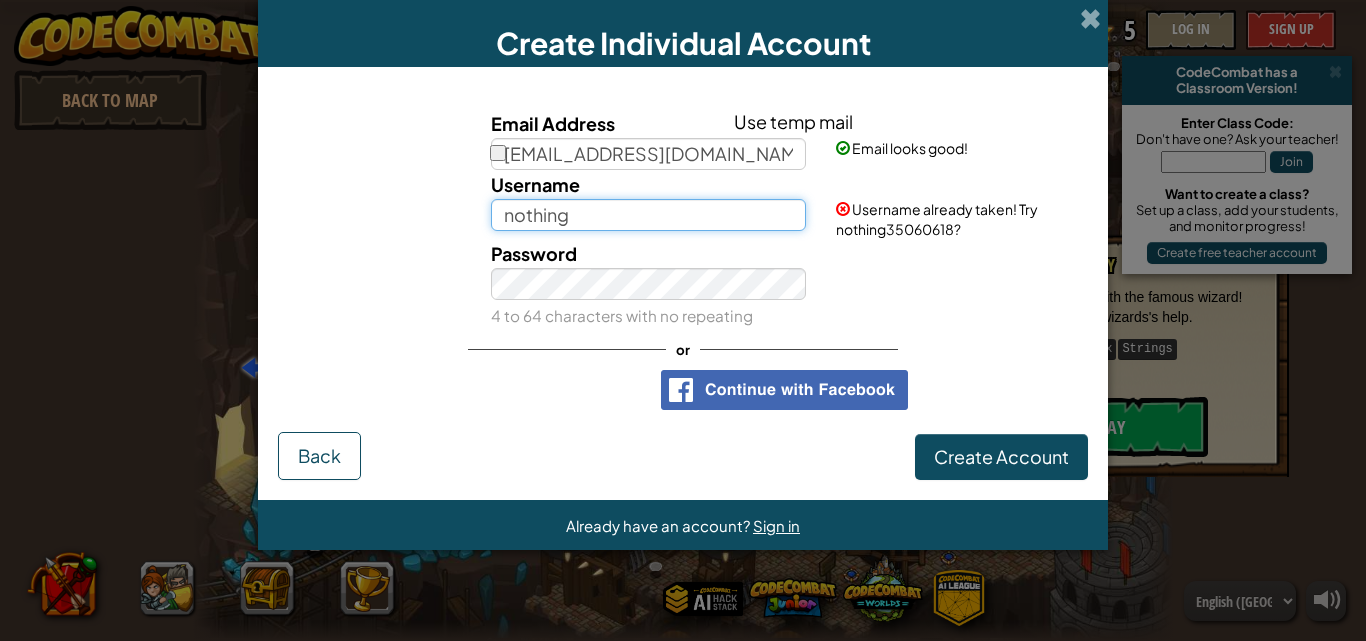 click on "nothing" at bounding box center (649, 215) 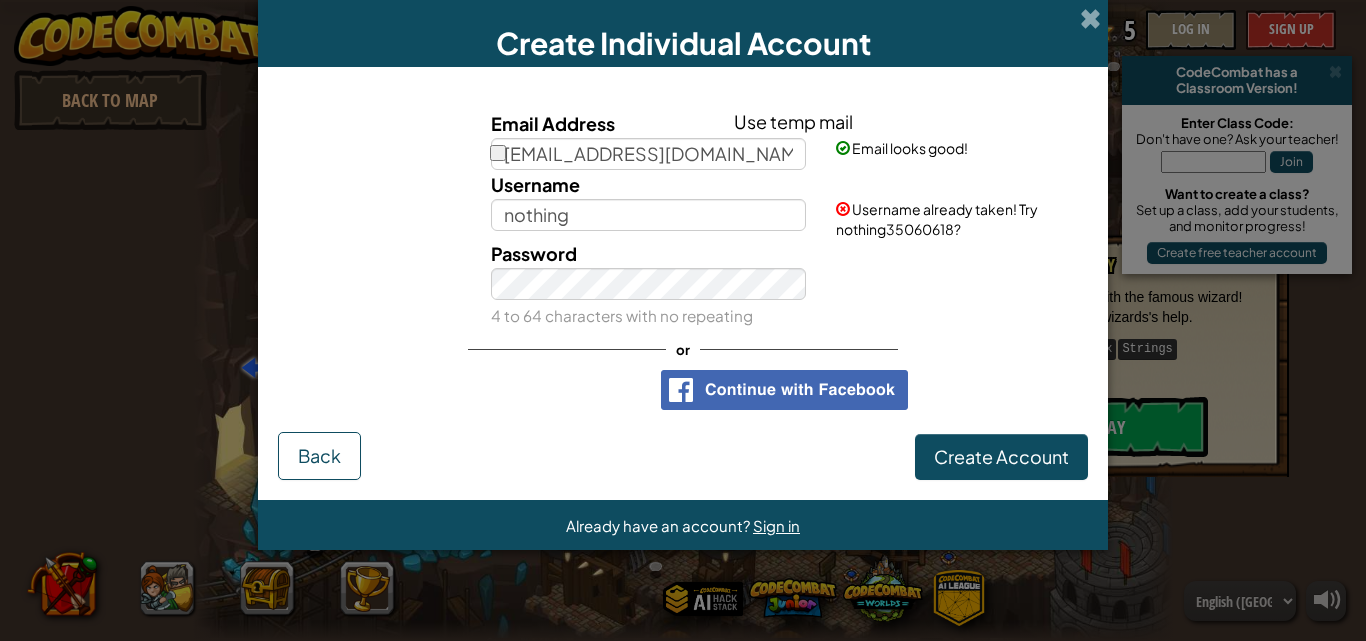 click on "Username already taken! Try nothing35060618?" at bounding box center (937, 219) 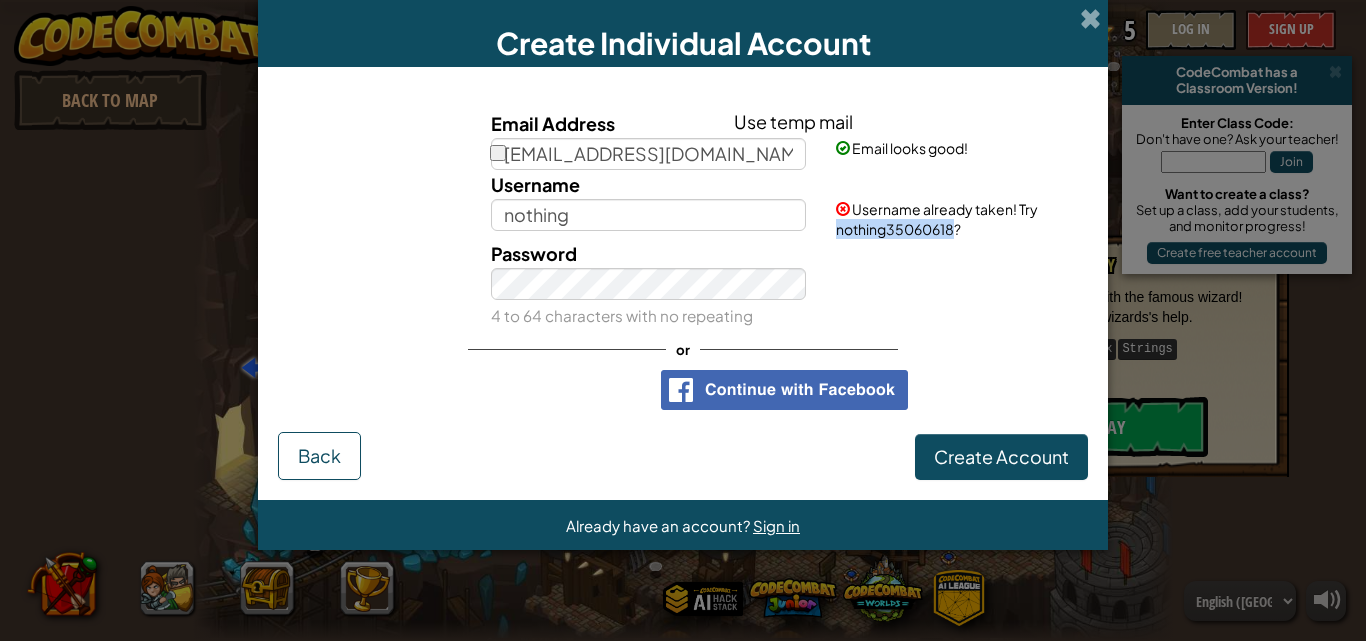 click on "Username already taken! Try nothing35060618?" at bounding box center [937, 219] 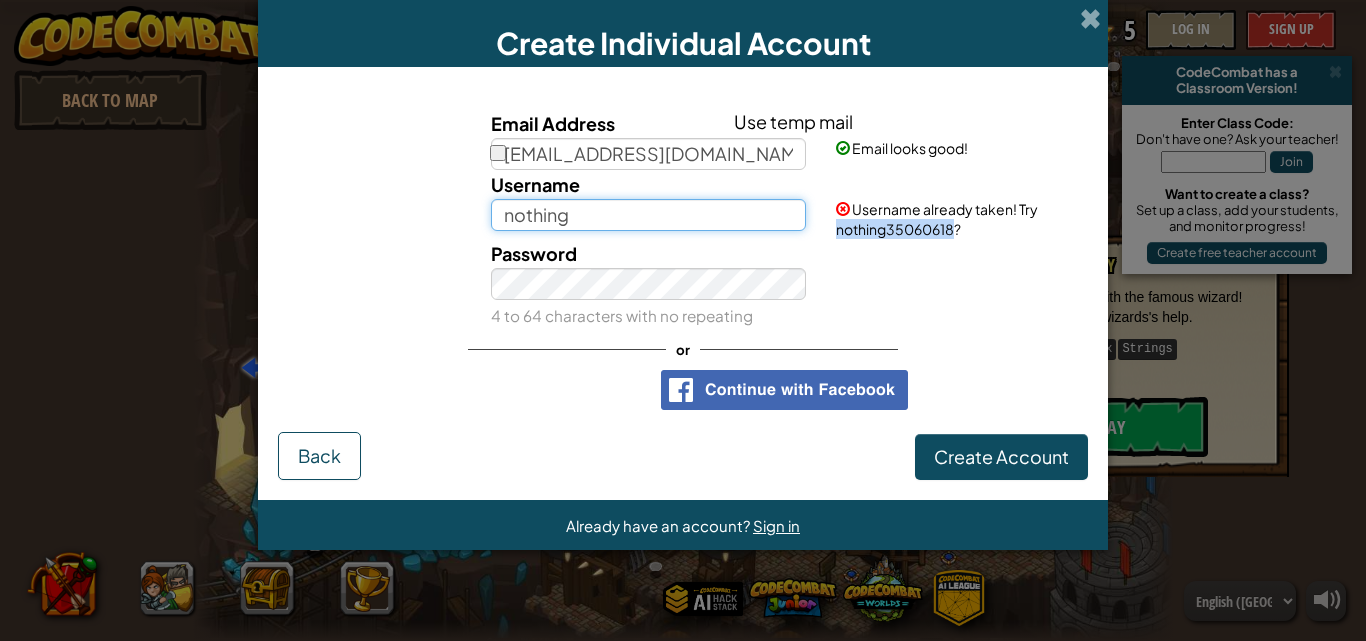 click on "nothing" at bounding box center (649, 215) 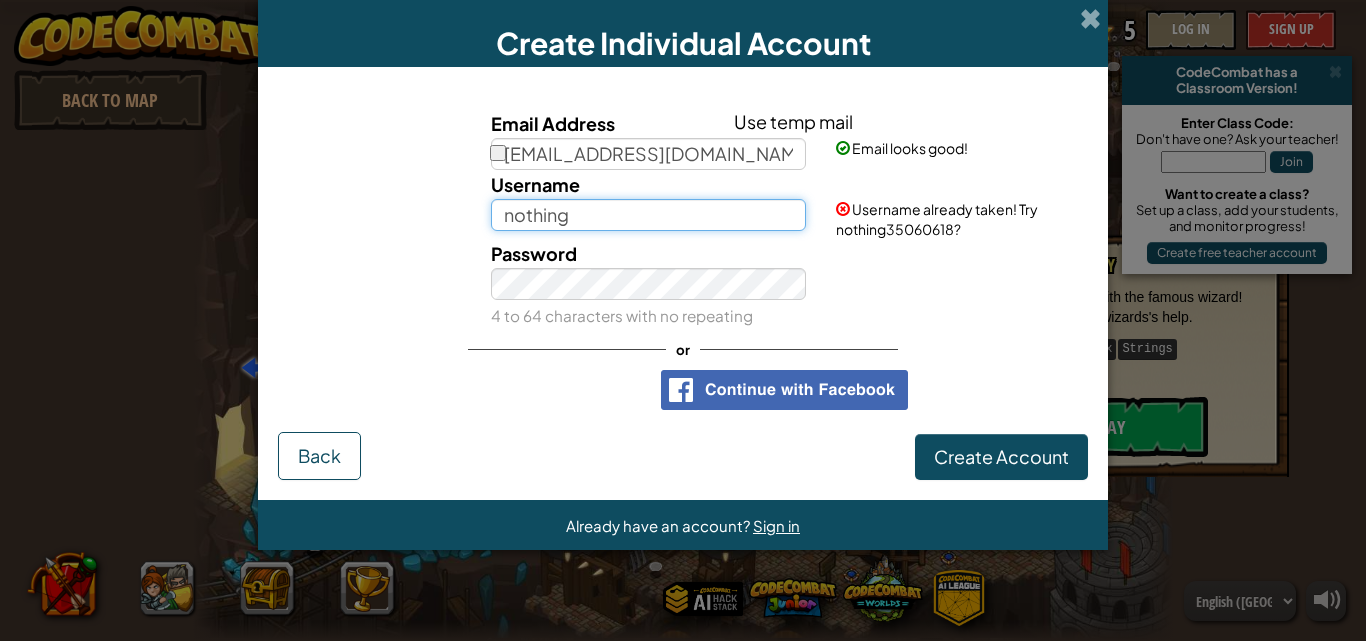 click on "nothing" at bounding box center [649, 215] 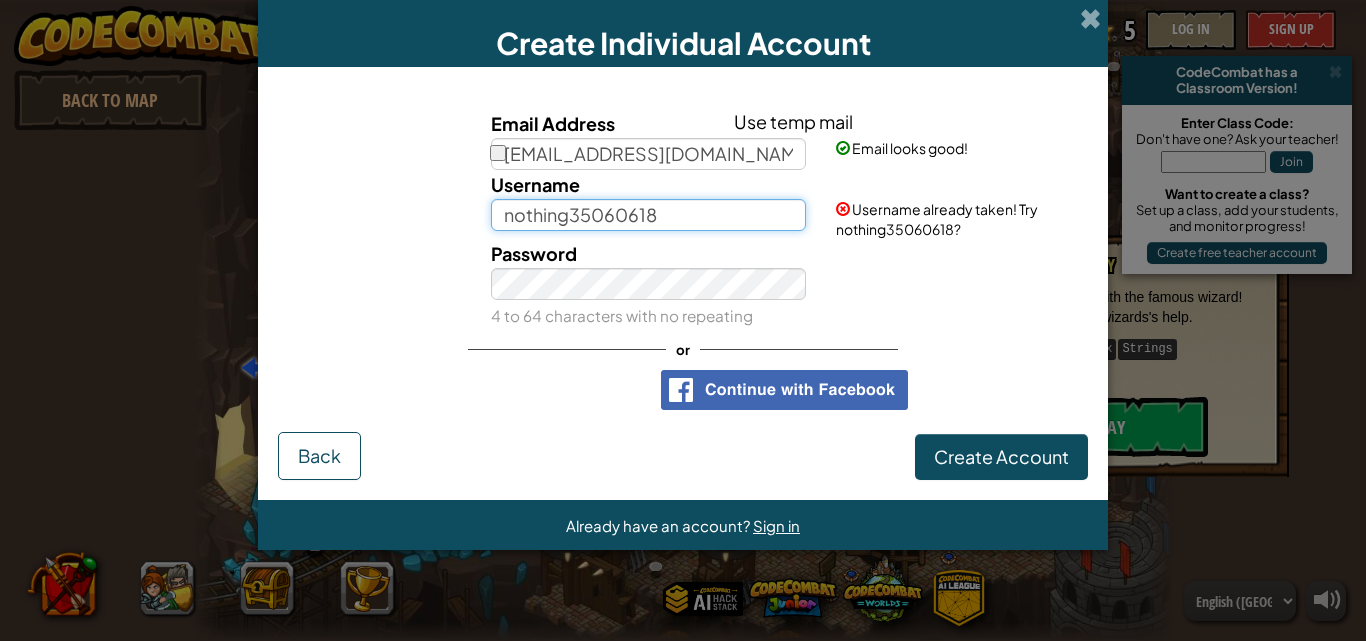 type on "nothing35060618" 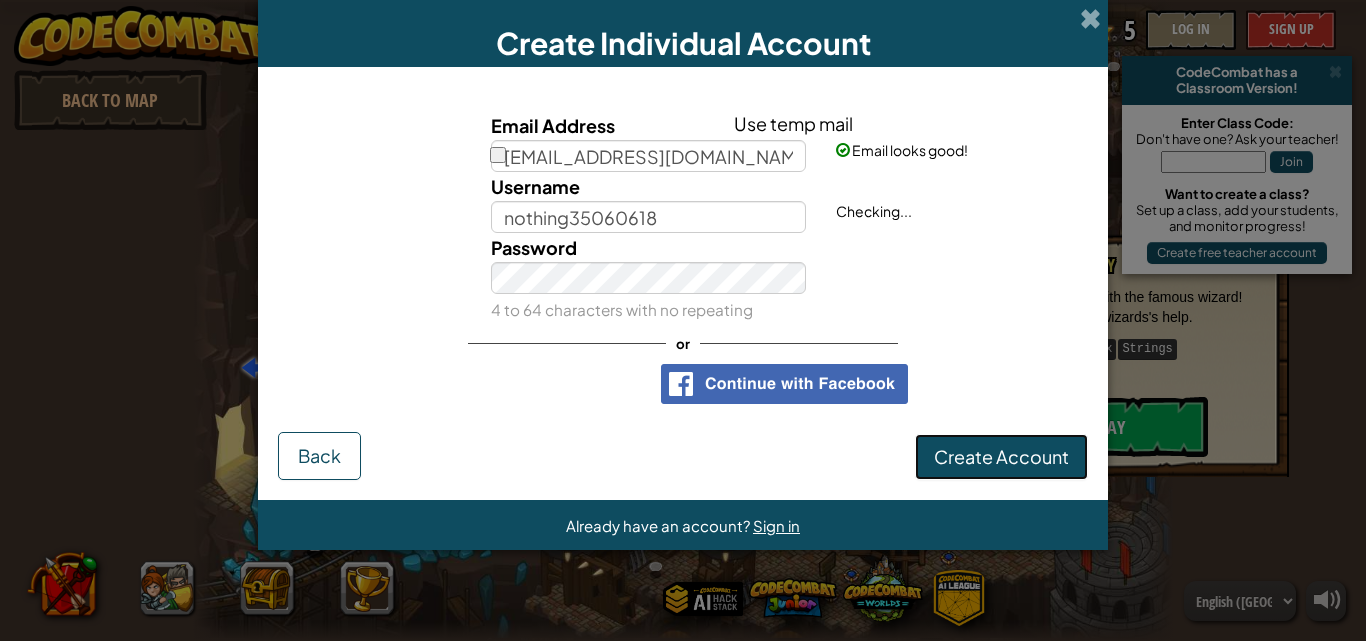 click on "Create Account" at bounding box center [1001, 456] 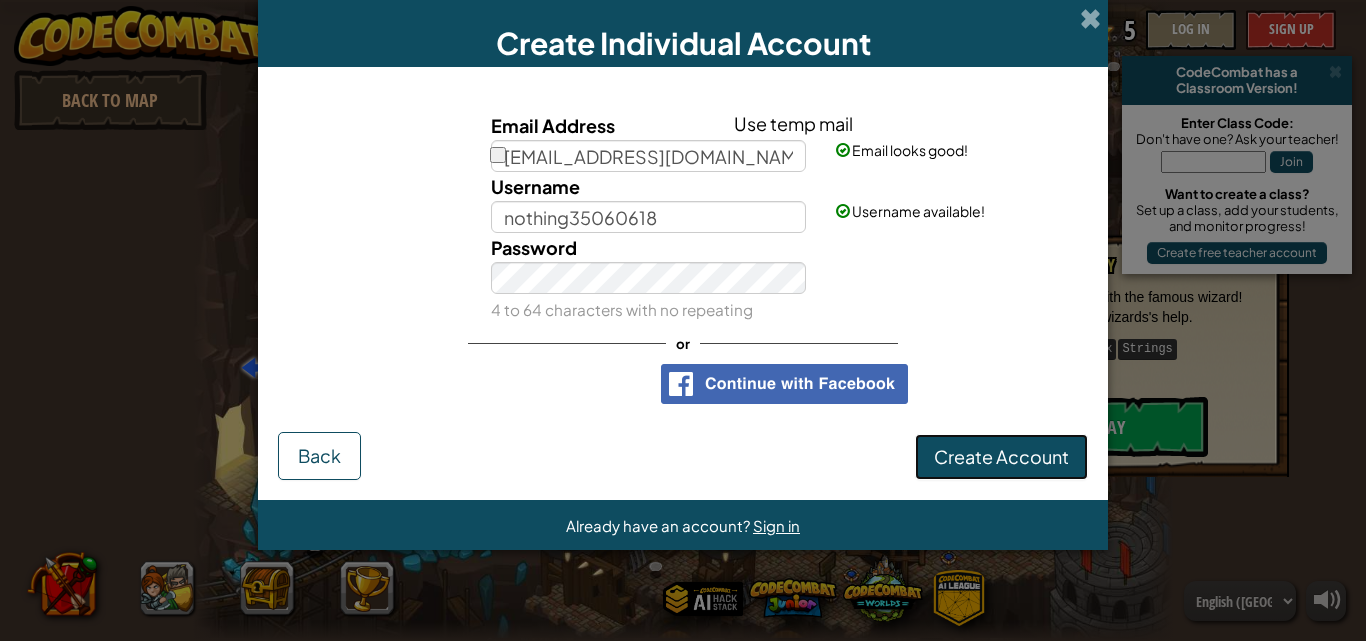 click on "Create Account" at bounding box center [1001, 457] 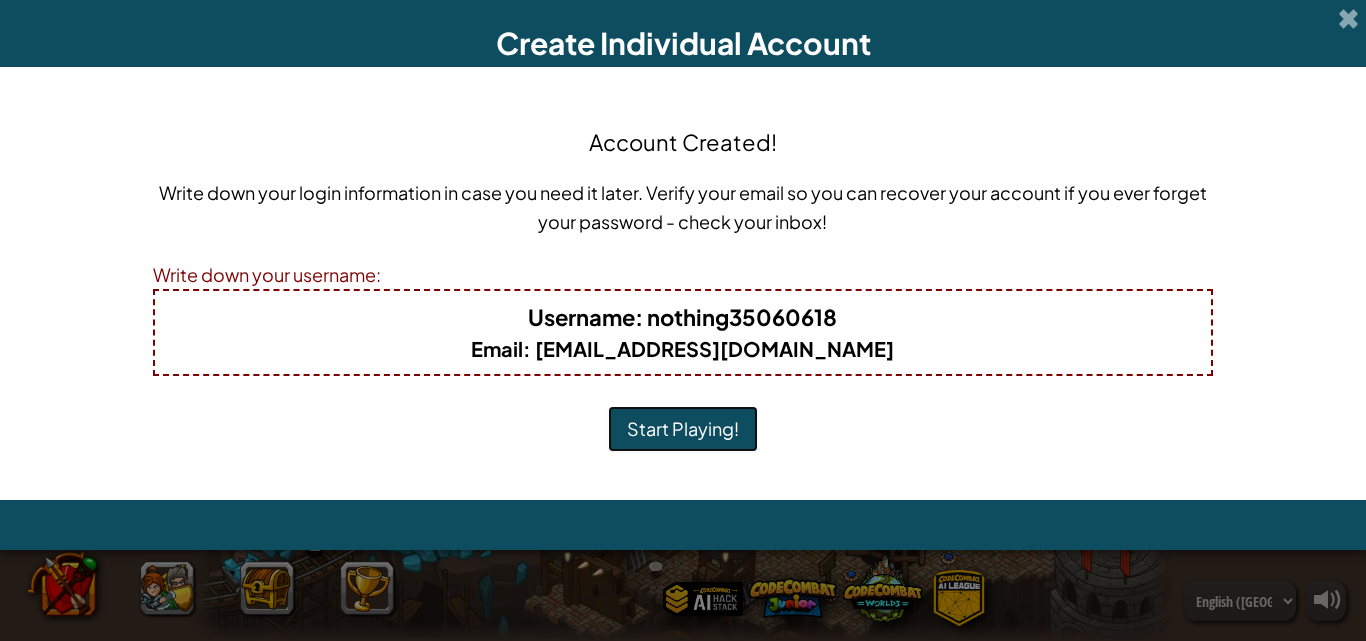 click on "Start Playing!" at bounding box center (683, 429) 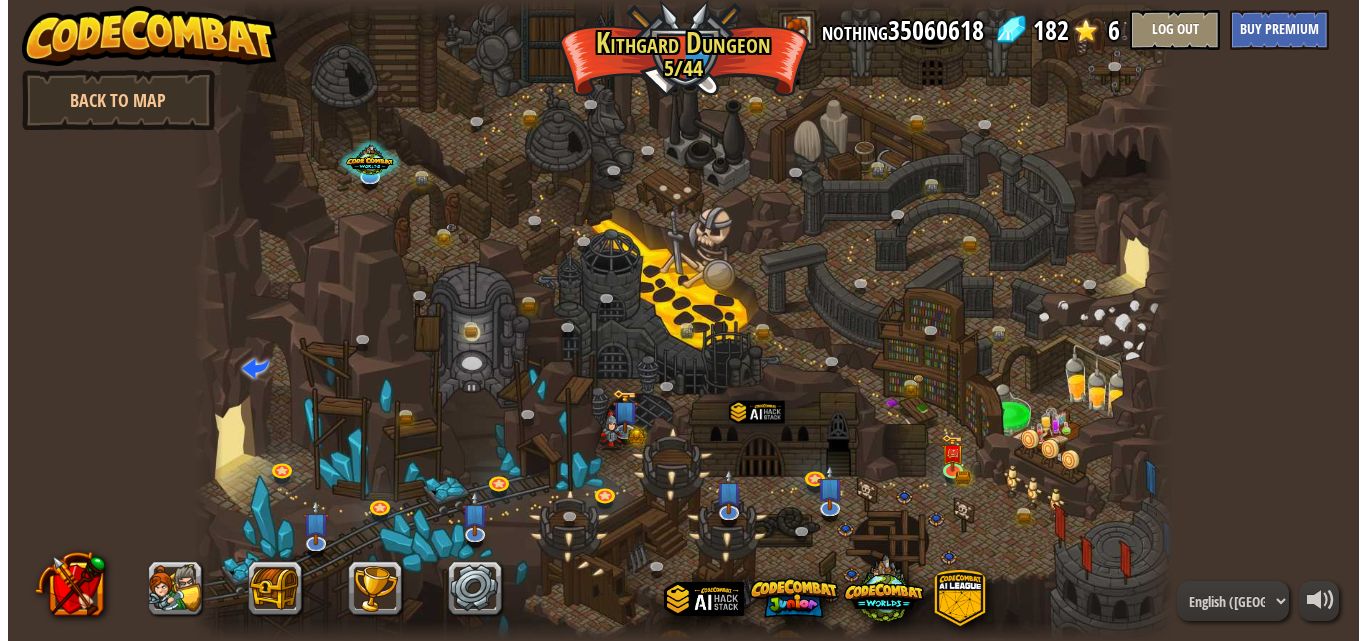 scroll, scrollTop: 0, scrollLeft: 0, axis: both 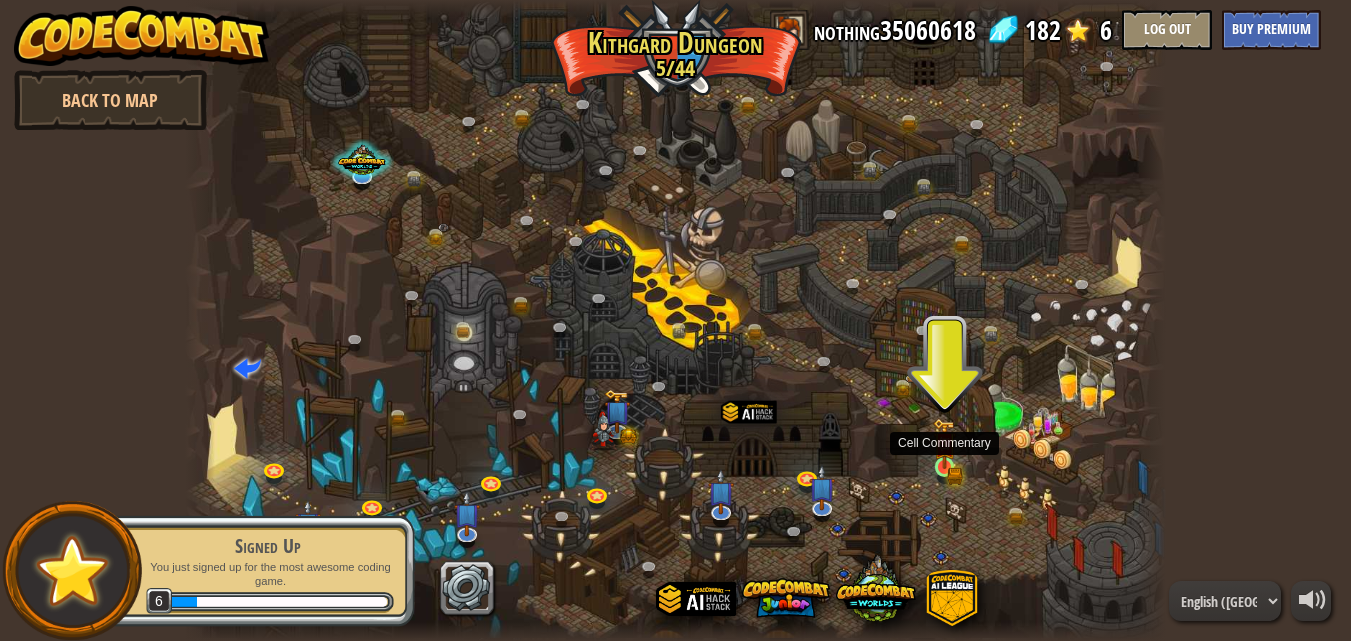 click at bounding box center [945, 444] 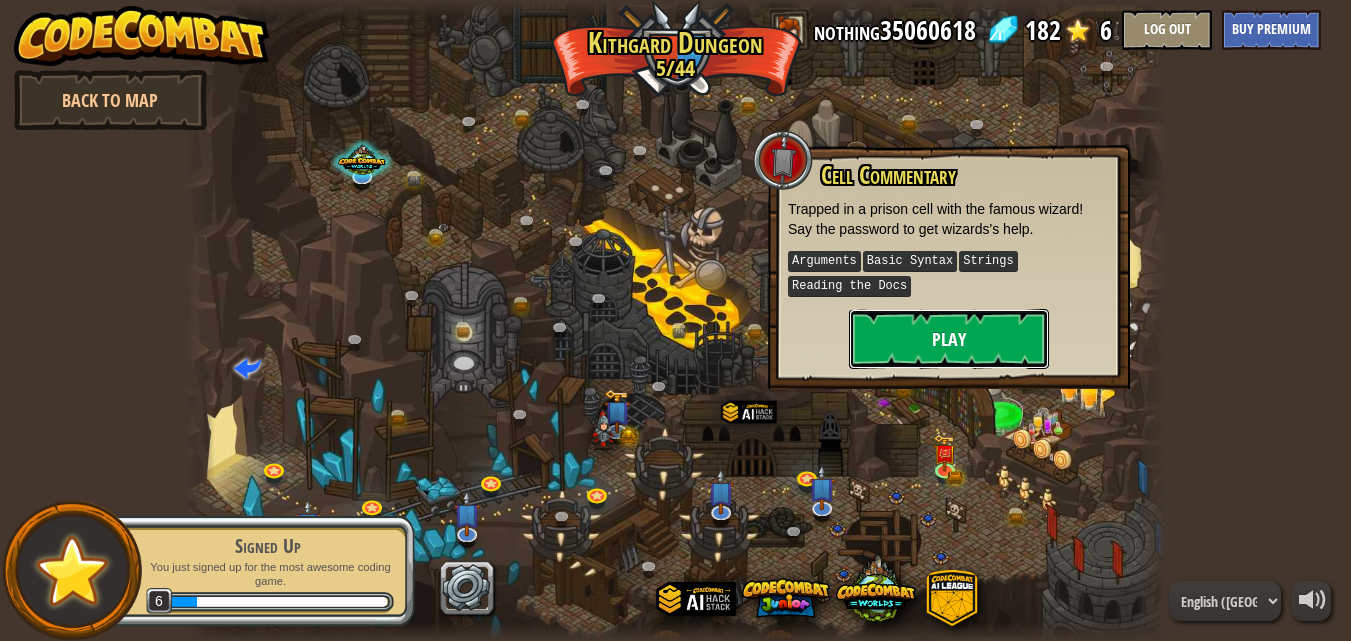 click on "Play" at bounding box center (949, 339) 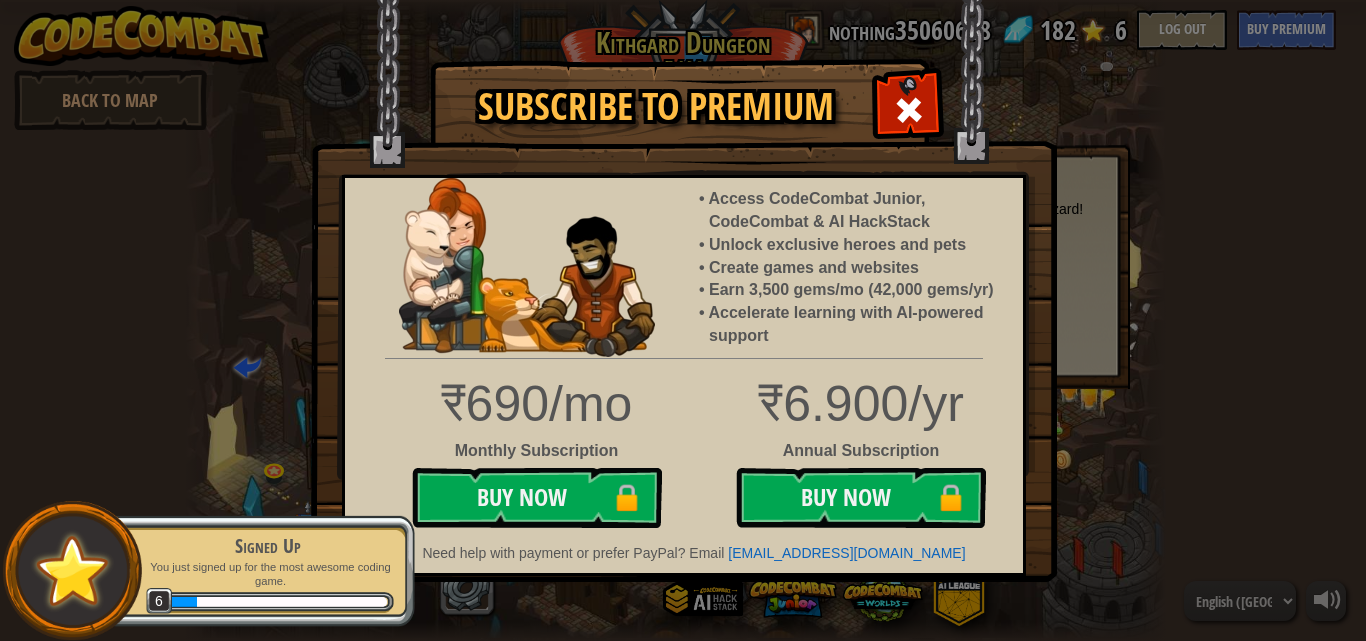 click on "Subscribe to Premium Access CodeCombat Junior, CodeCombat & AI HackStack Unlock exclusive heroes and pets Create games and websites Earn 3,500 gems/mo (42,000 gems/yr) Accelerate learning with AI-powered support ₹690/mo Monthly Subscription Buy Now 🔒 ₹6.900/yr Annual Subscription Buy Now 🔒 Need help with payment or prefer PayPal? Email   support@codecombat.com" at bounding box center [683, 320] 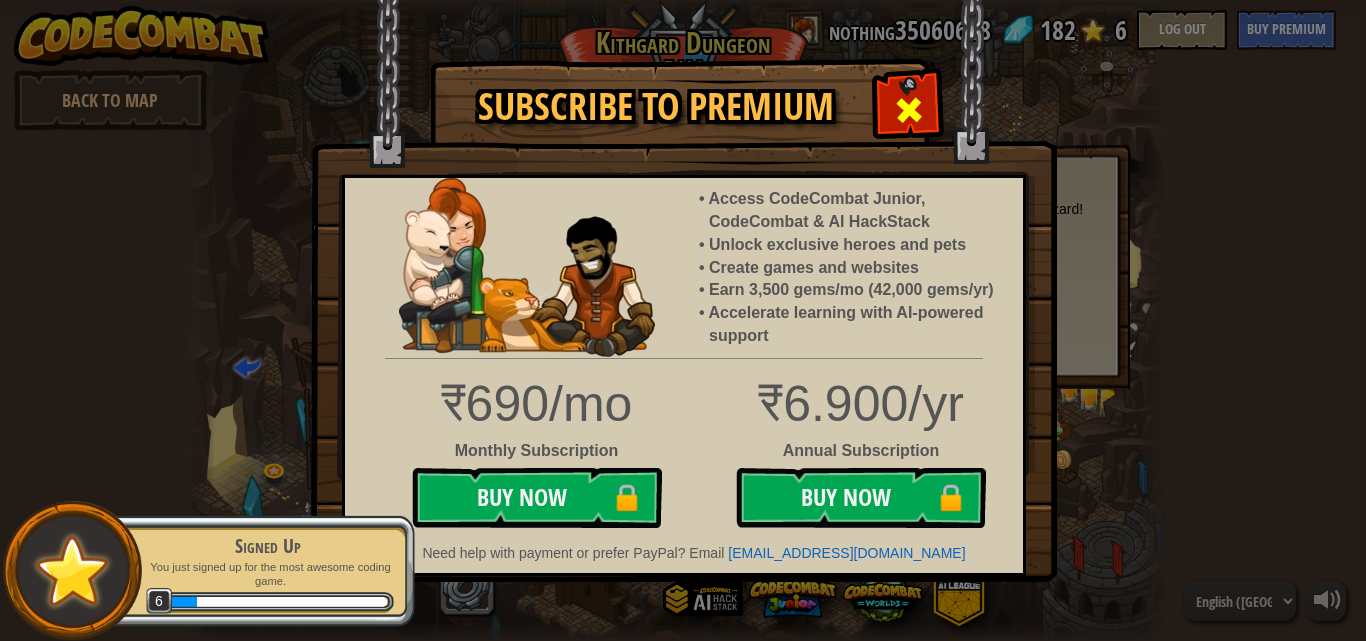 click at bounding box center (909, 110) 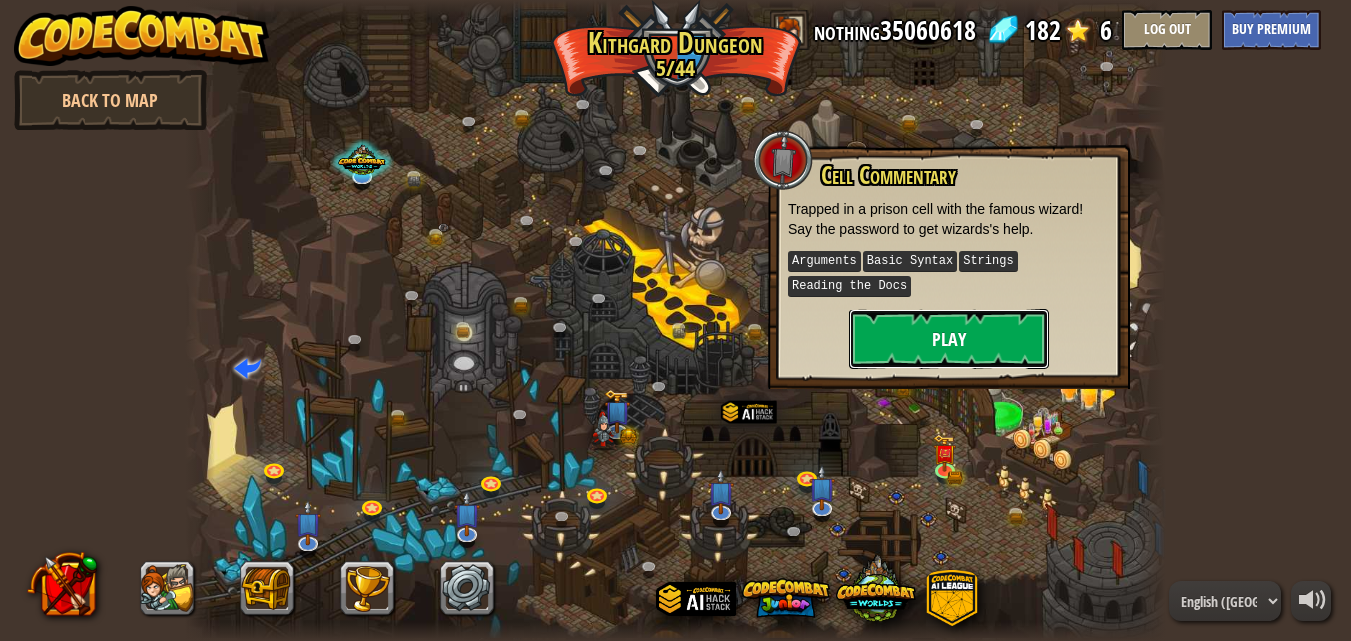 click on "Play" at bounding box center (949, 339) 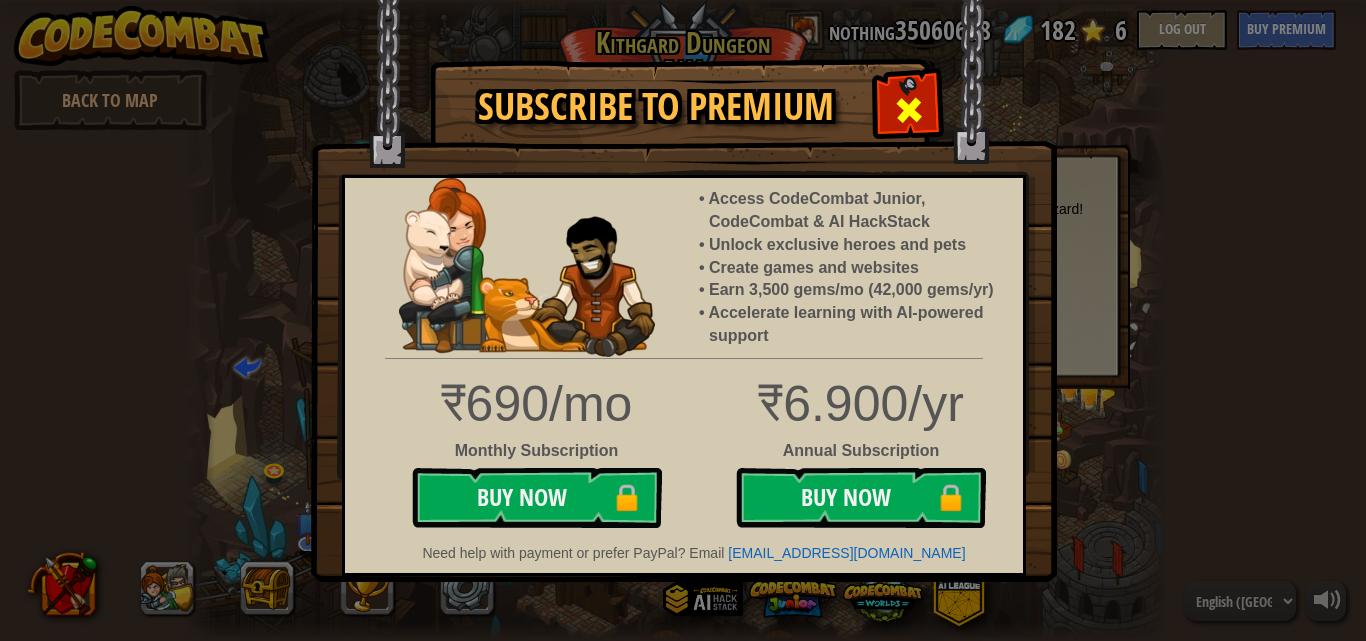 click at bounding box center [909, 110] 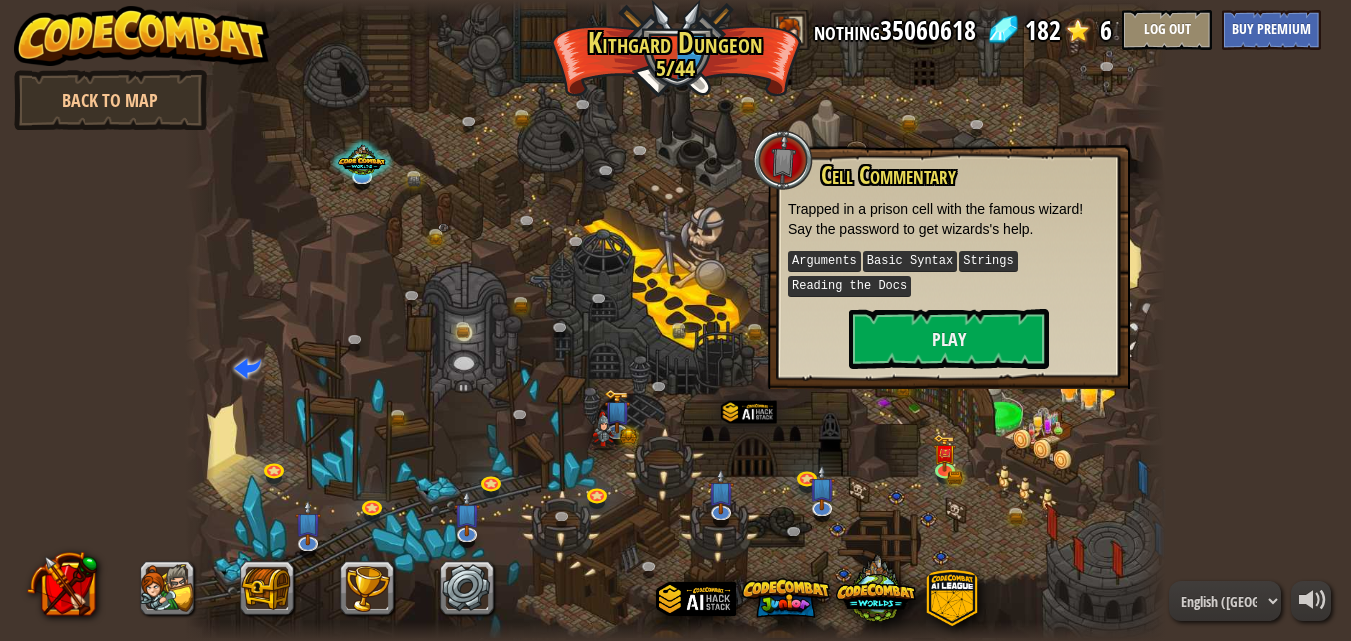 click on "powered by Back to Map Twisted Canyon (Locked) Challenge: collect the most gold using all the programming skills you've learned so far!
Basic Syntax While Loops Strings Variables Reading the Docs Known Enemy (Locked) Using your first variable to achieve victory.
Arguments Basic Syntax Strings Variables Hack and Dash (Locked) Escape the Dungeon Sprite with the help of a speed potion.
Arguments Basic Syntax Strings While Loops Dread Door (Locked) Behind a dread door lies a chest full of riches.
Arguments Basic Syntax Strings While Loops Master of Names (Locked) Use your new coding powers to target nameless enemies.
Arguments Basic Syntax Variables Pong Pong (Locked) Challenge: write the shortest solution using all the programming skills you've learned so far!
Basic Syntax Reading the Docs Ingredient Identification (Locked) Variables are like labeled bottles that hold data.
Basic Syntax Variables Cupboards of Kithgard (Locked) Who knows what horrors lurk in the Cupboards of Kithgard?
Arguments" at bounding box center [675, 320] 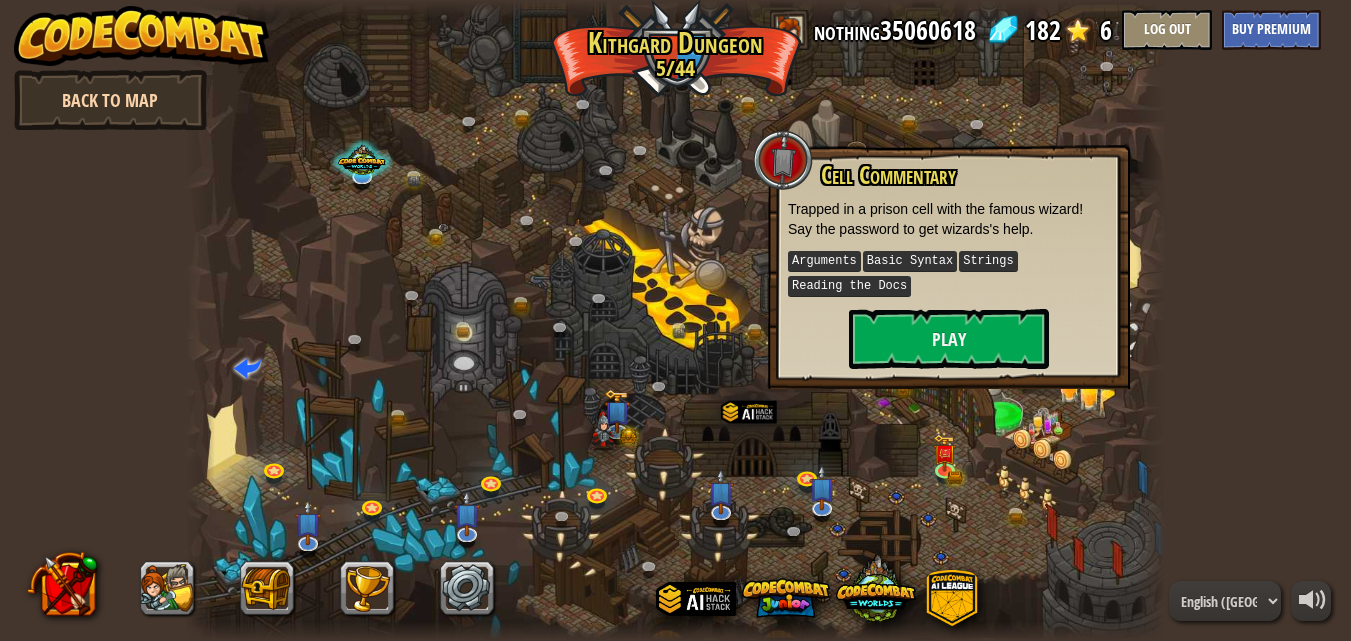 click on "Back to Map" at bounding box center (110, 100) 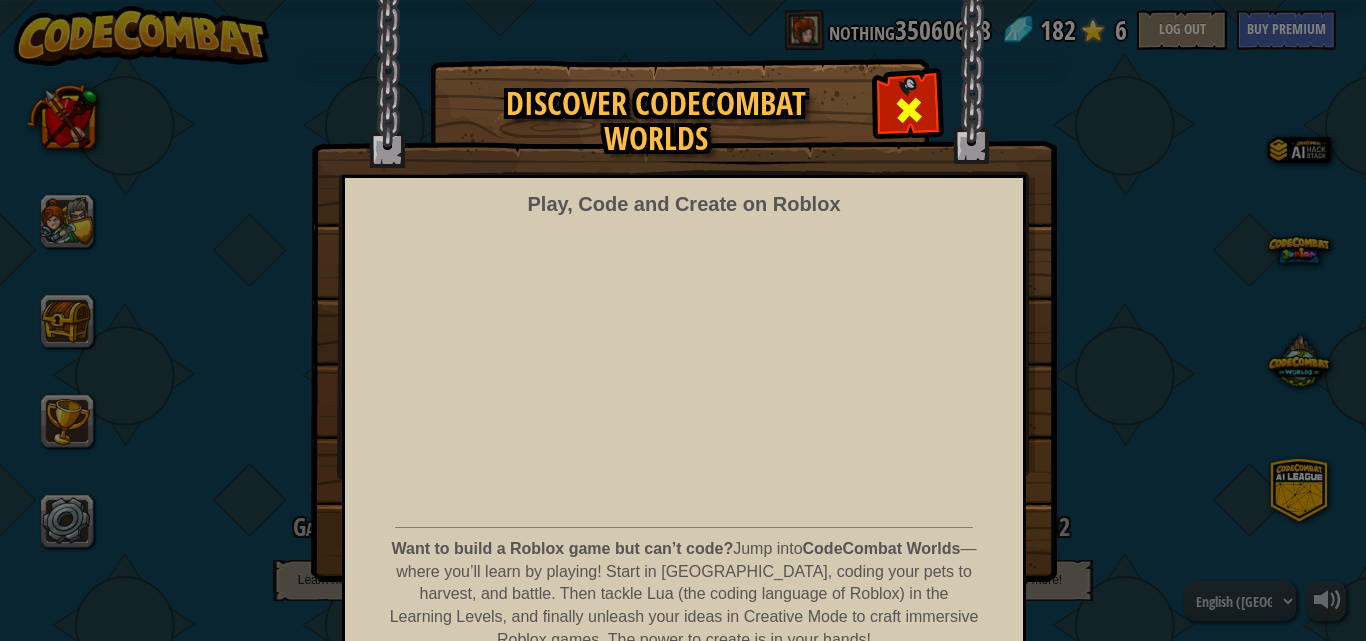 click at bounding box center (909, 110) 